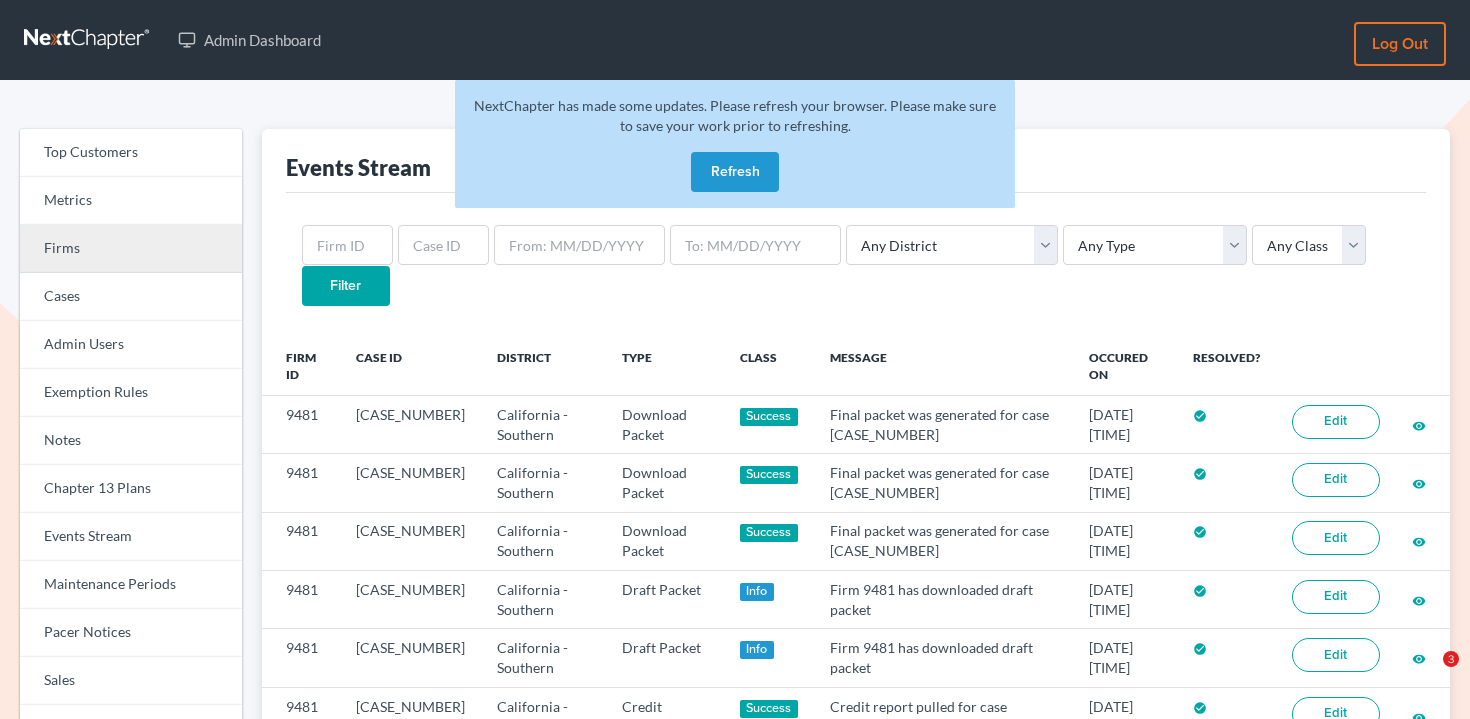 scroll, scrollTop: 29, scrollLeft: 0, axis: vertical 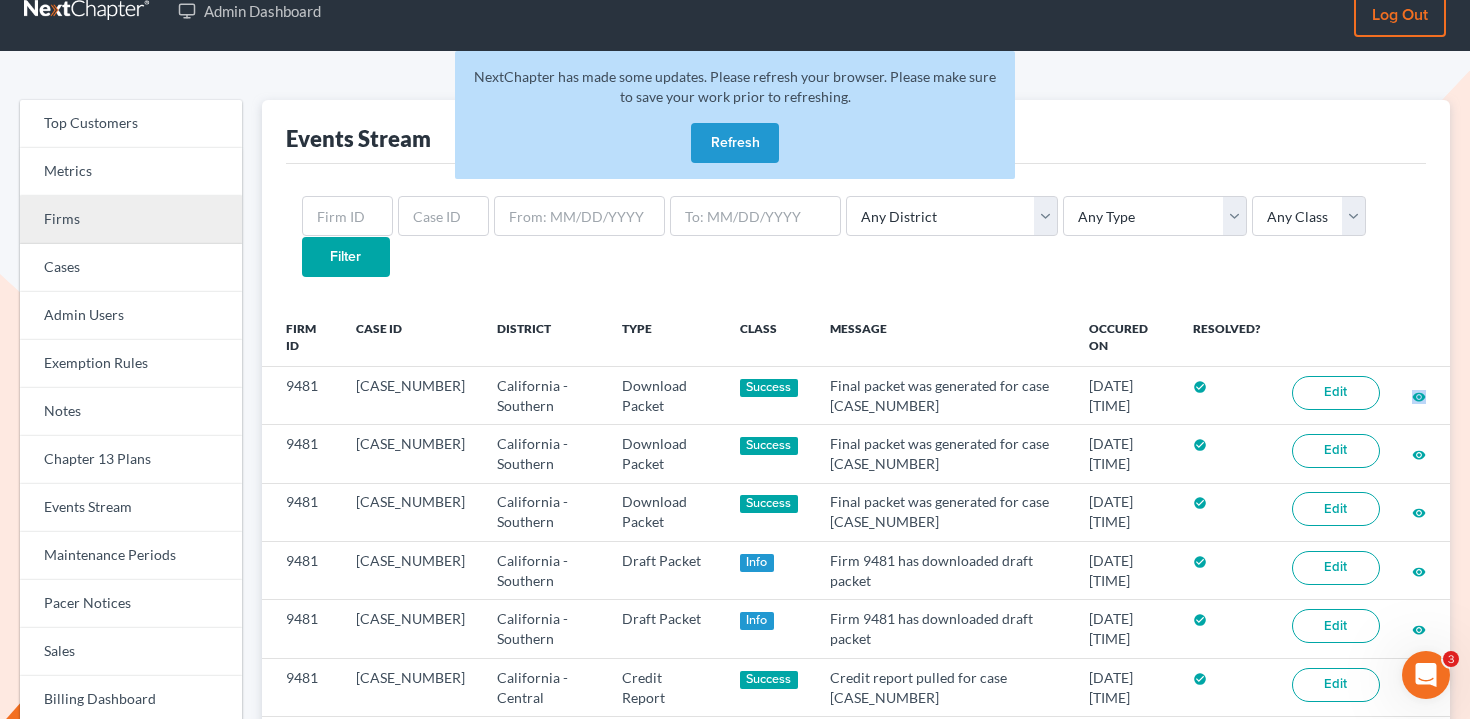 click on "Firms" at bounding box center (131, 220) 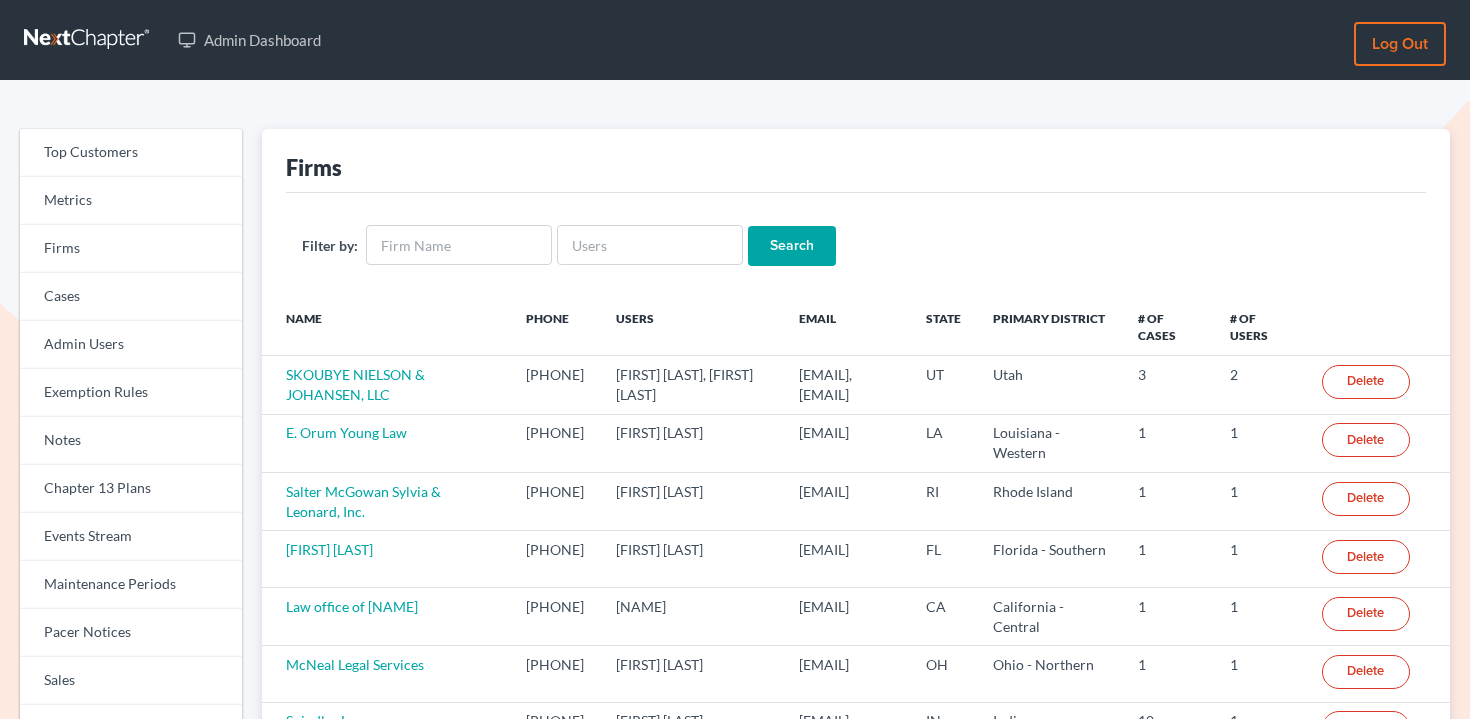 scroll, scrollTop: 0, scrollLeft: 0, axis: both 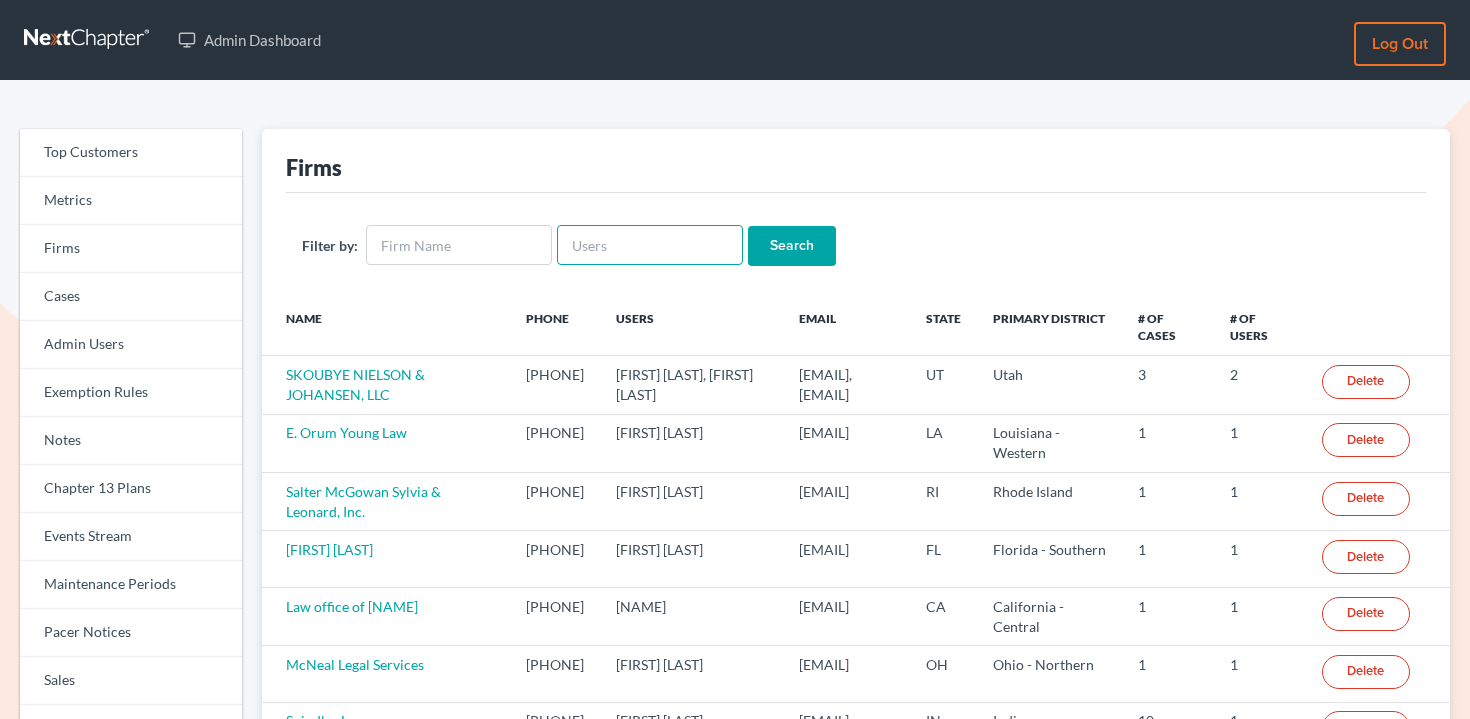 click at bounding box center (650, 245) 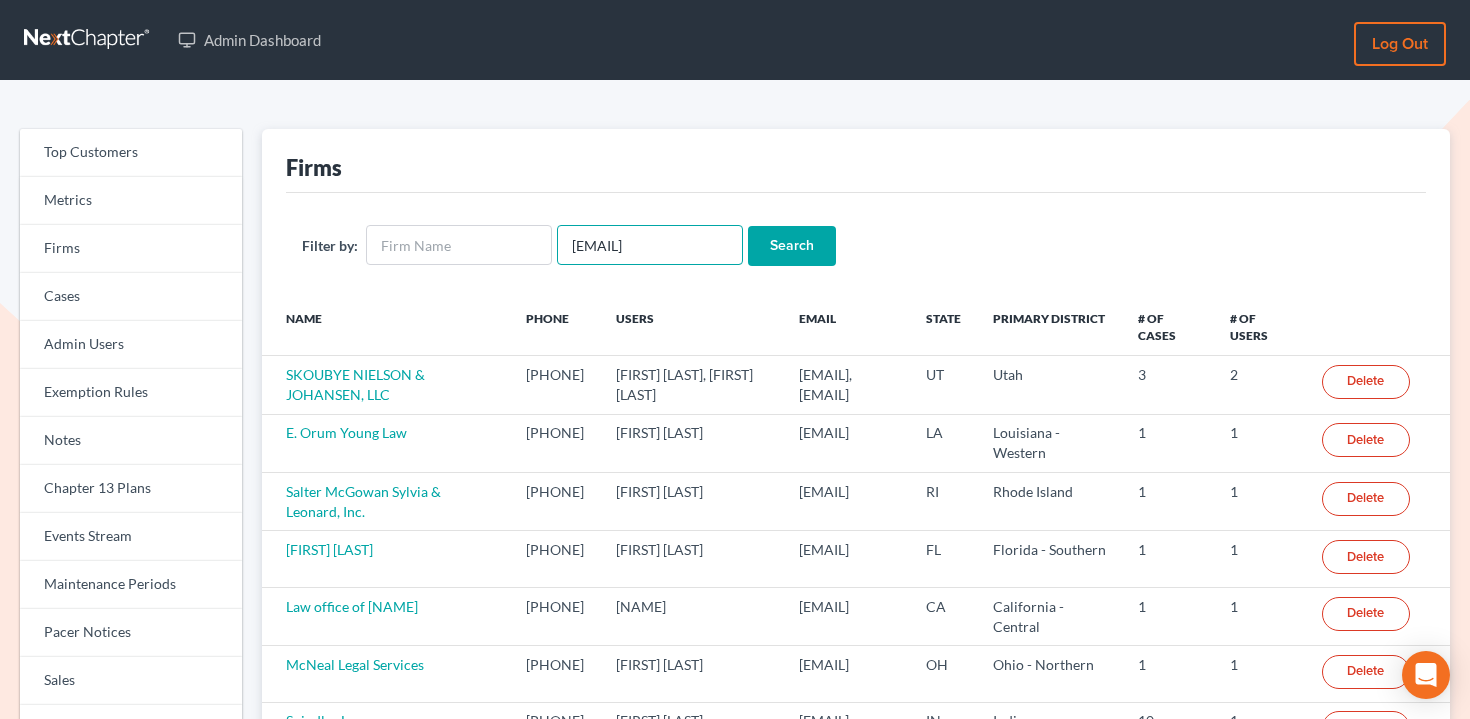 scroll, scrollTop: 0, scrollLeft: 18, axis: horizontal 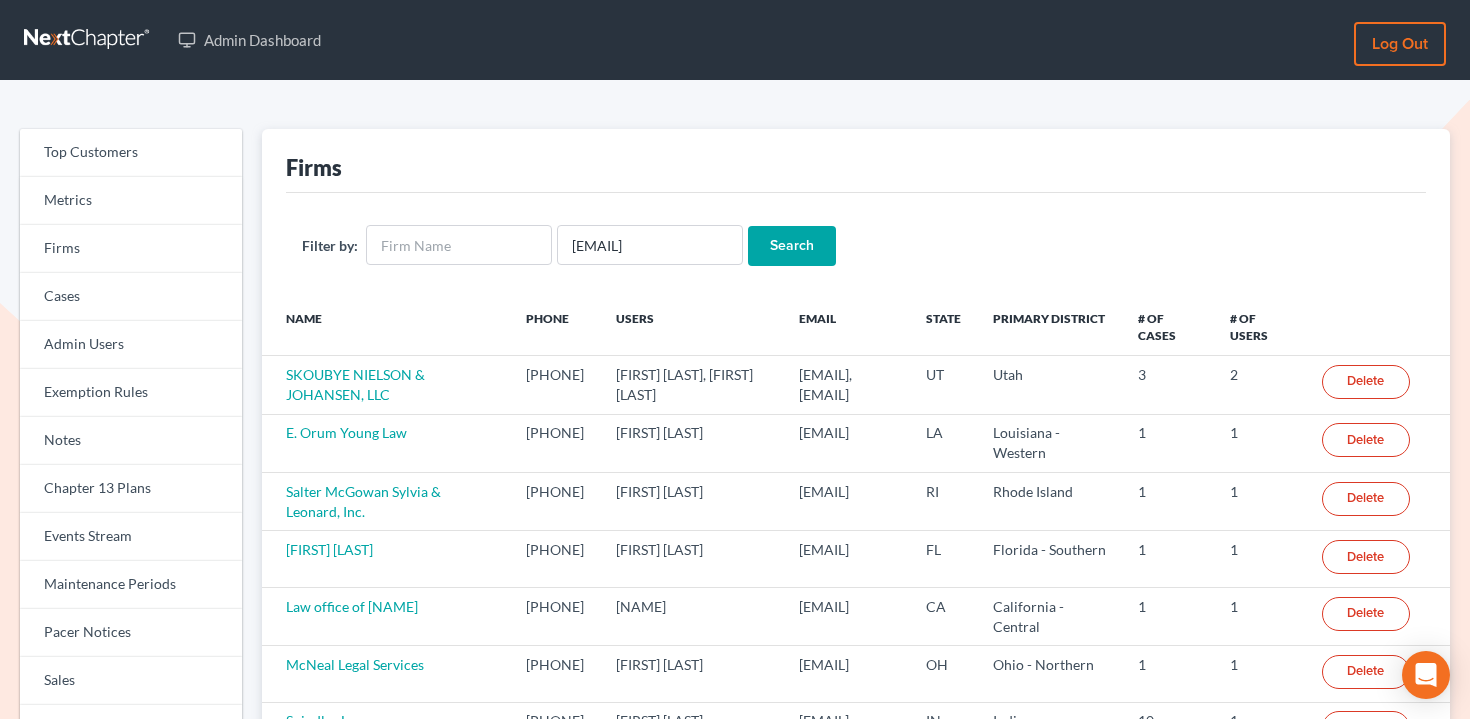 click on "Search" at bounding box center [792, 246] 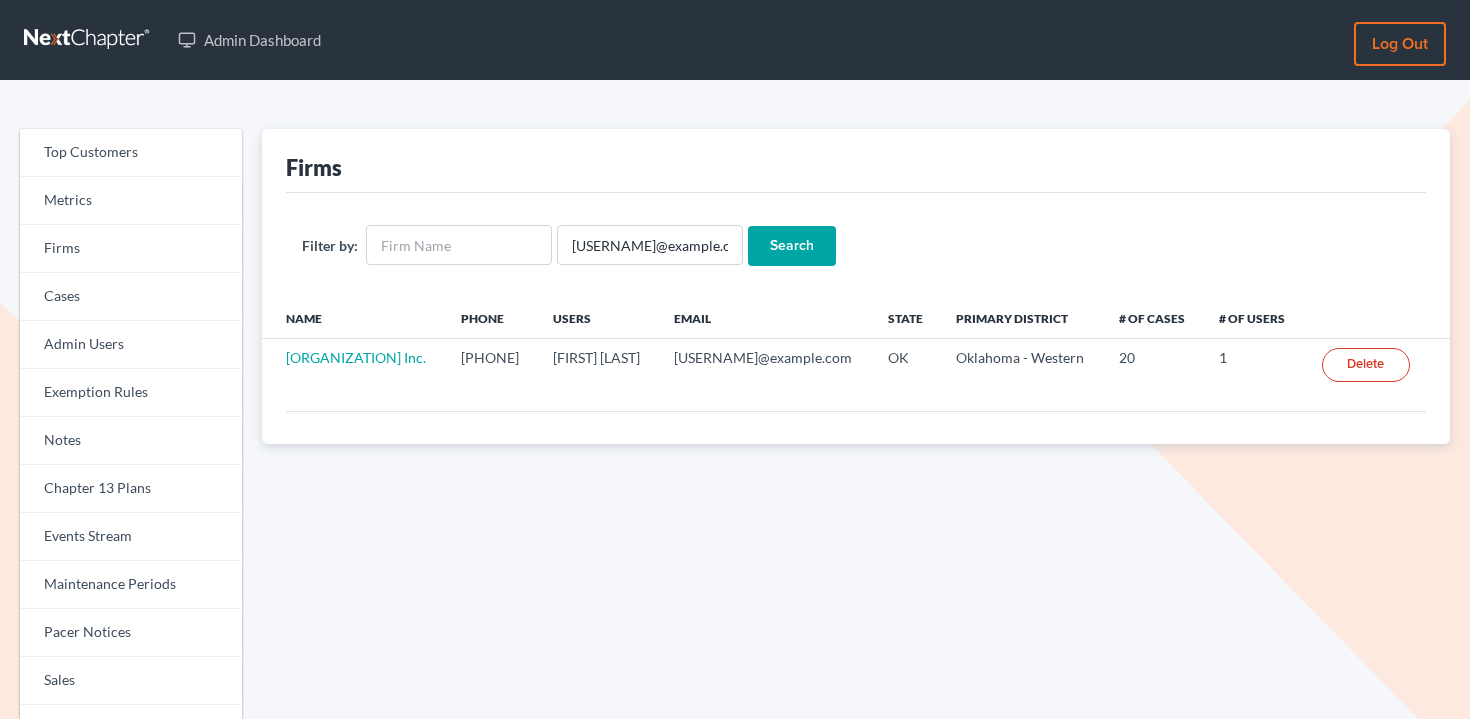 scroll, scrollTop: 0, scrollLeft: 0, axis: both 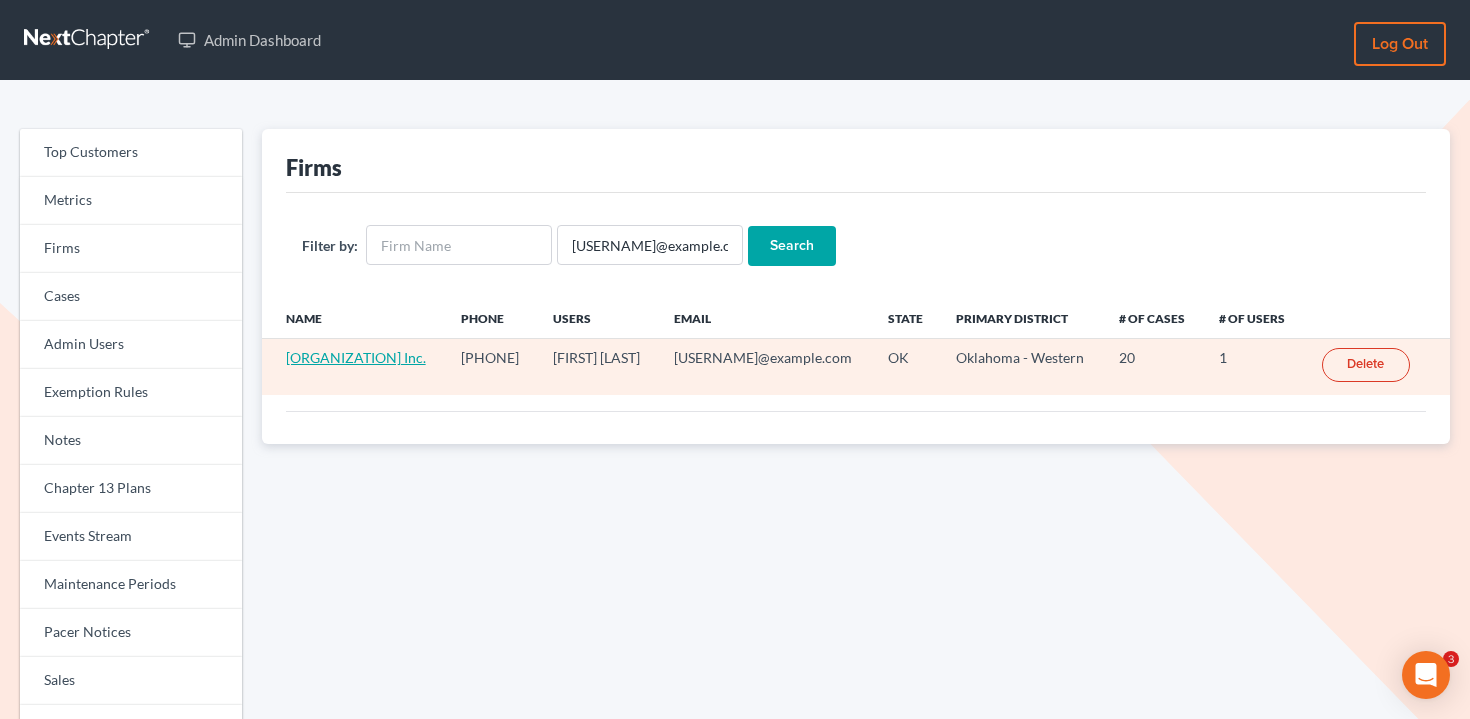 click on "MCCOY LAW FIRM Inc." at bounding box center (356, 357) 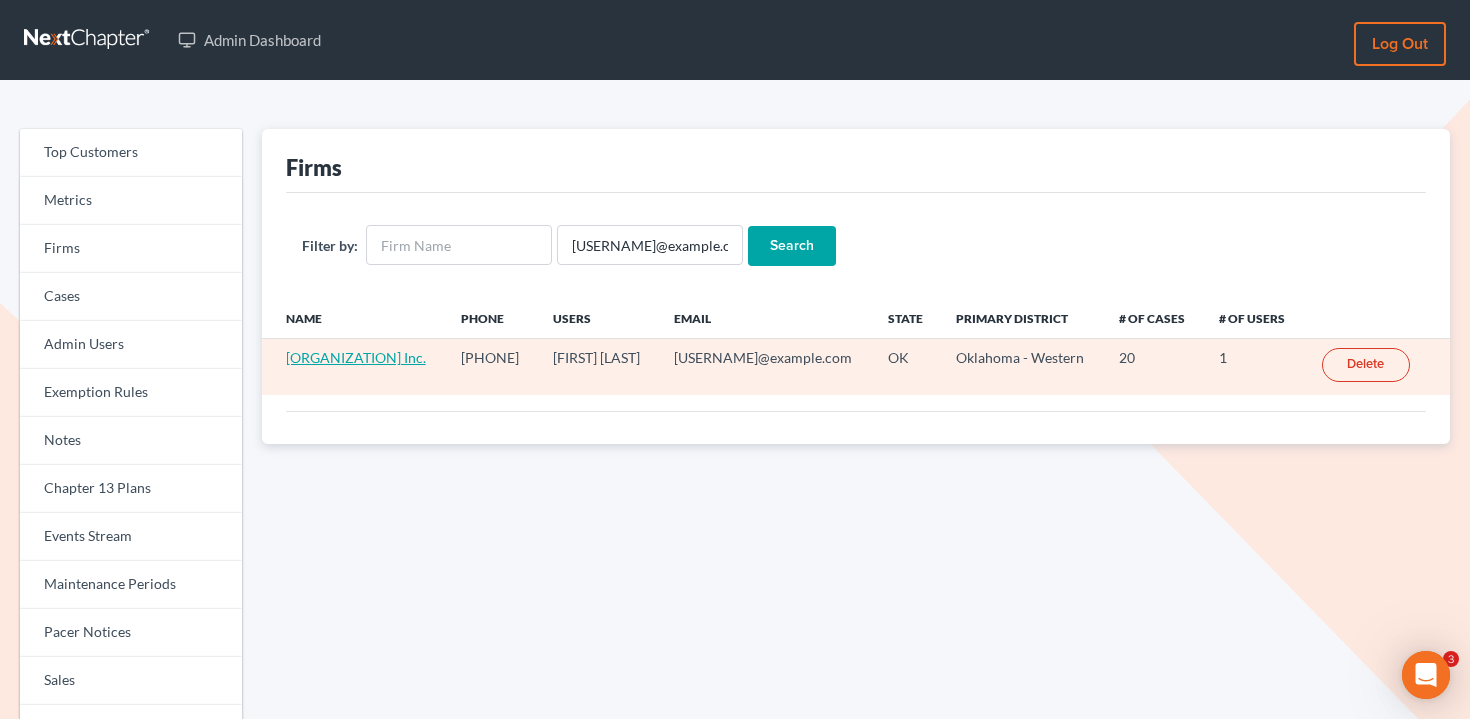 scroll, scrollTop: 0, scrollLeft: 0, axis: both 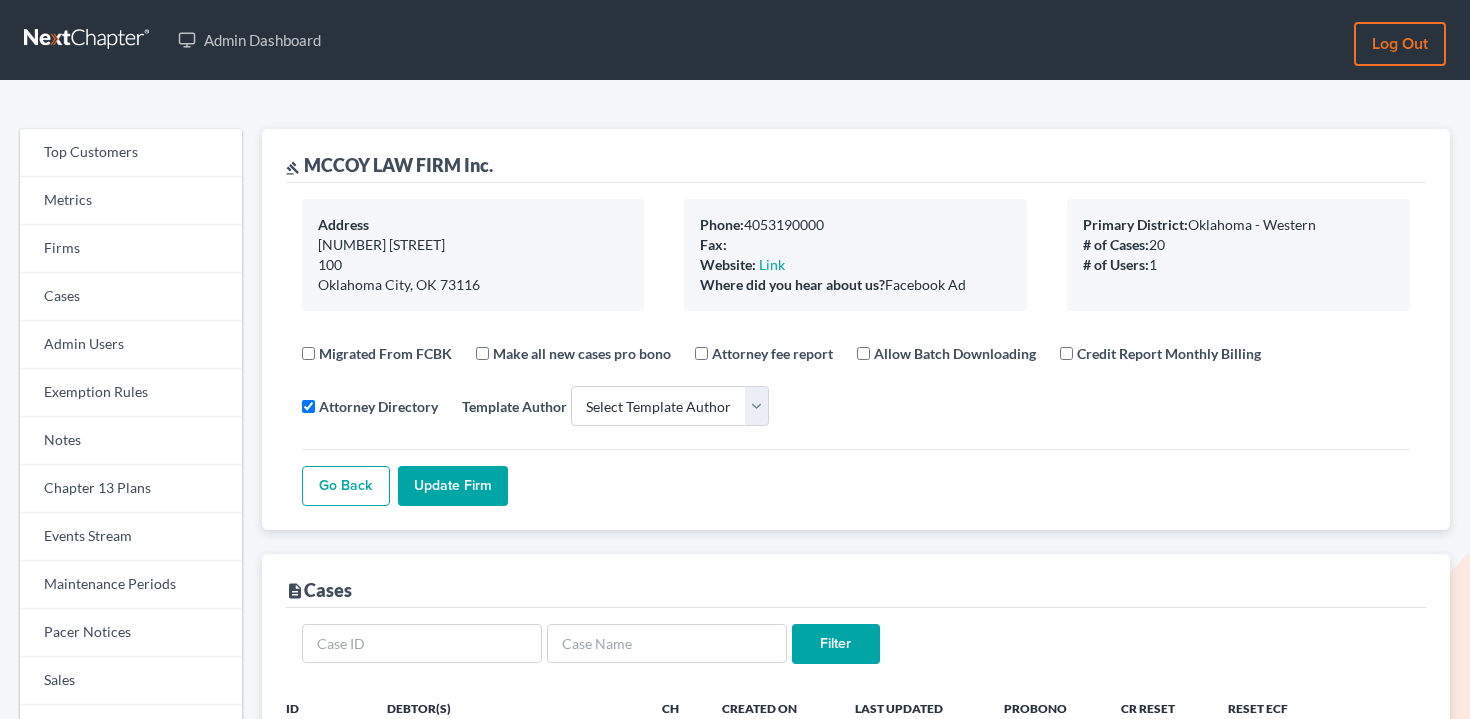 select 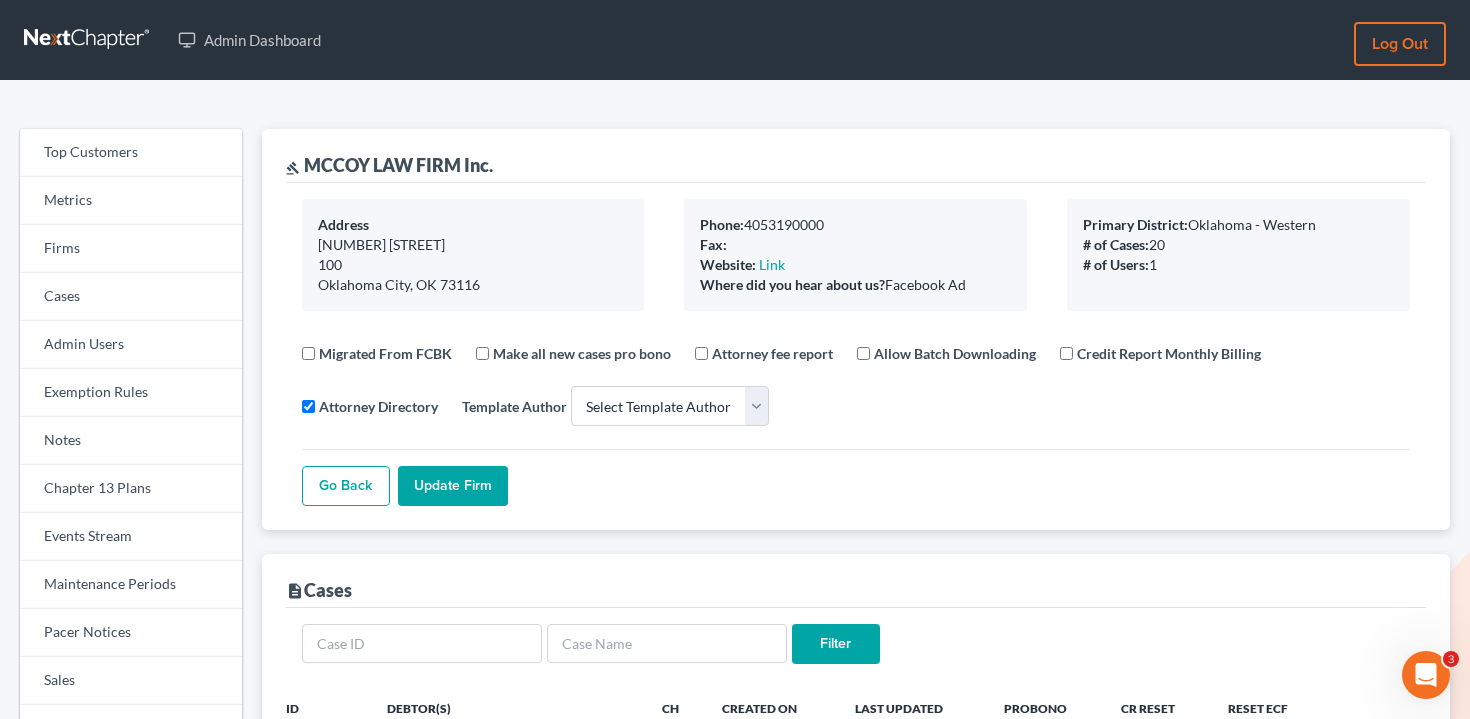 scroll, scrollTop: 0, scrollLeft: 0, axis: both 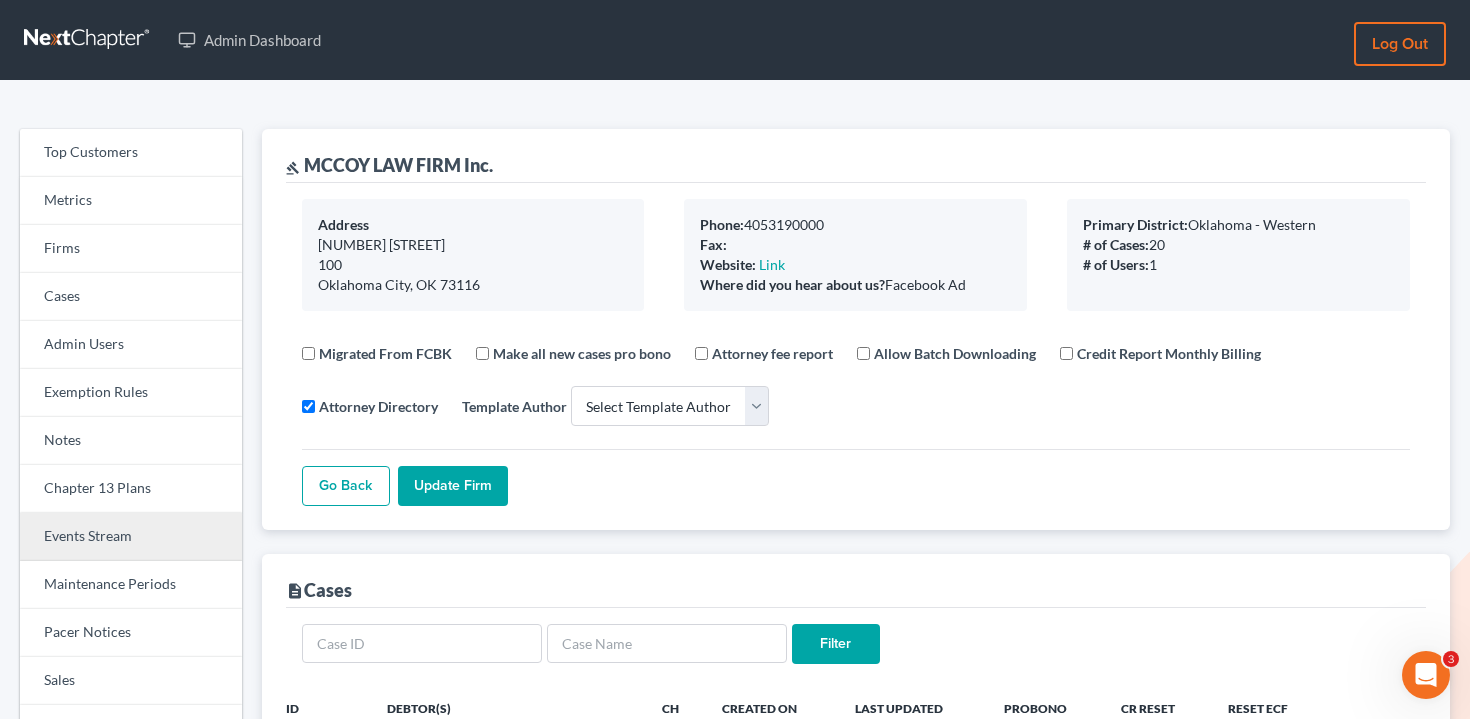 click on "Events Stream" at bounding box center (131, 537) 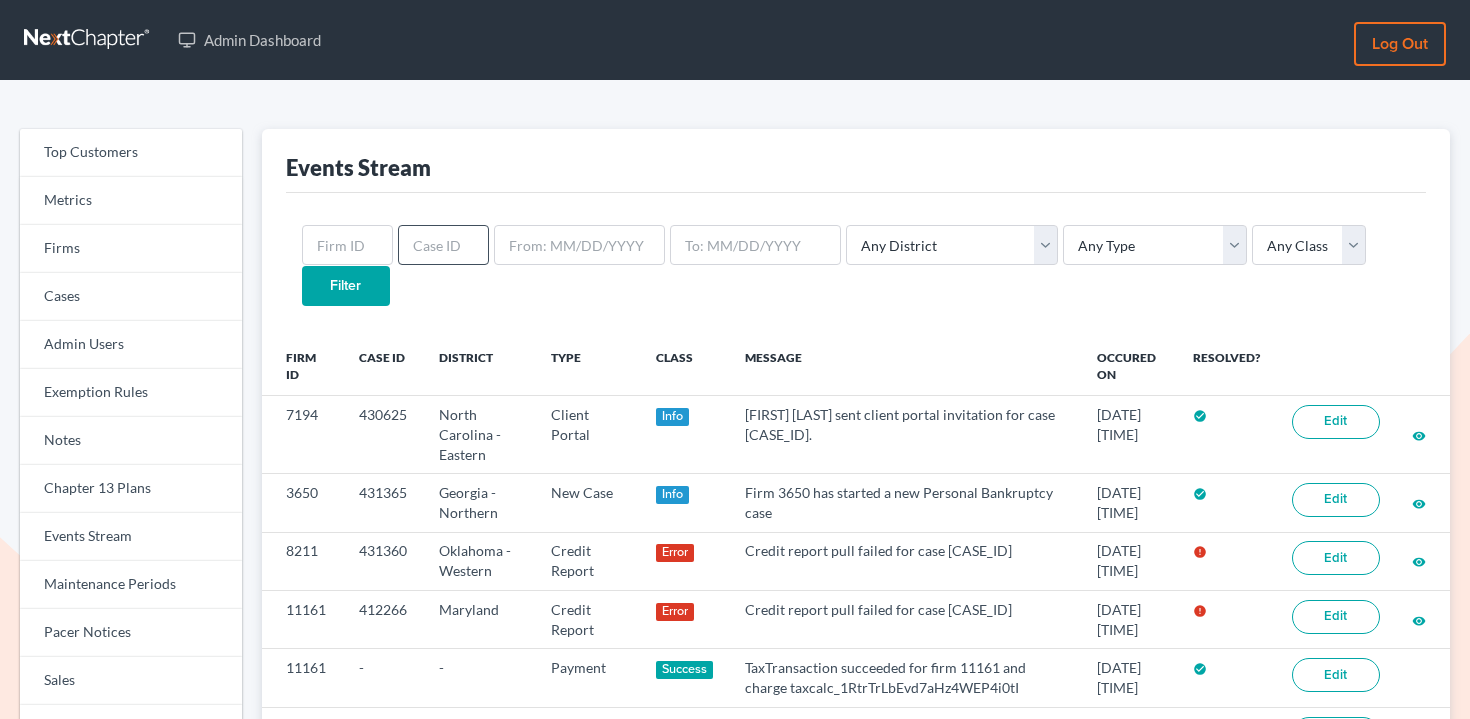 scroll, scrollTop: 0, scrollLeft: 0, axis: both 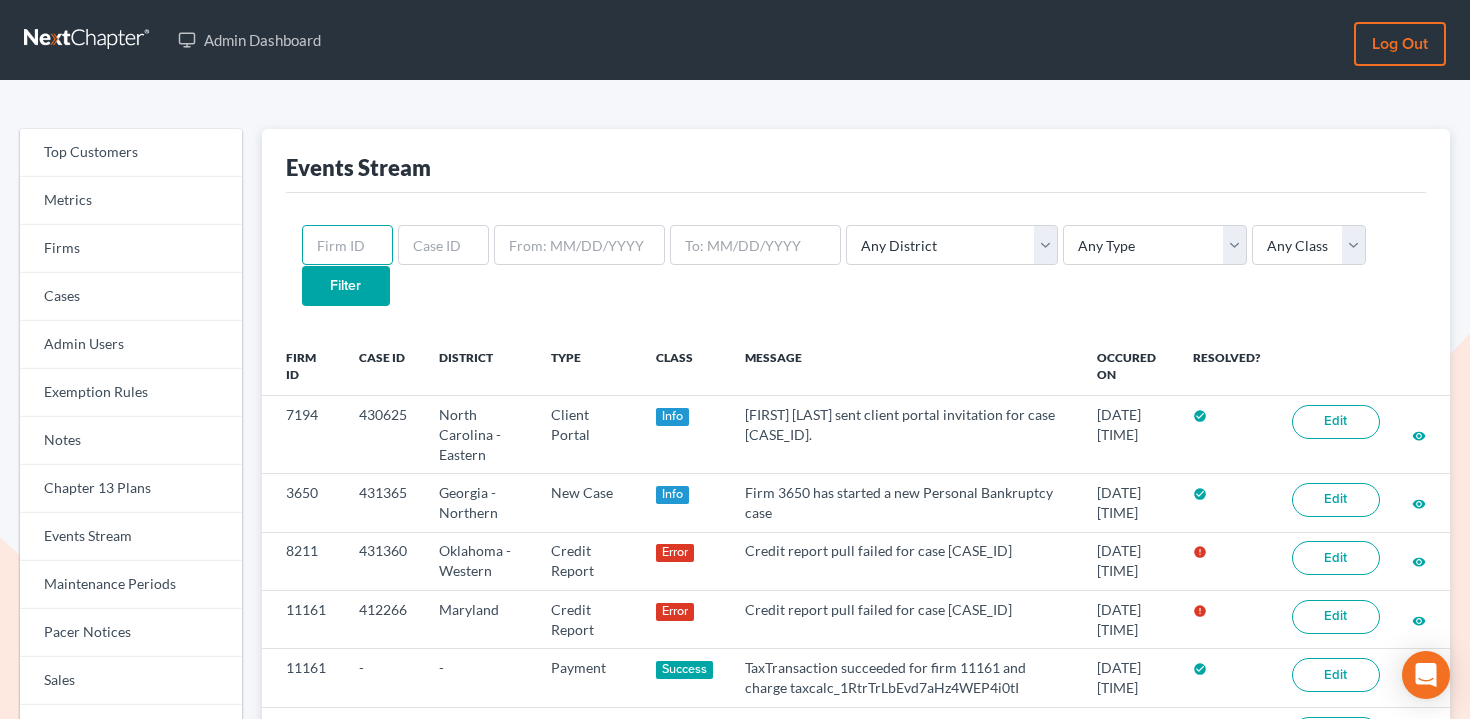 click at bounding box center (347, 245) 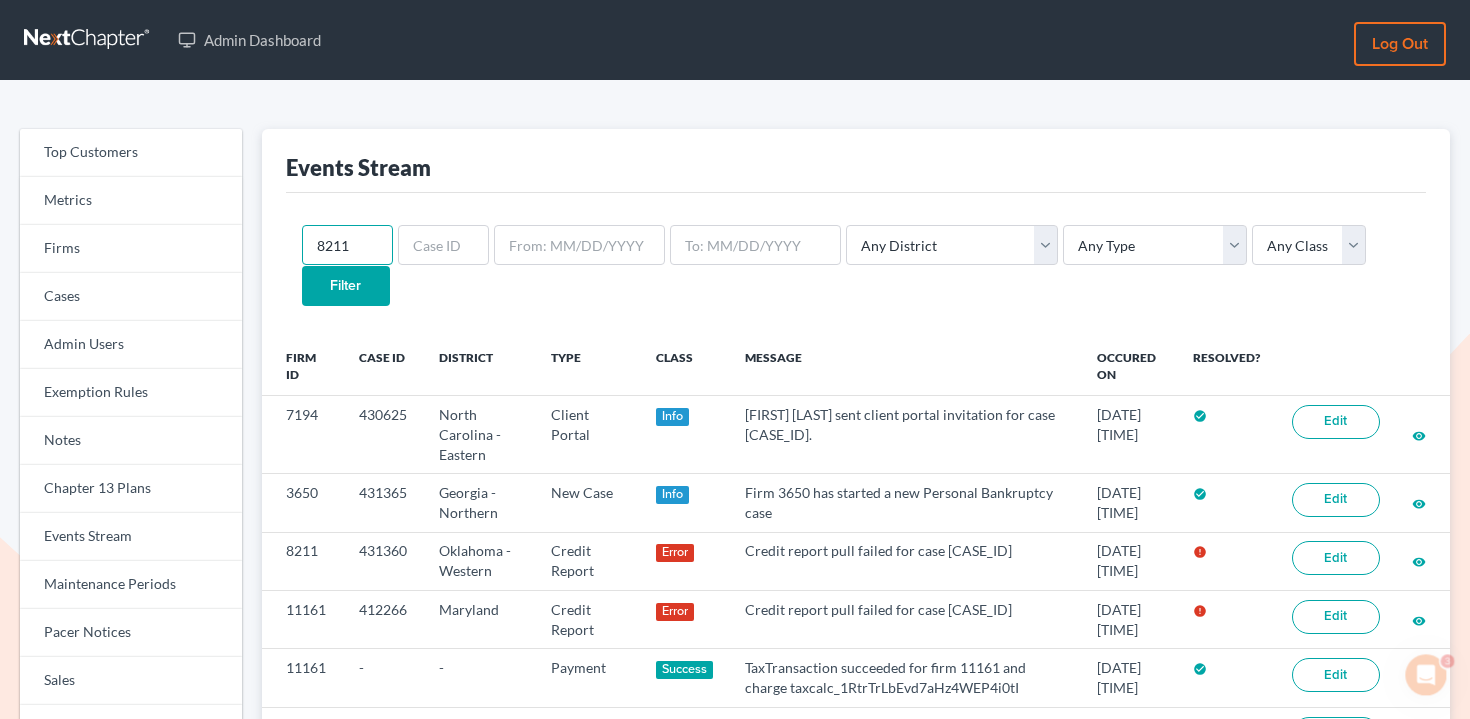 scroll, scrollTop: 0, scrollLeft: 0, axis: both 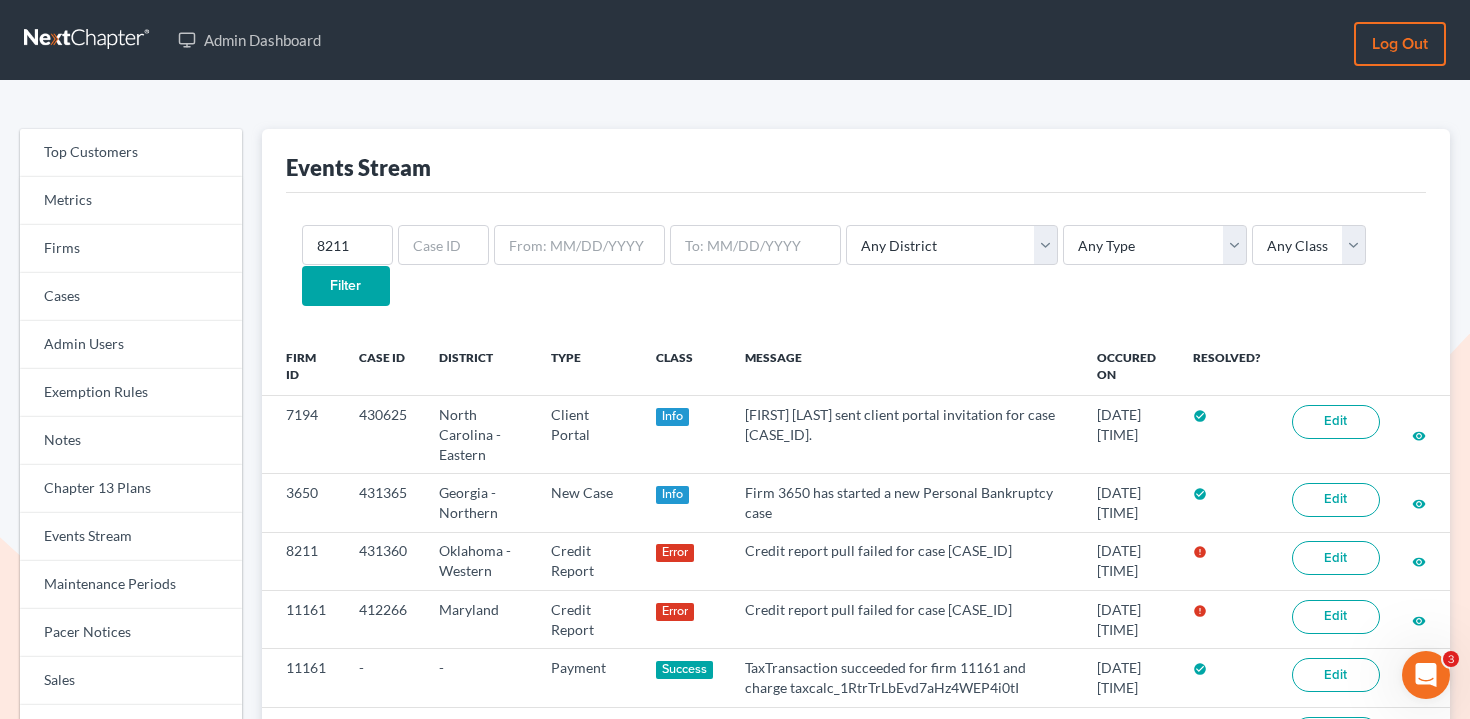 click on "Filter" at bounding box center [346, 286] 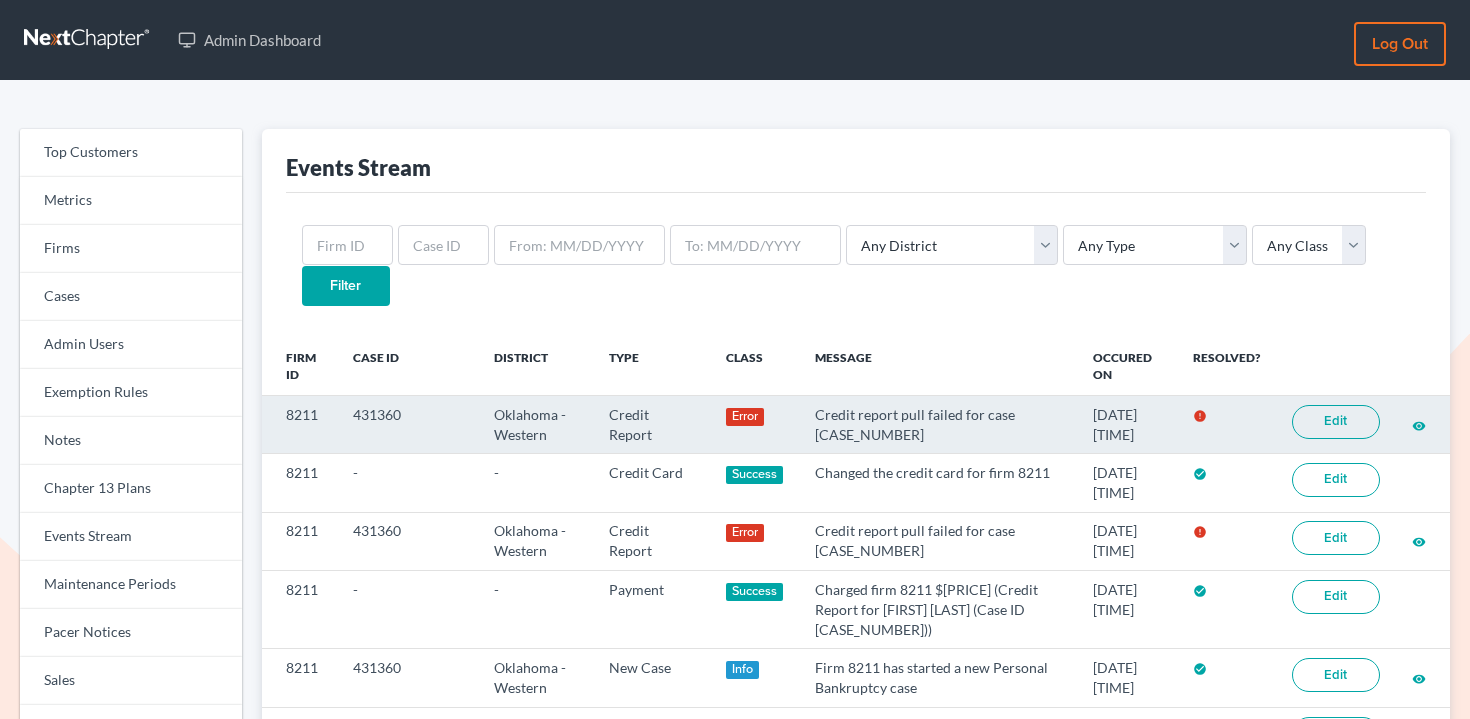scroll, scrollTop: 0, scrollLeft: 0, axis: both 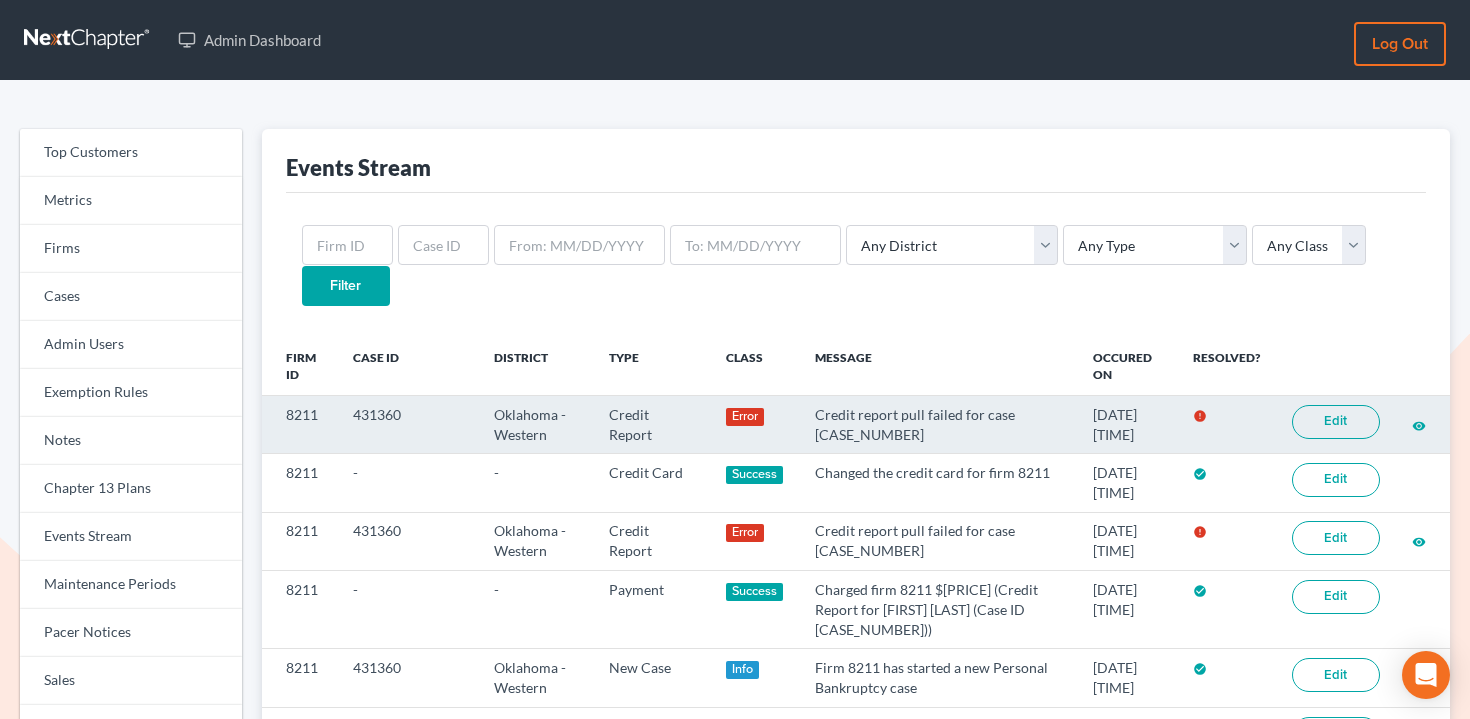 click on "Edit" at bounding box center (1336, 422) 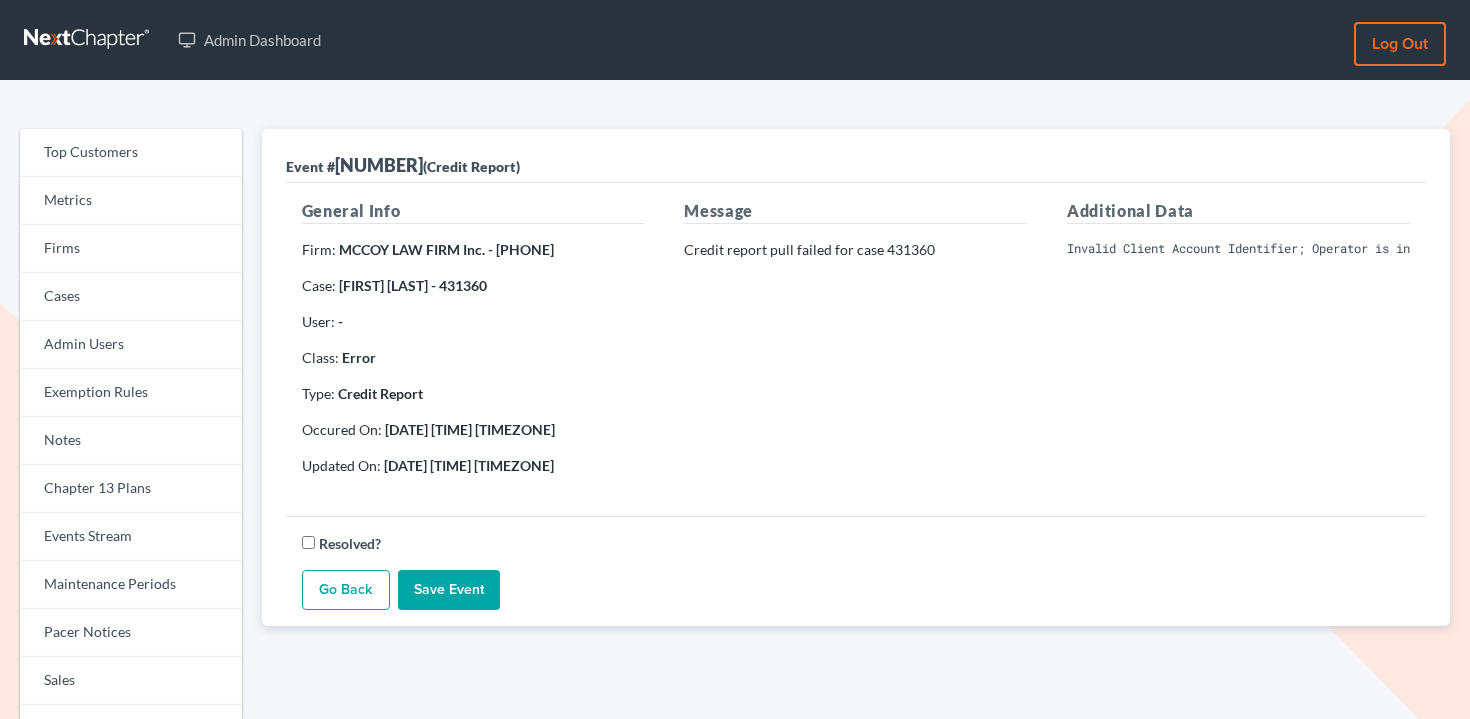 scroll, scrollTop: 0, scrollLeft: 0, axis: both 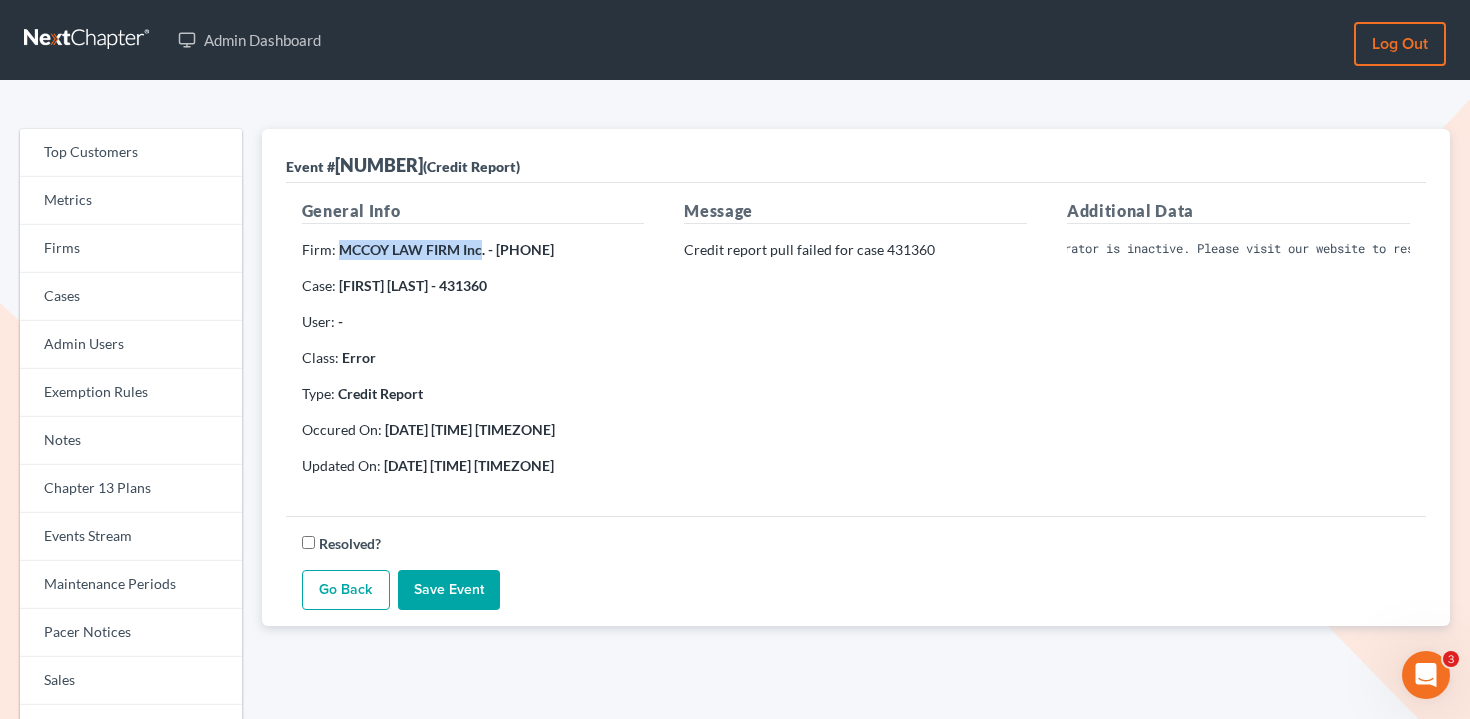 drag, startPoint x: 481, startPoint y: 250, endPoint x: 338, endPoint y: 248, distance: 143.01399 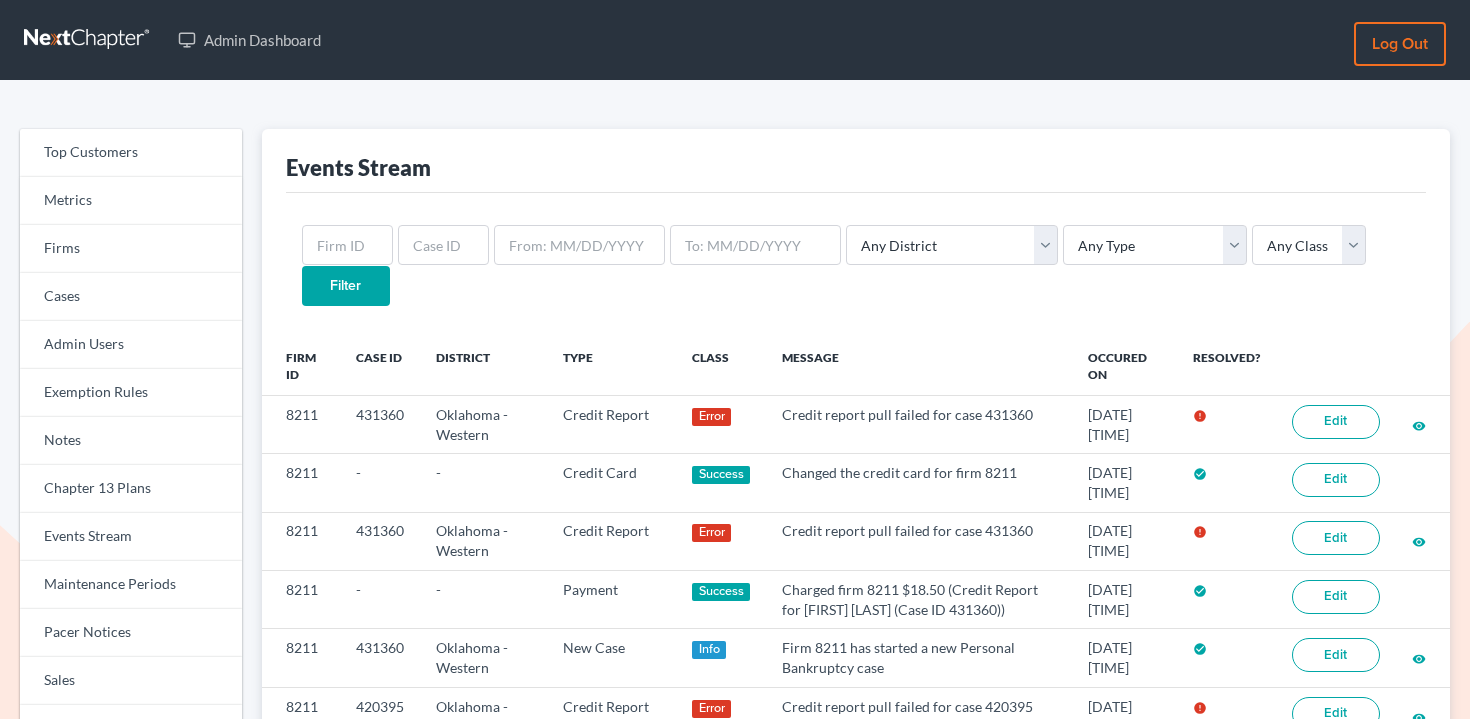 scroll, scrollTop: 0, scrollLeft: 0, axis: both 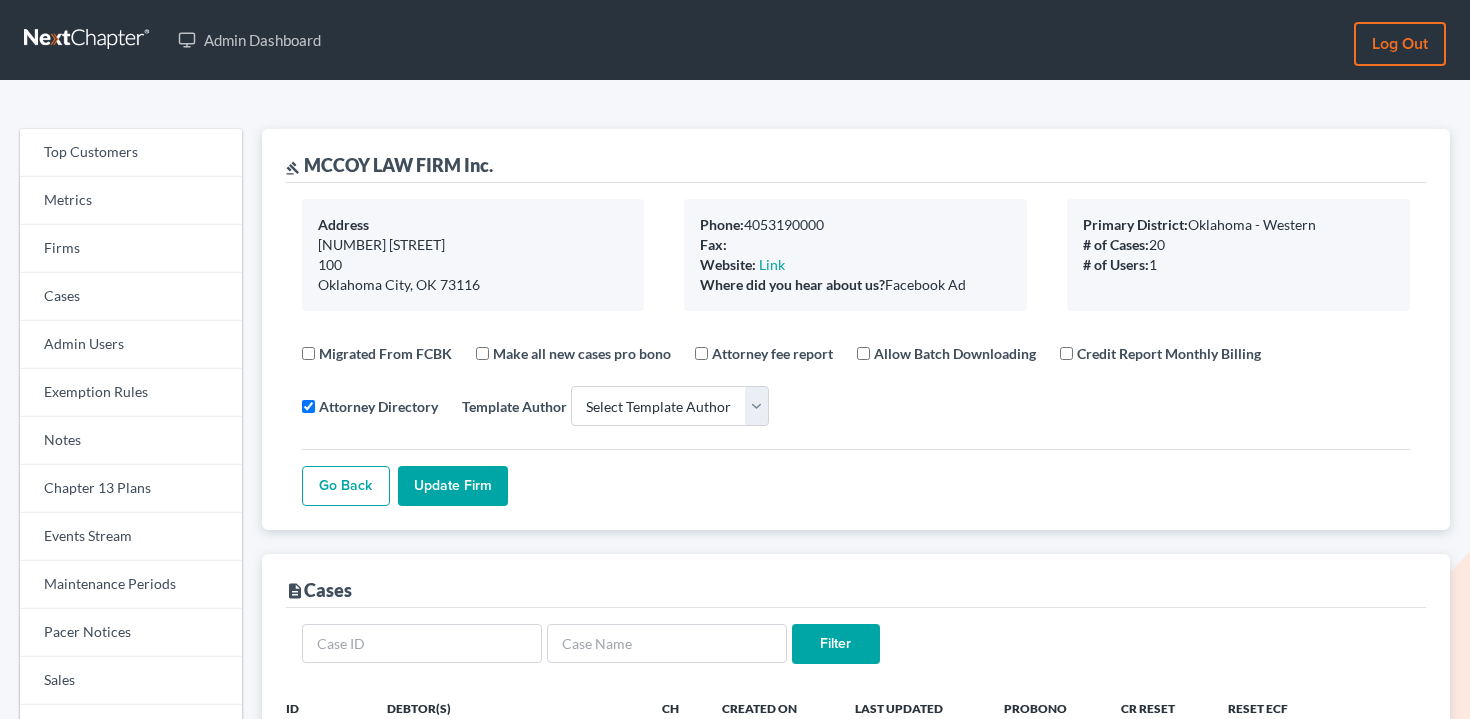 select 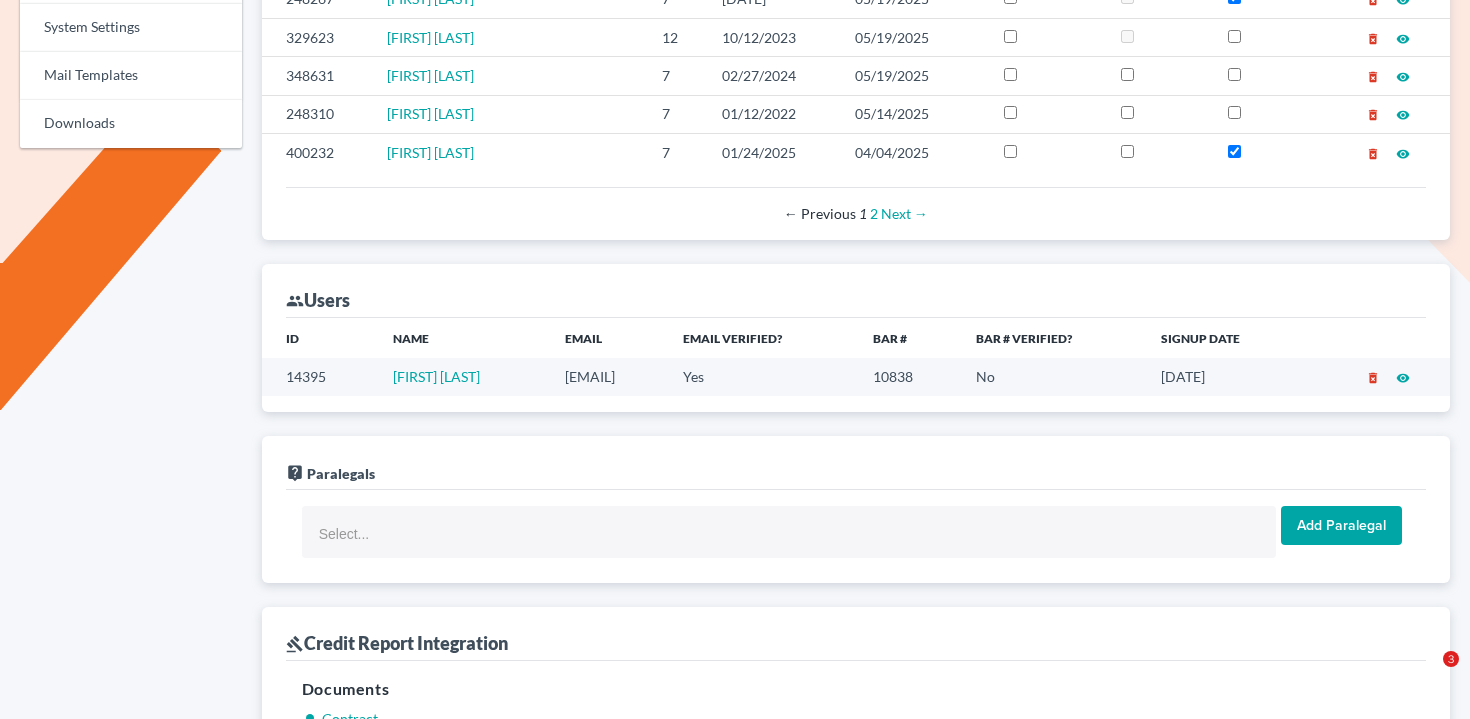 scroll, scrollTop: 1126, scrollLeft: 0, axis: vertical 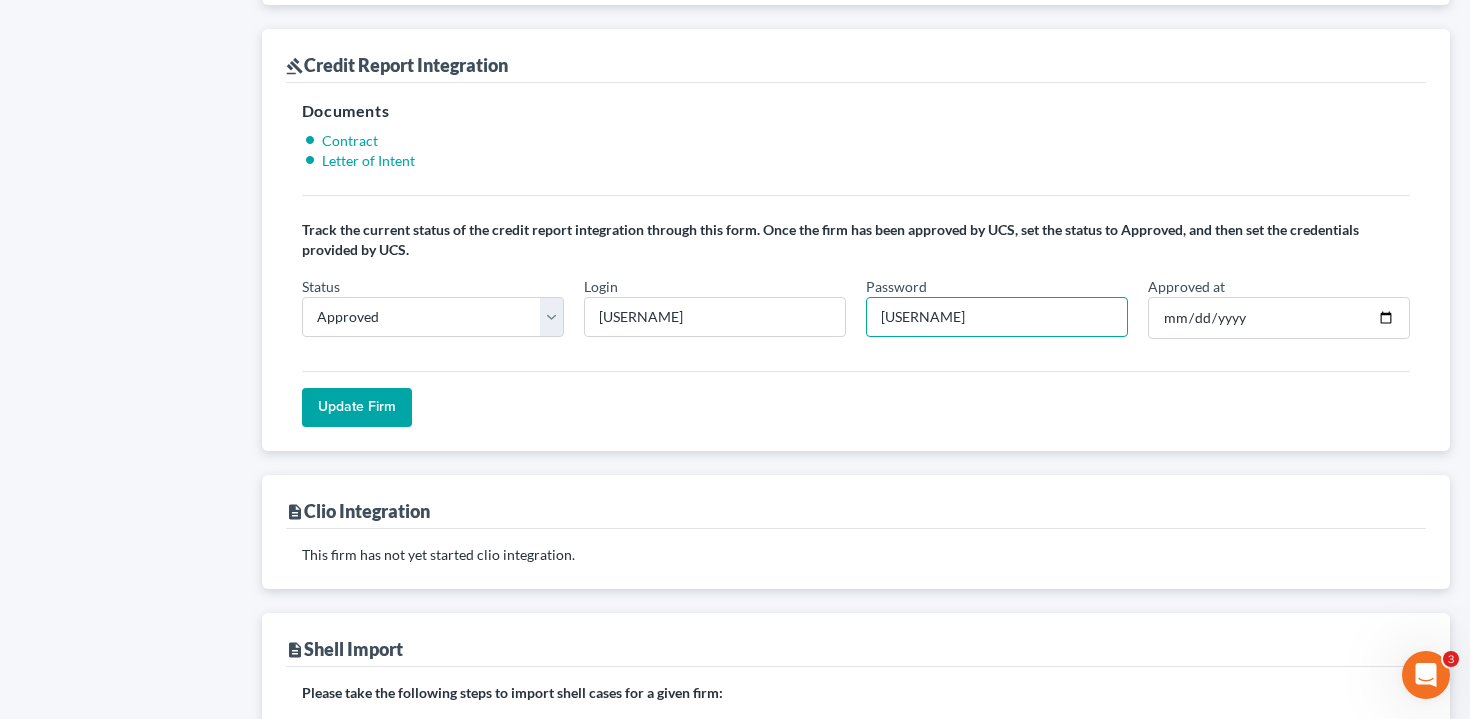 drag, startPoint x: 949, startPoint y: 317, endPoint x: 855, endPoint y: 317, distance: 94 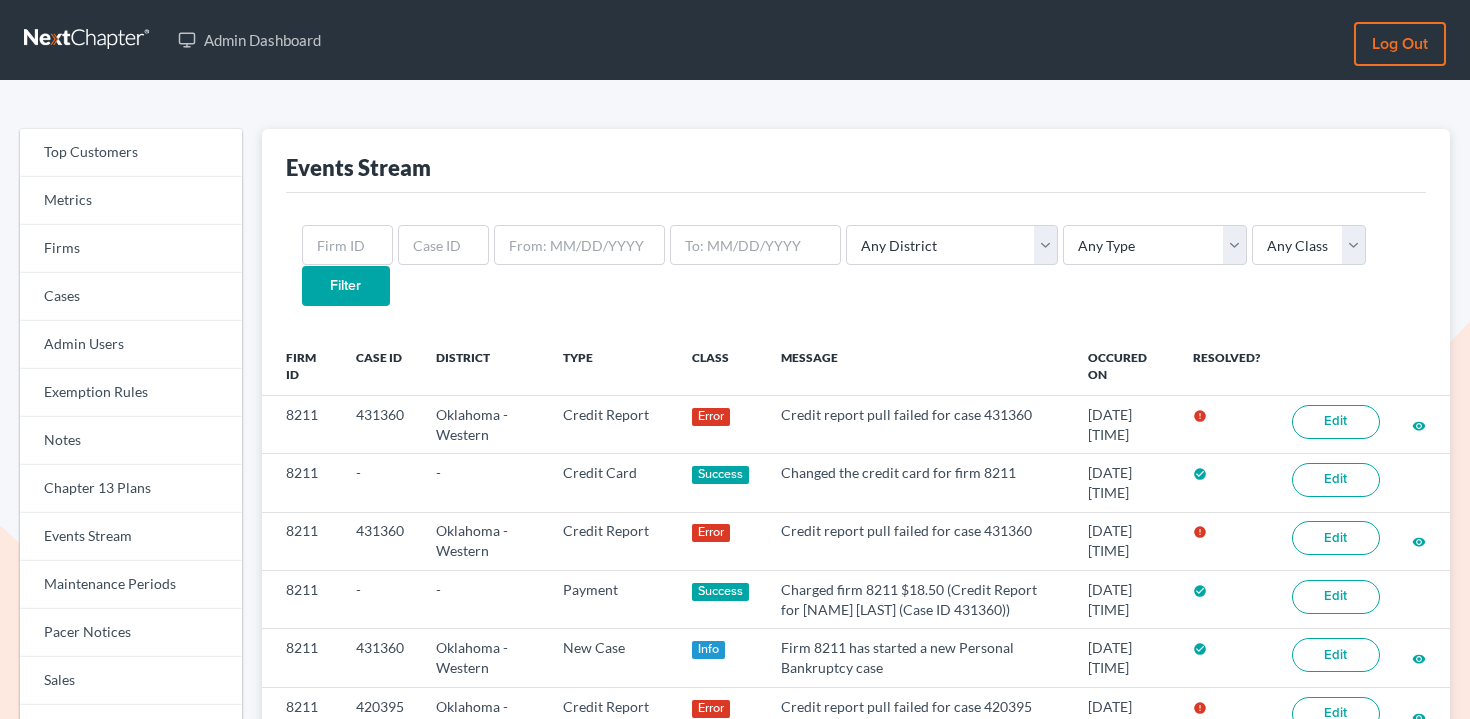 scroll, scrollTop: 0, scrollLeft: 0, axis: both 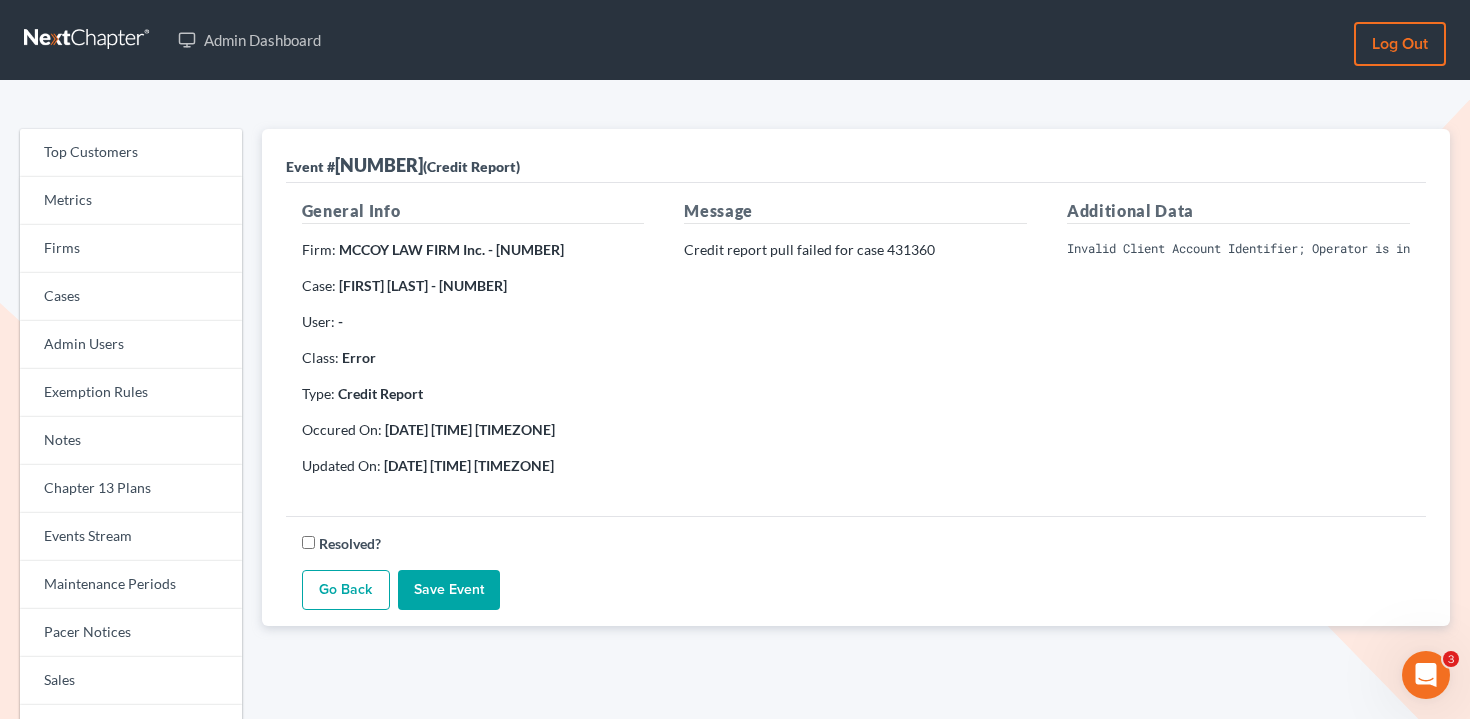 click on "Additional Data Invalid Client Account Identifier; Operator is inactive. Please visit our website to reset your password." at bounding box center [1238, 345] 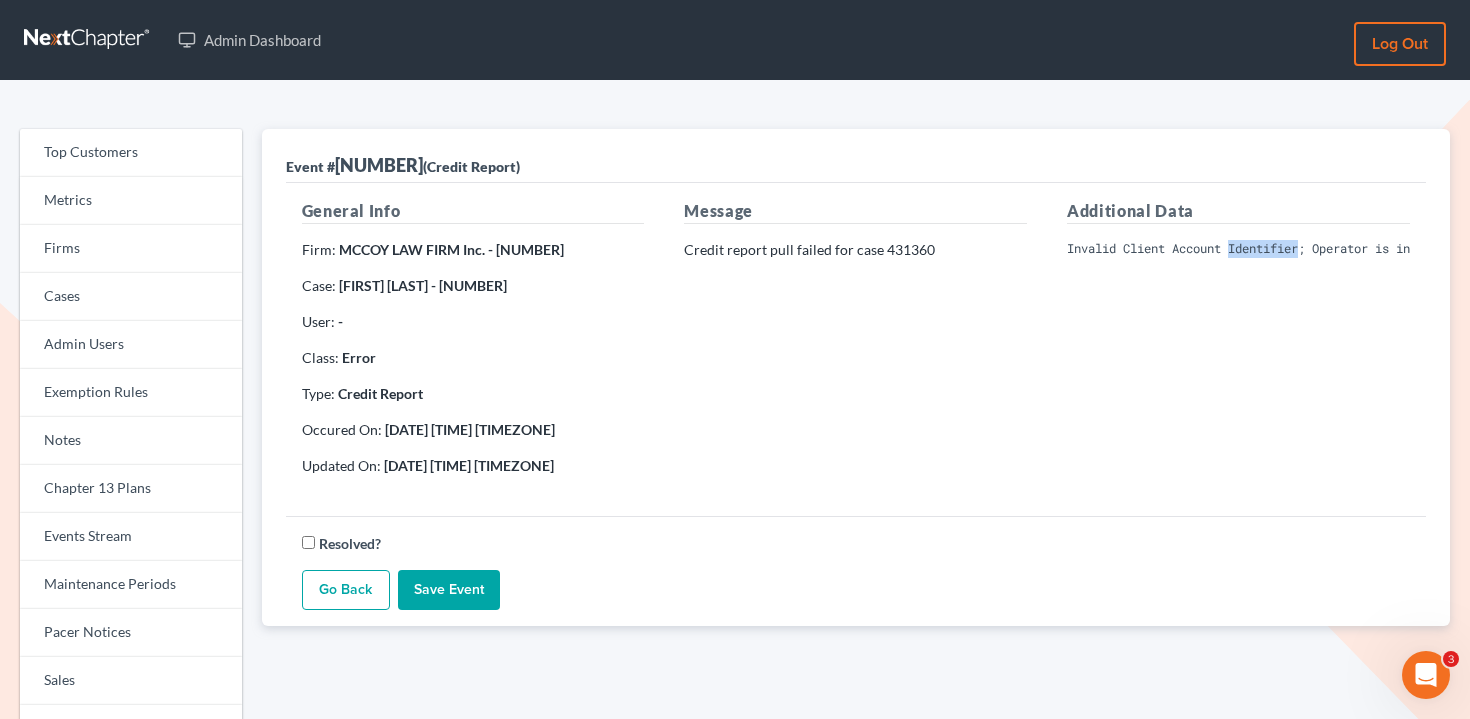 click on "Invalid Client Account Identifier; Operator is inactive. Please visit our website to reset your password." at bounding box center (1238, 249) 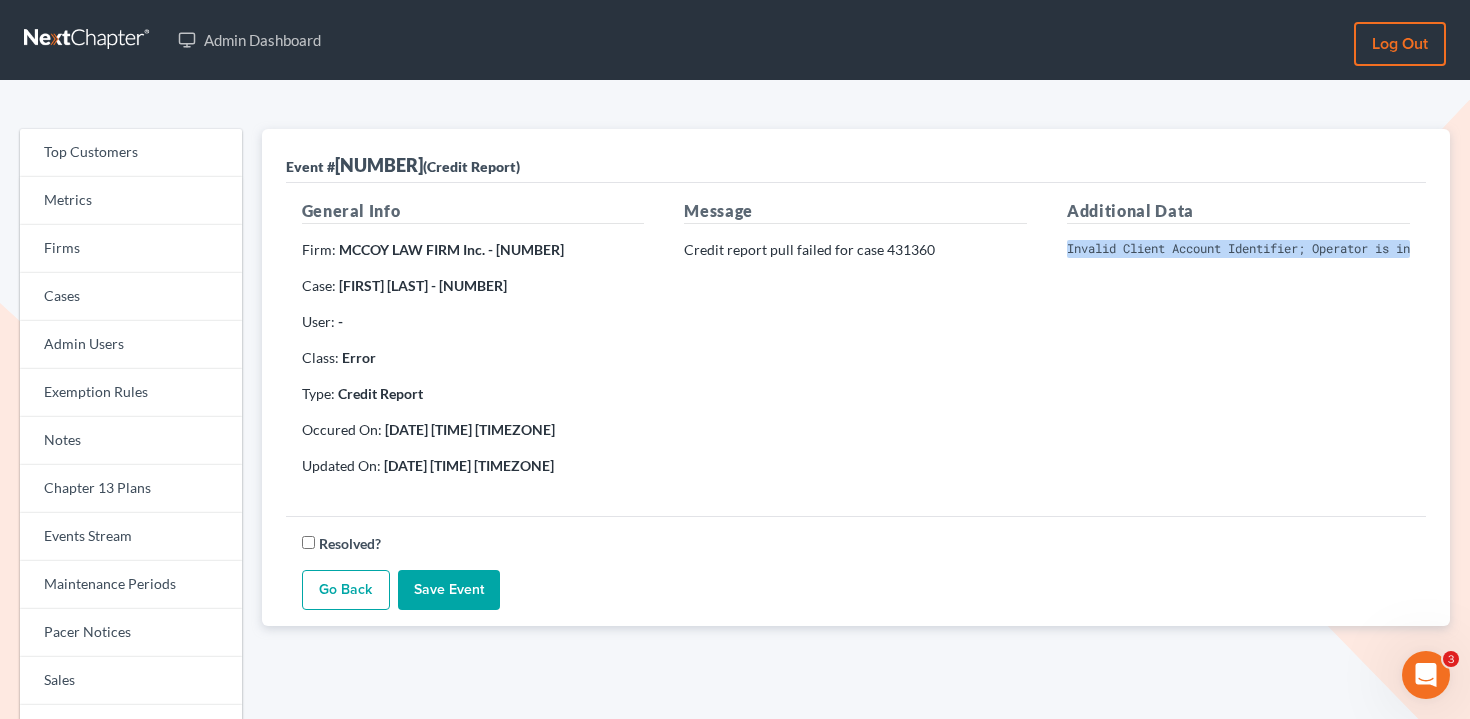 click on "Invalid Client Account Identifier; Operator is inactive. Please visit our website to reset your password." at bounding box center [1238, 249] 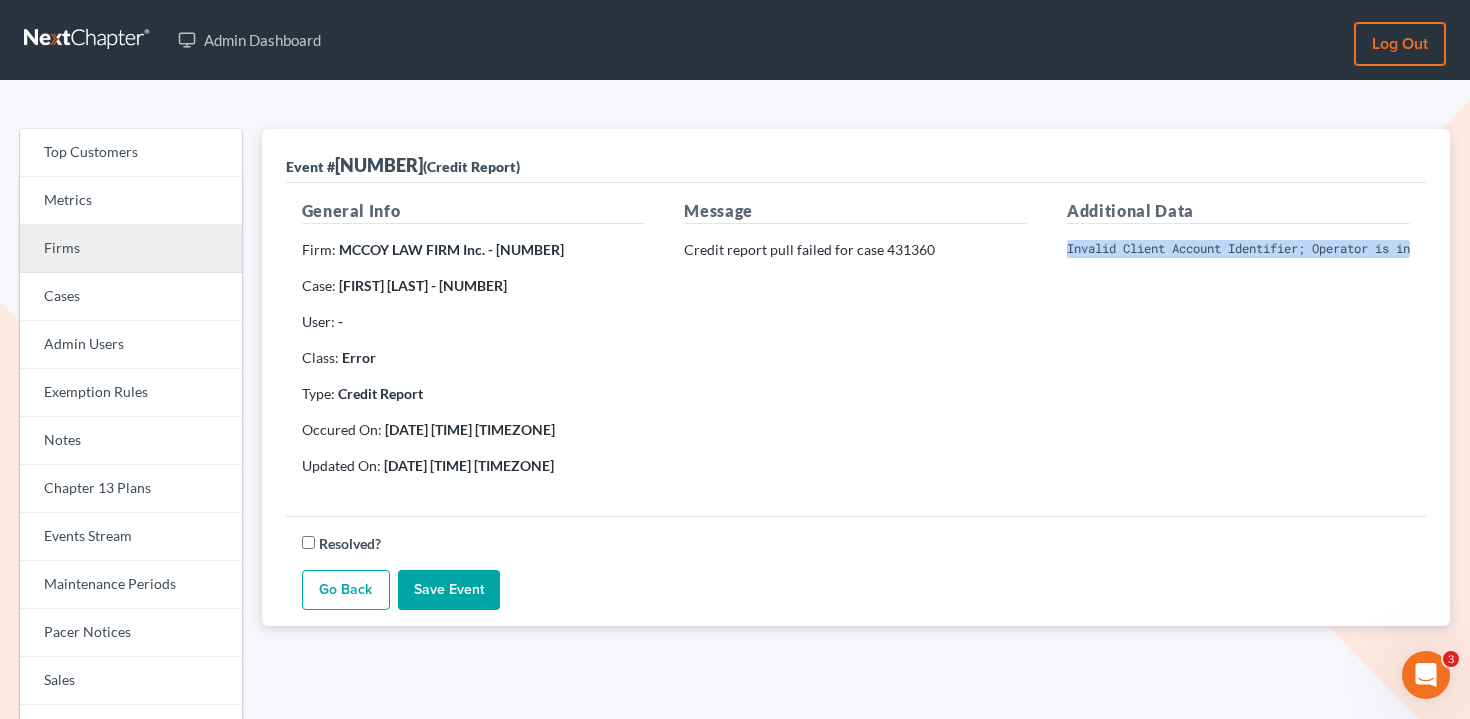 click on "Firms" at bounding box center [131, 249] 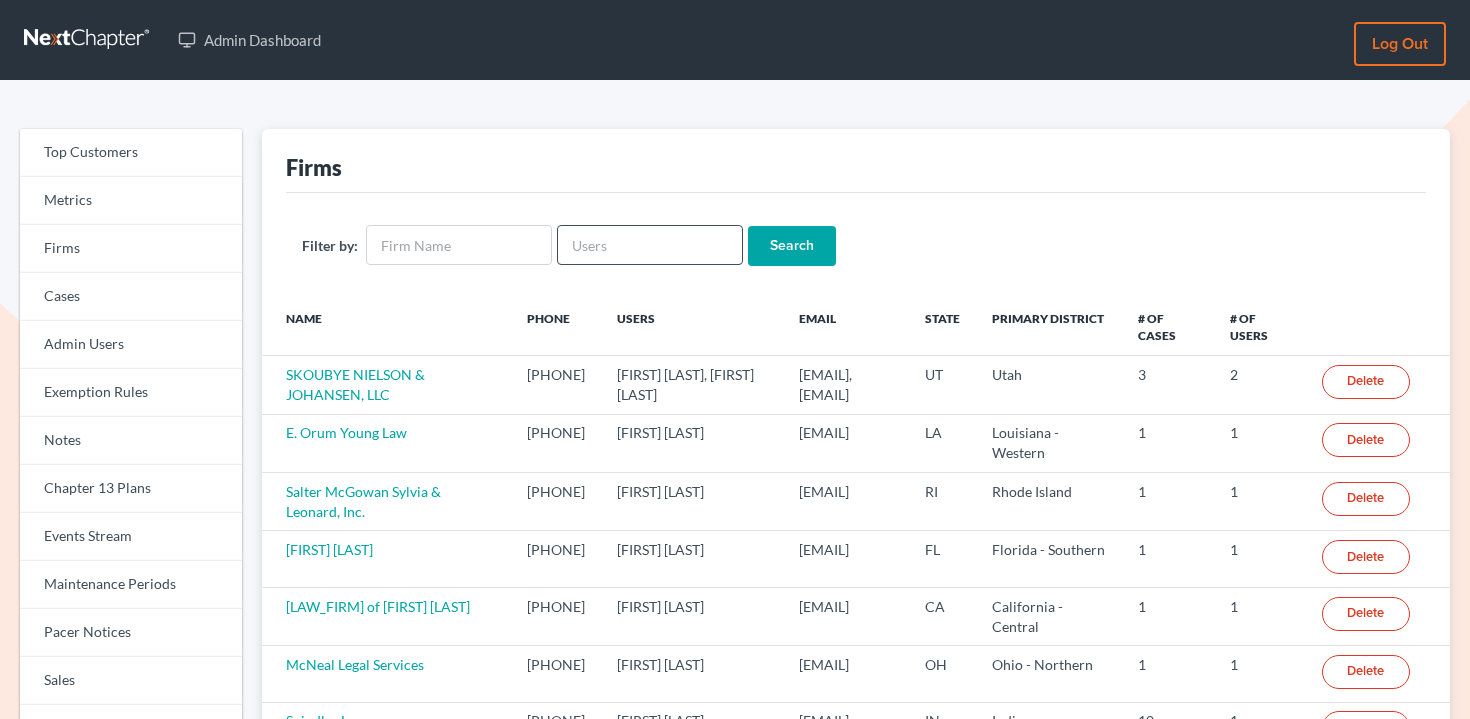 scroll, scrollTop: 0, scrollLeft: 0, axis: both 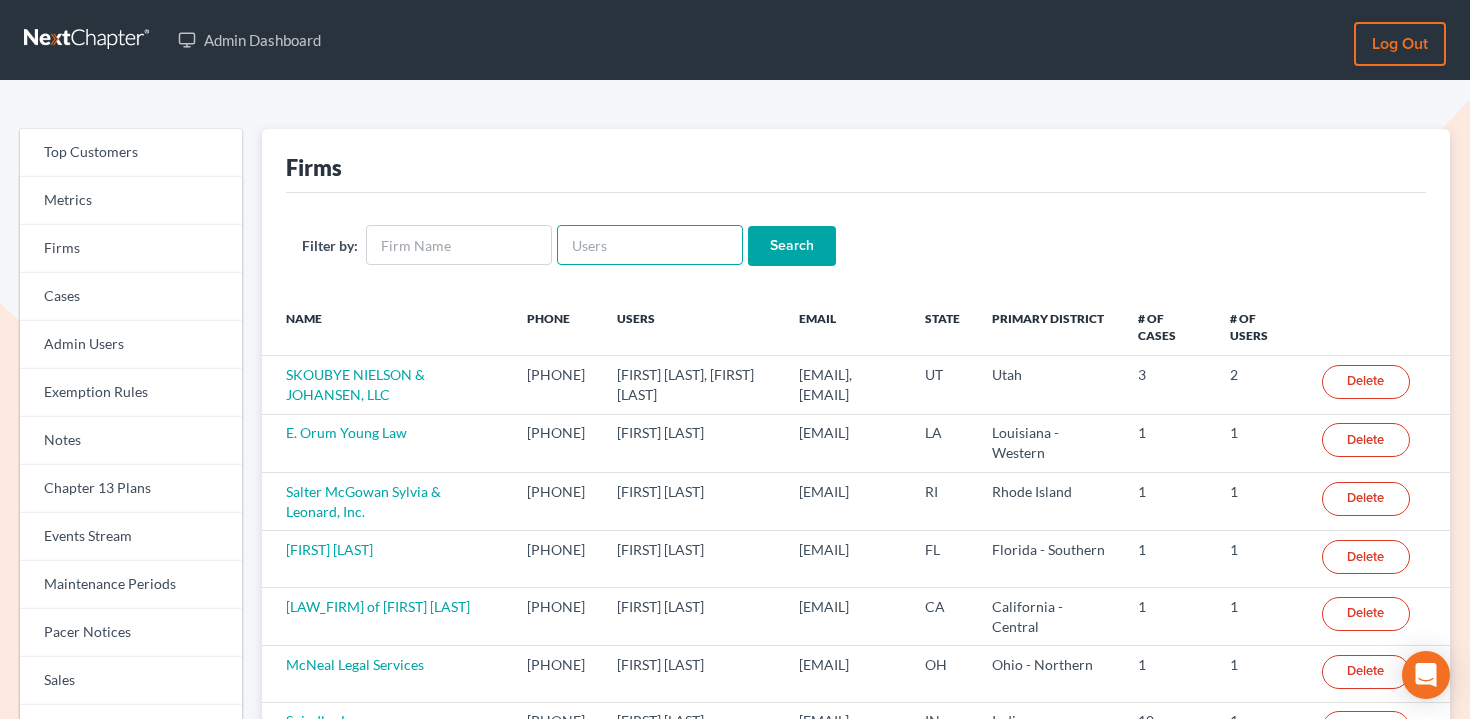 click at bounding box center (650, 245) 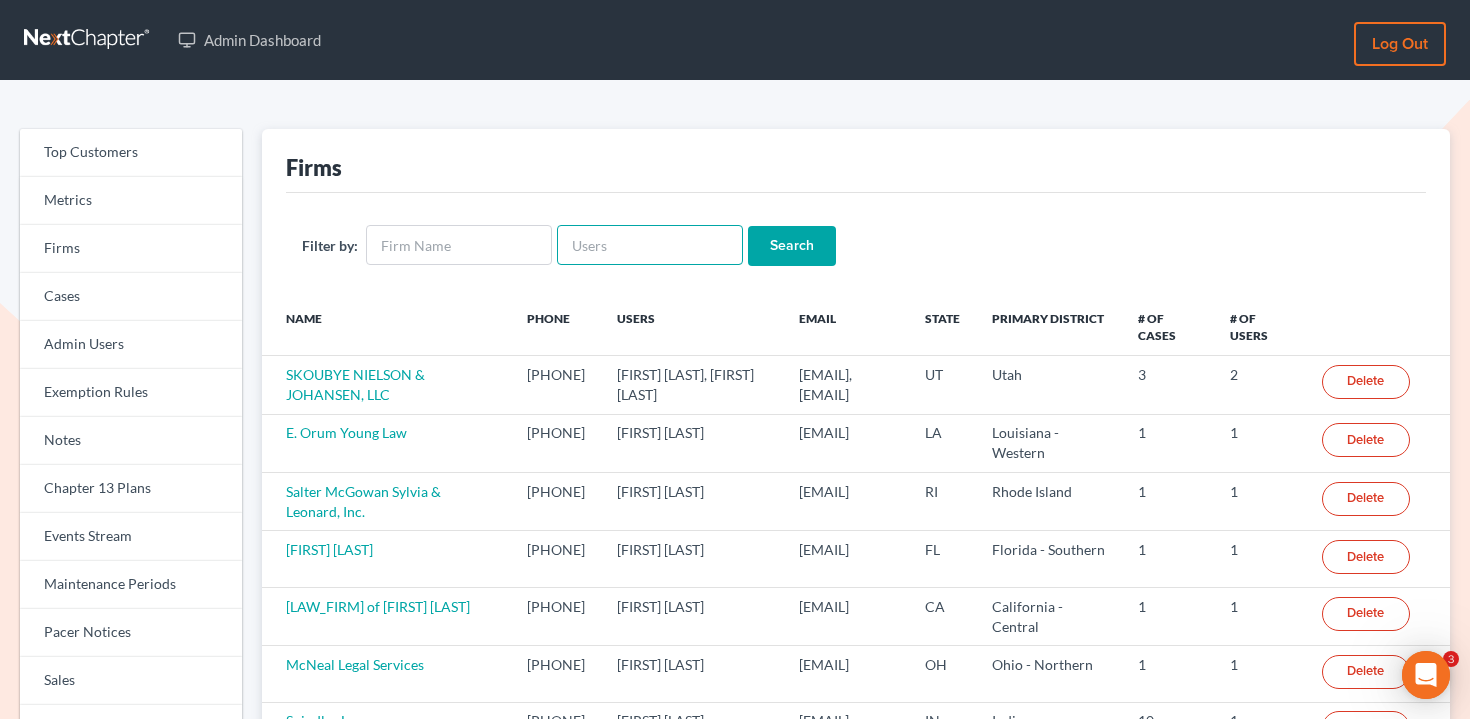 scroll, scrollTop: 0, scrollLeft: 0, axis: both 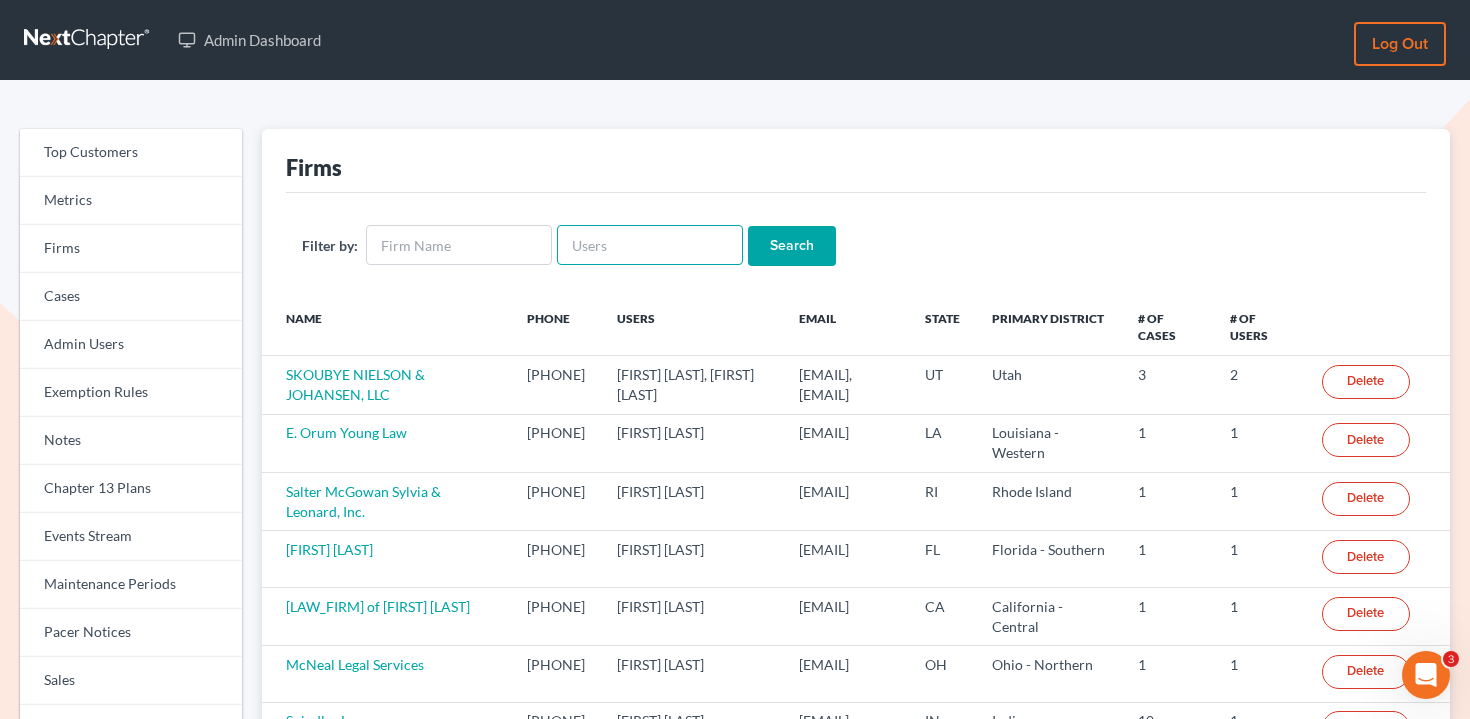 paste on "pasquale@firstgotham.com" 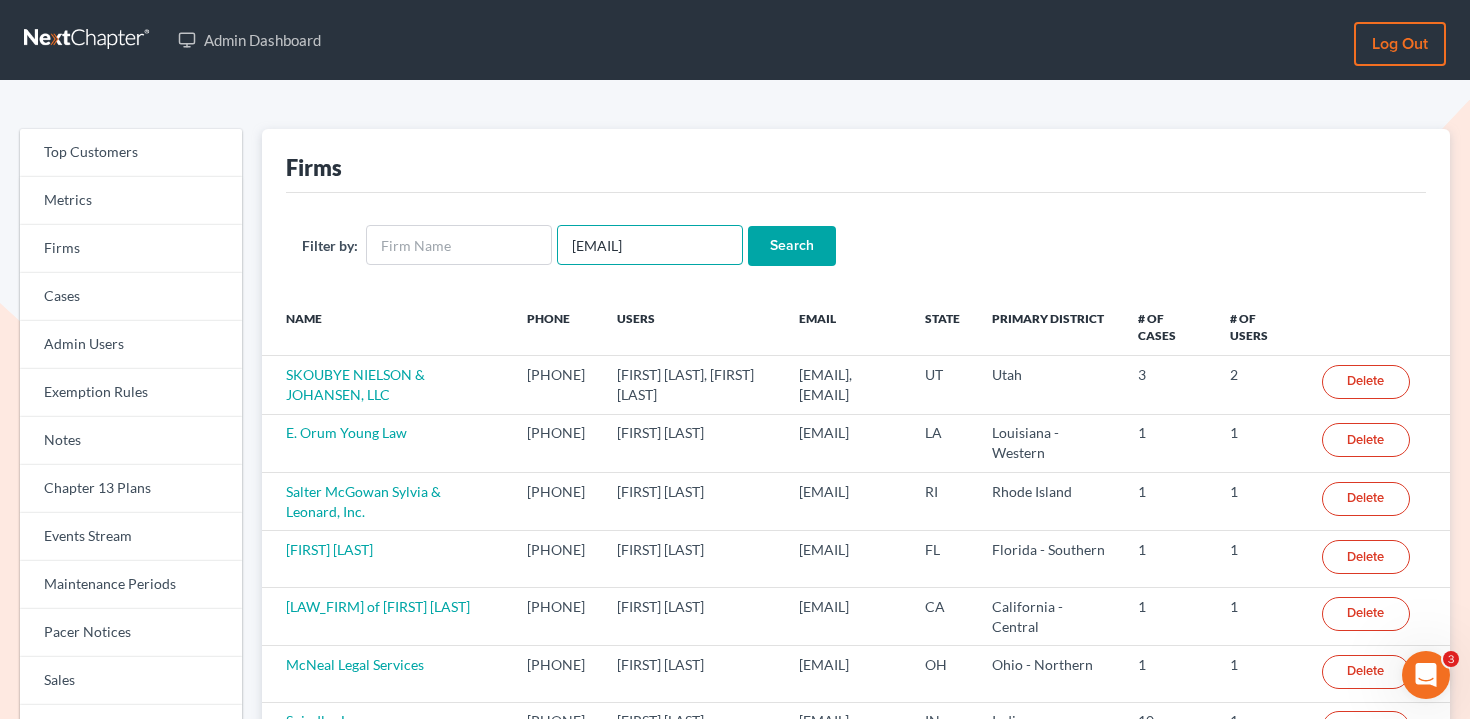 scroll, scrollTop: 0, scrollLeft: 17, axis: horizontal 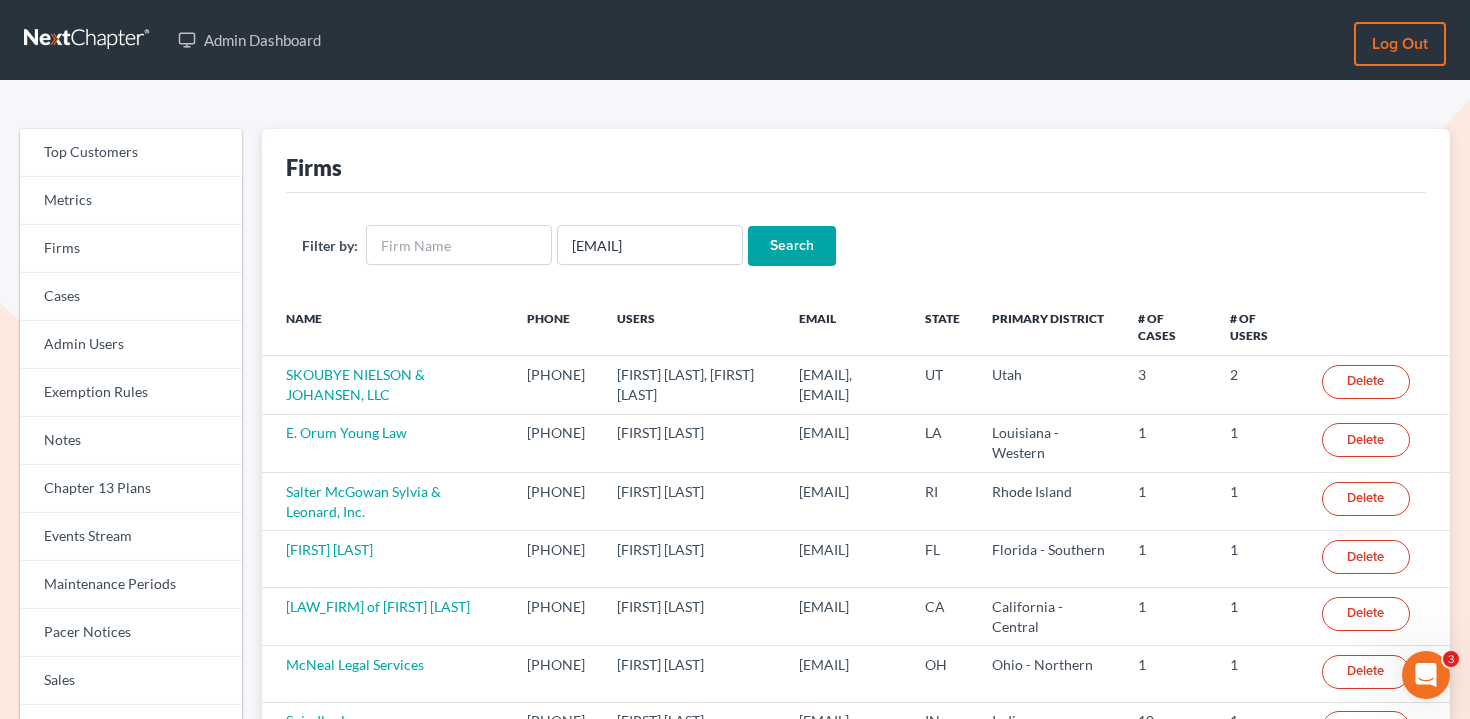 click on "Search" at bounding box center (792, 246) 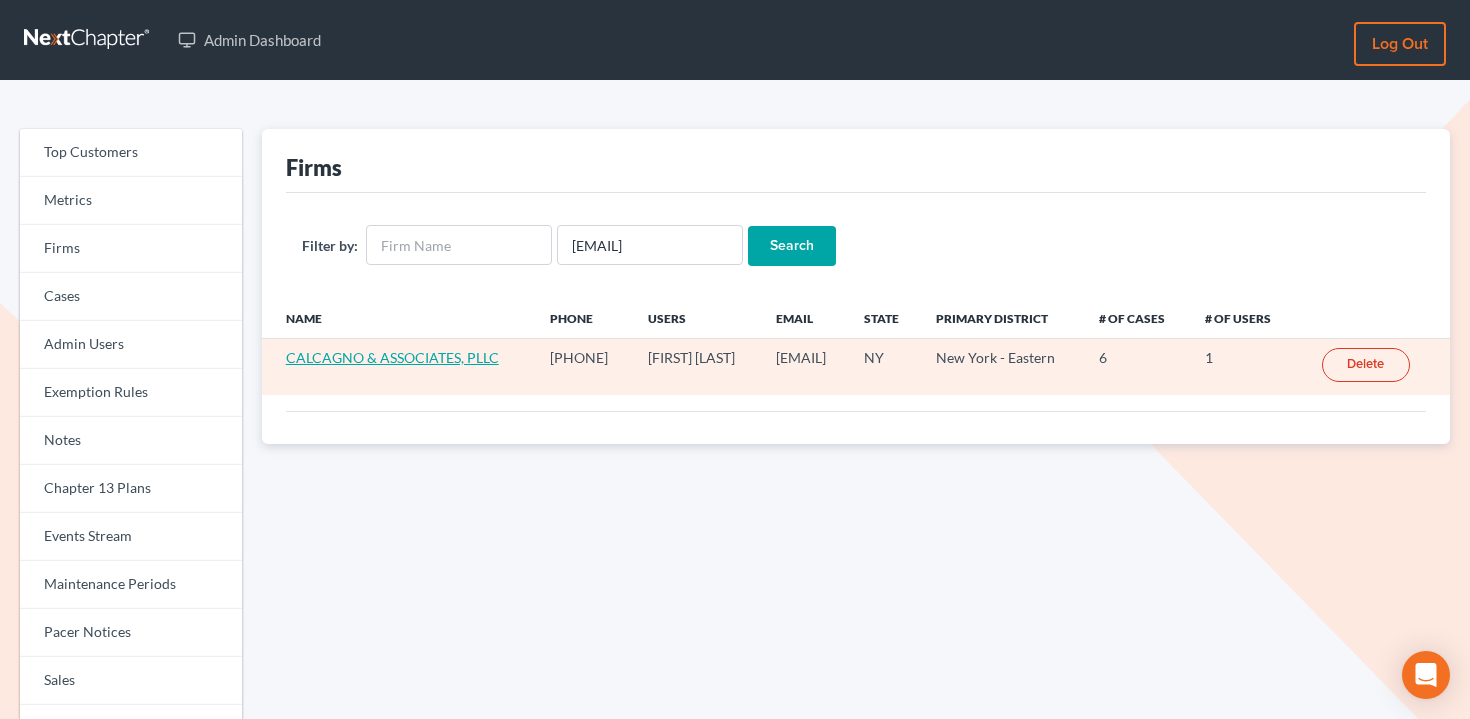 scroll, scrollTop: 0, scrollLeft: 0, axis: both 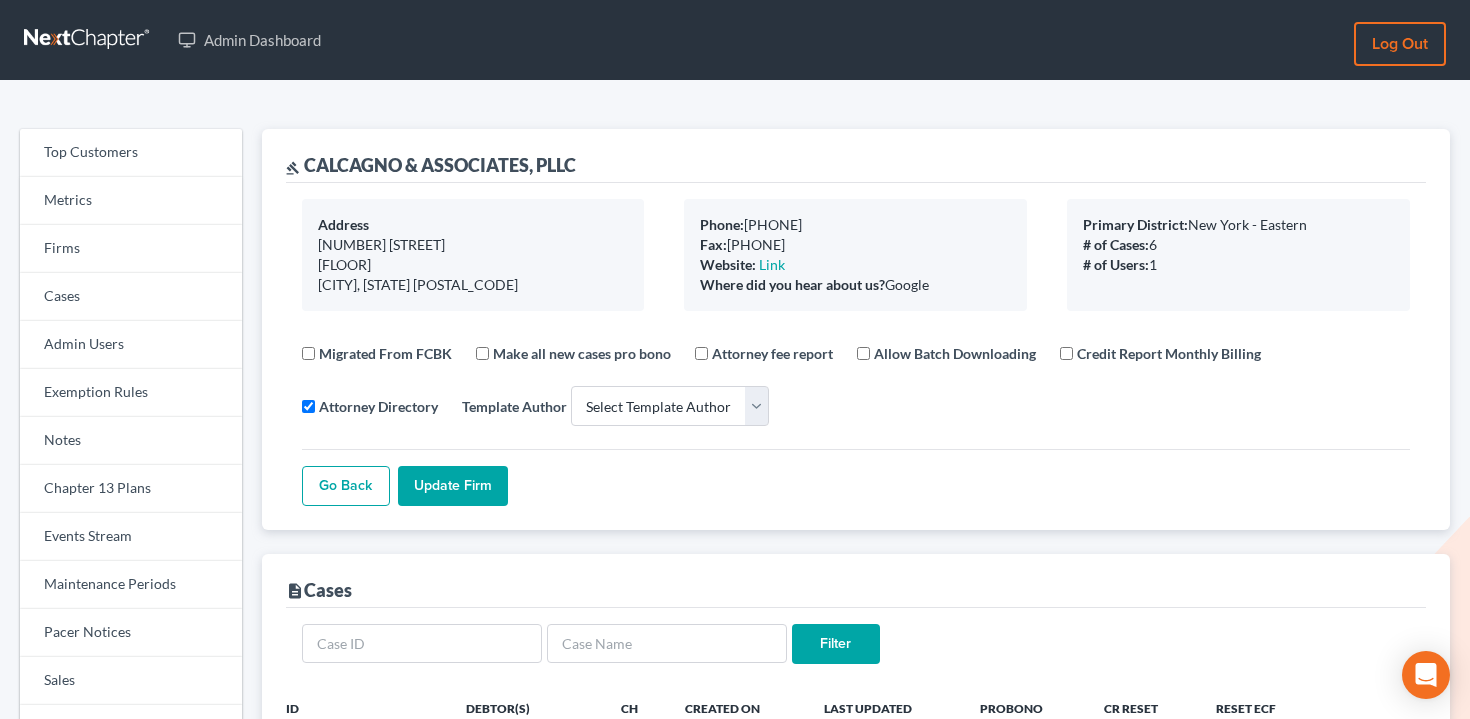 select 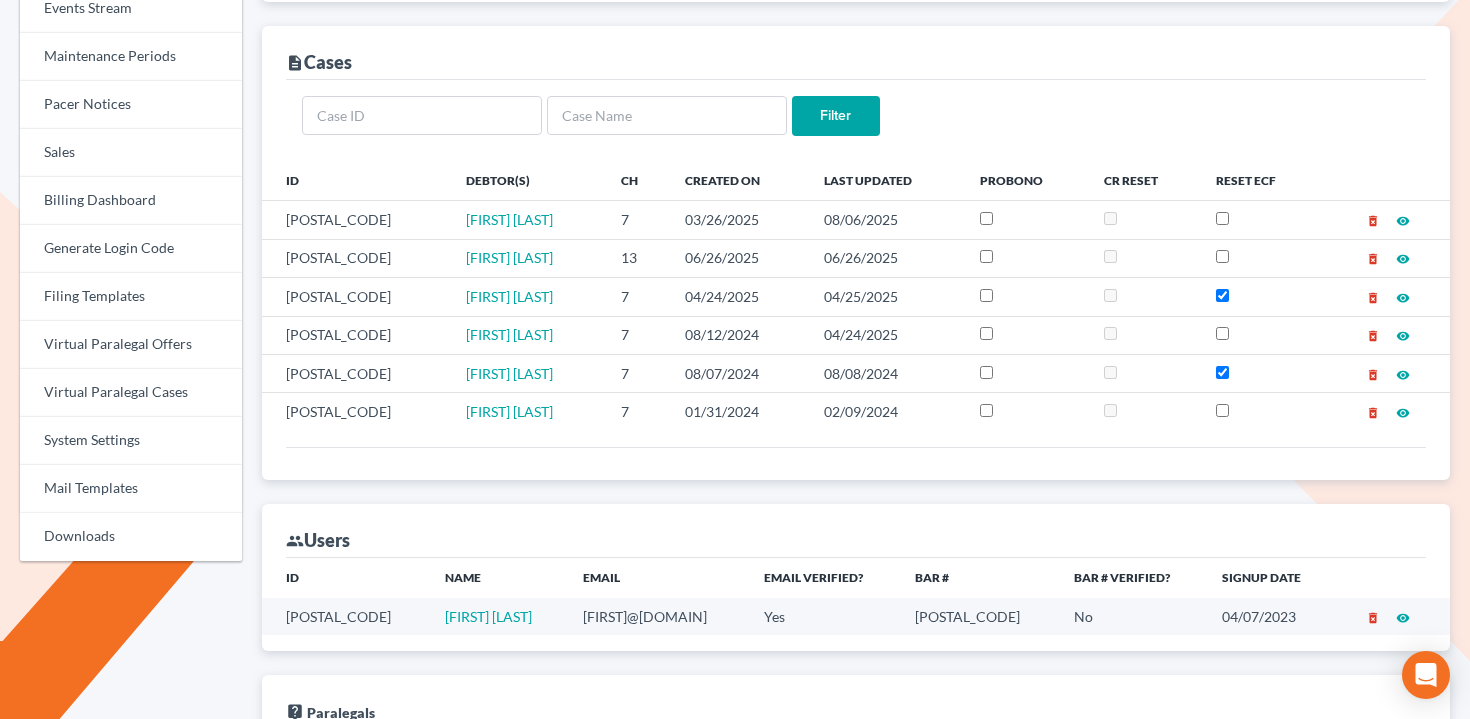 scroll, scrollTop: 858, scrollLeft: 0, axis: vertical 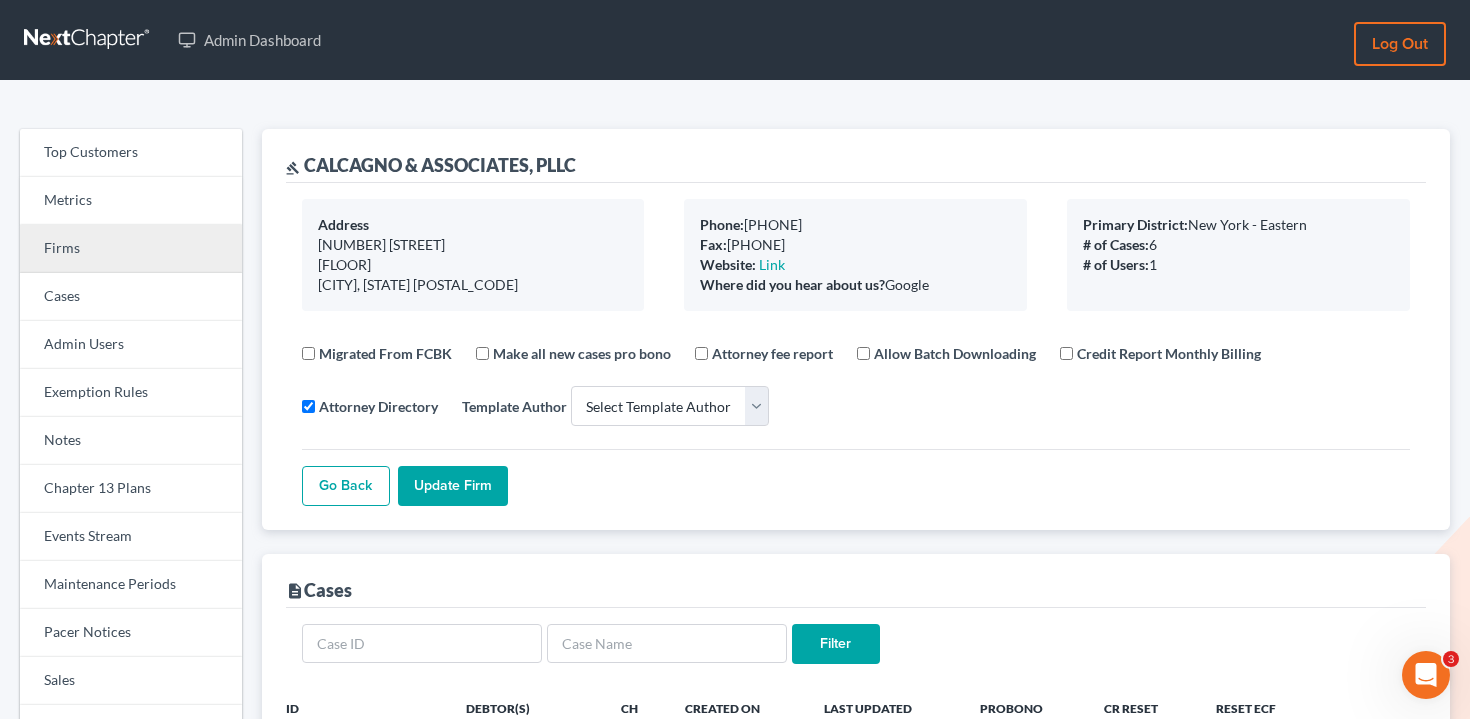 click on "Firms" at bounding box center (131, 249) 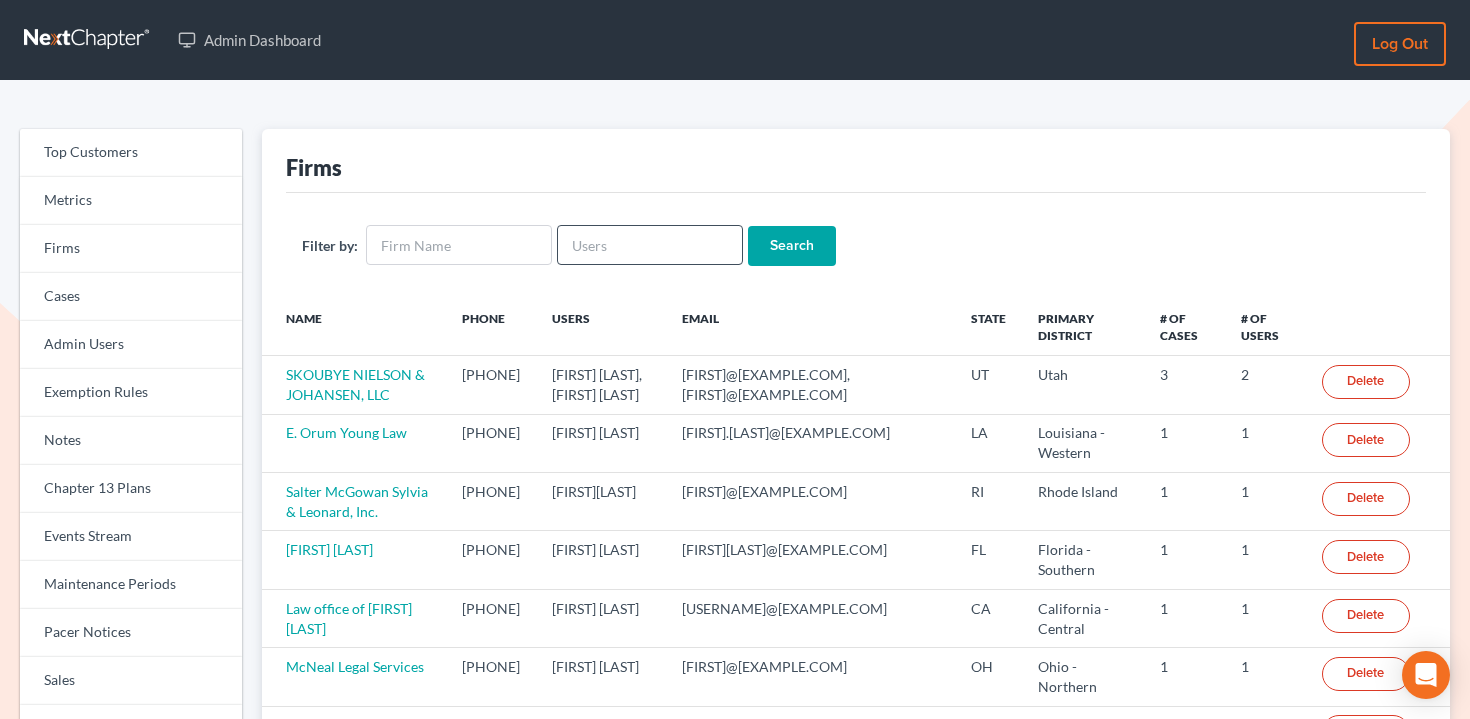 scroll, scrollTop: 0, scrollLeft: 0, axis: both 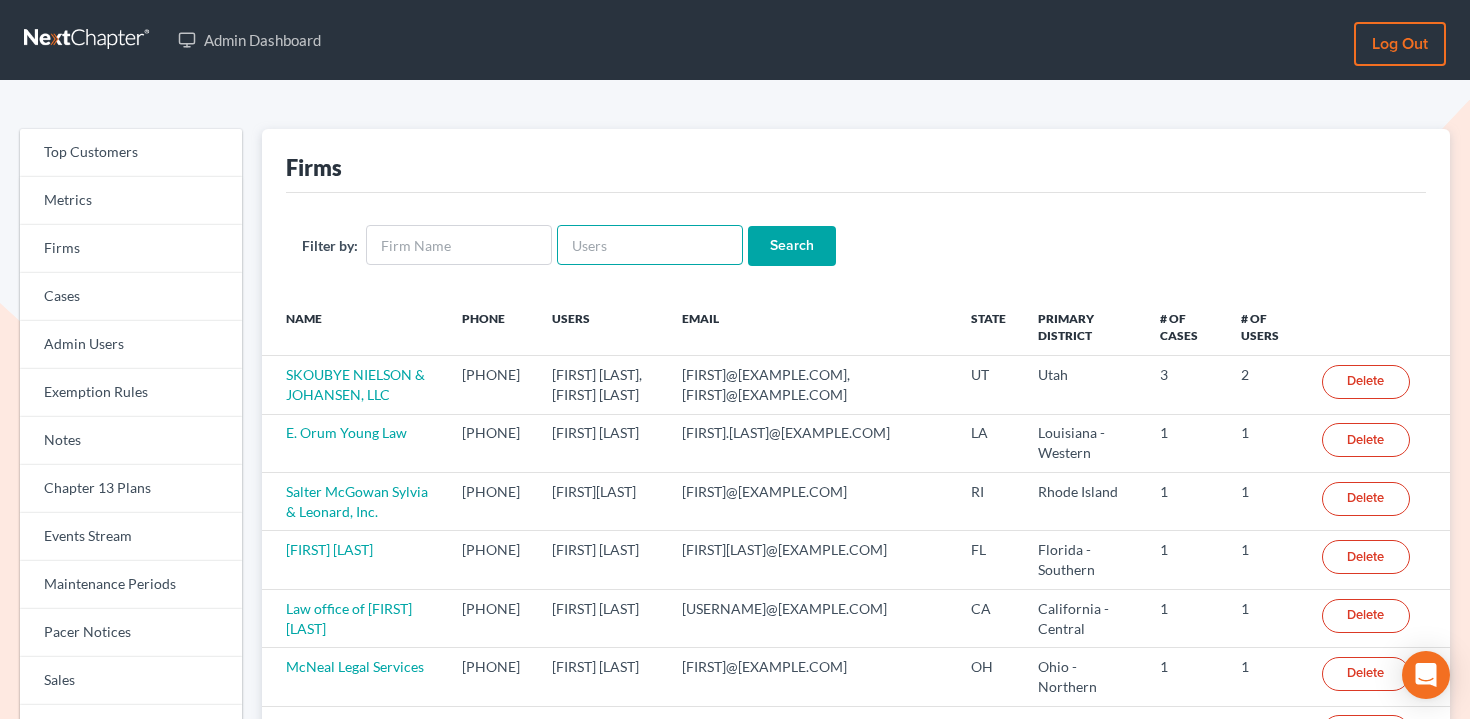 click at bounding box center [650, 245] 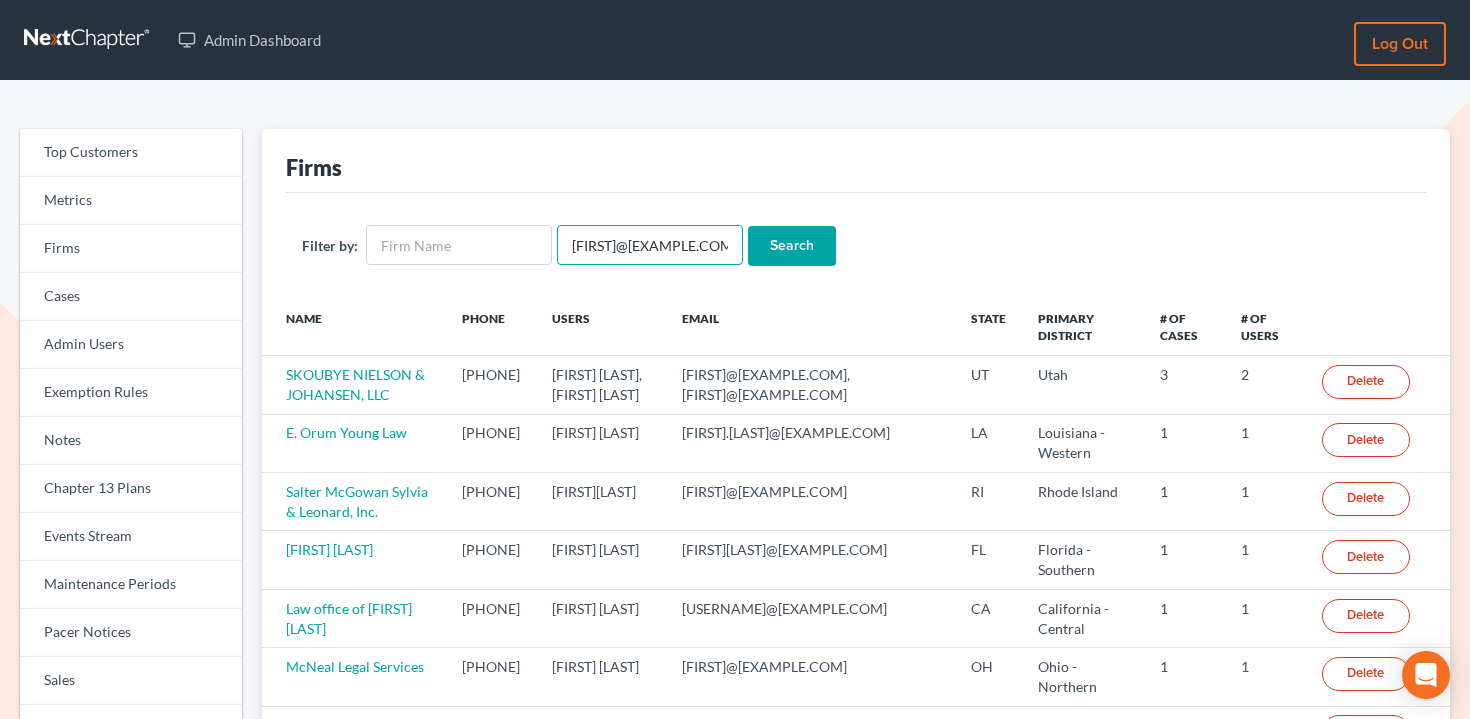 type on "[EMAIL]" 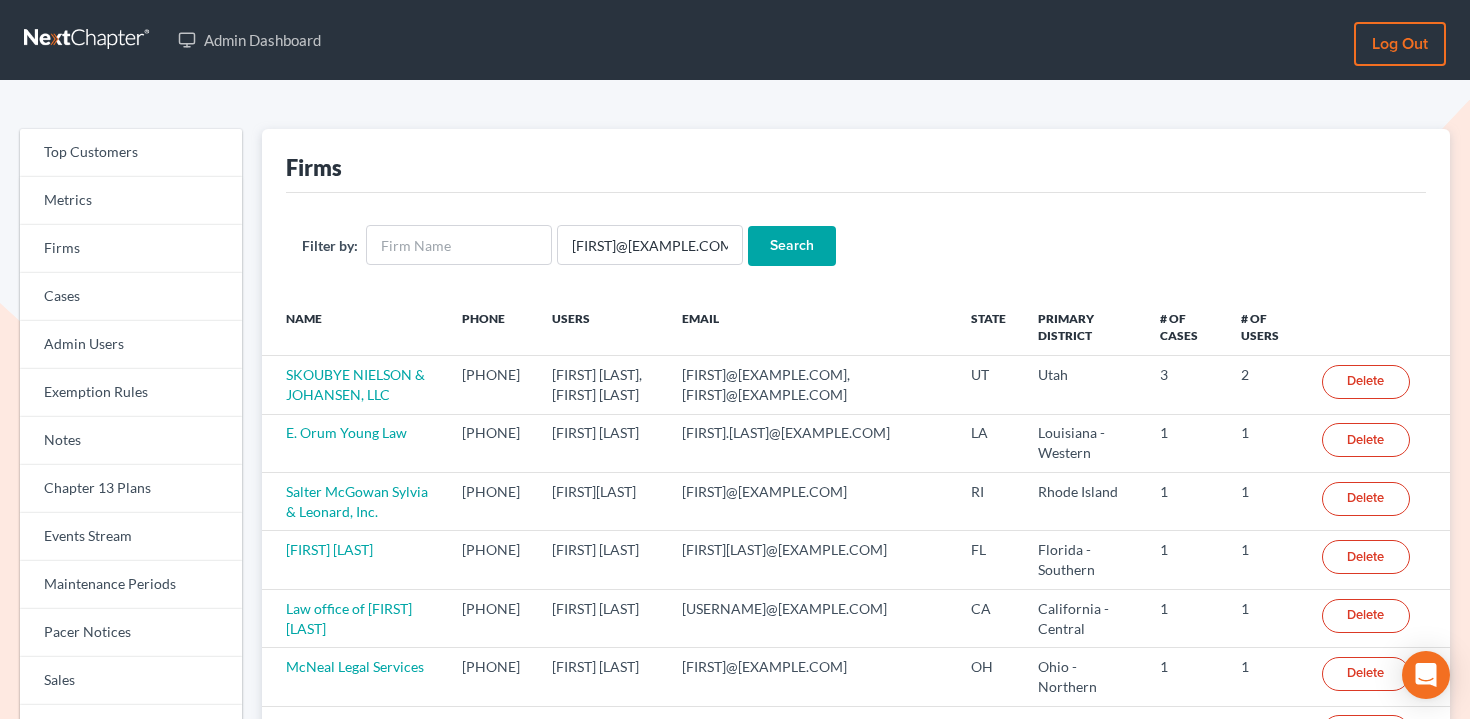 click on "Search" at bounding box center (792, 246) 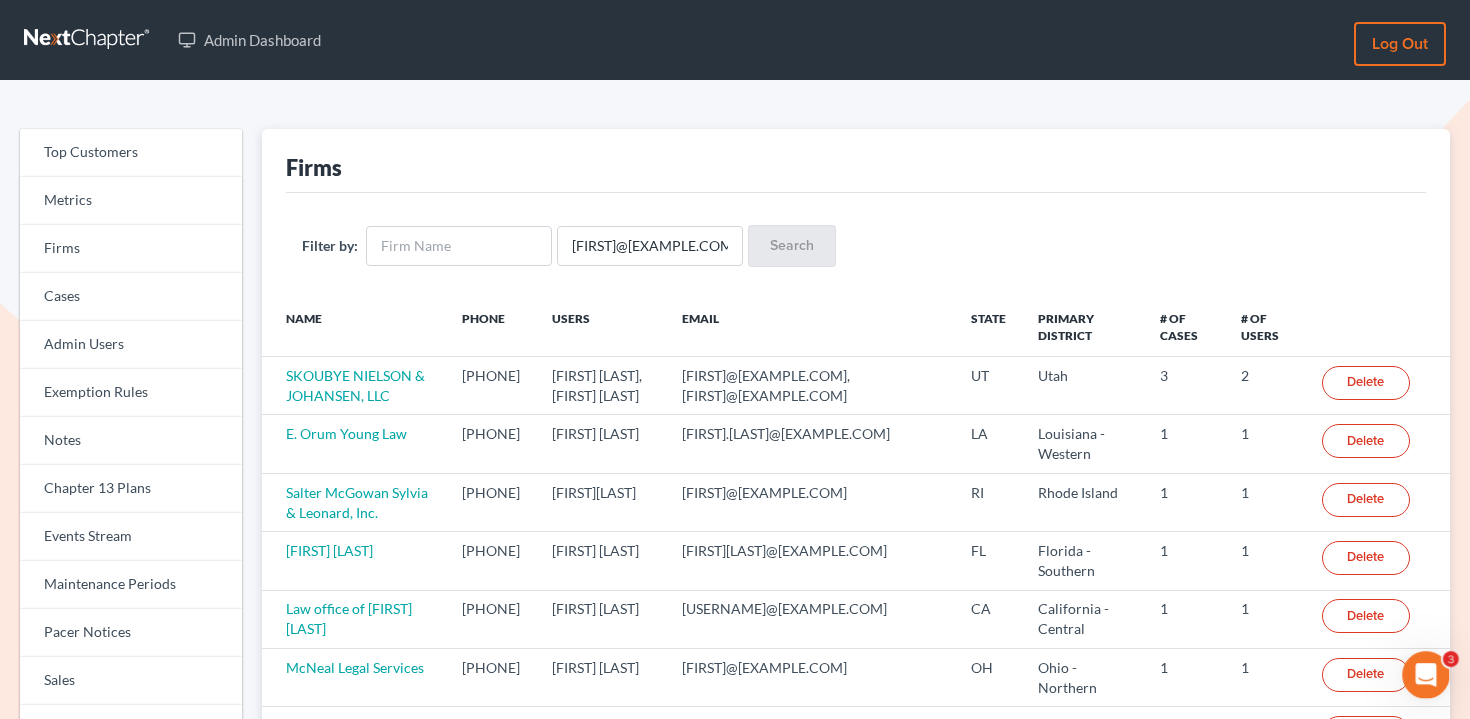 scroll, scrollTop: 0, scrollLeft: 0, axis: both 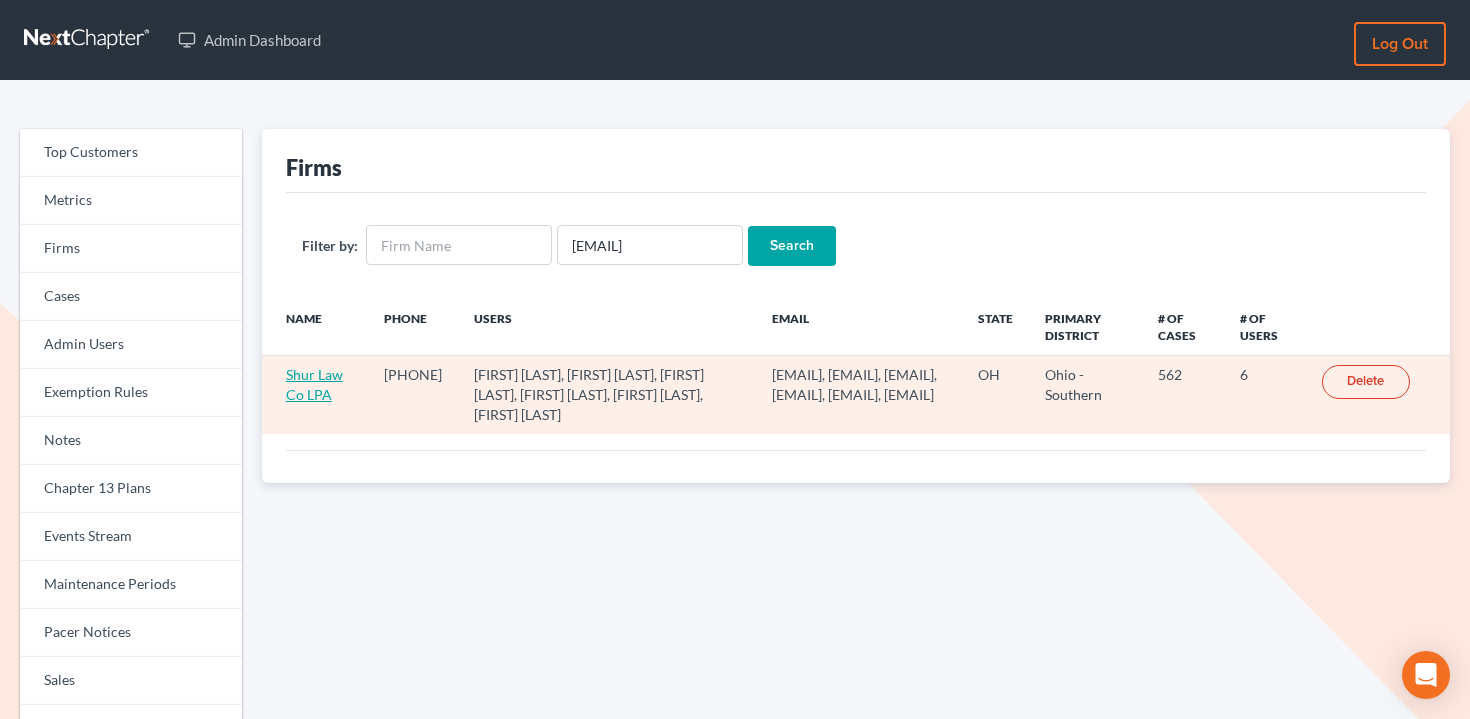 click on "Shur Law Co LPA" at bounding box center (314, 384) 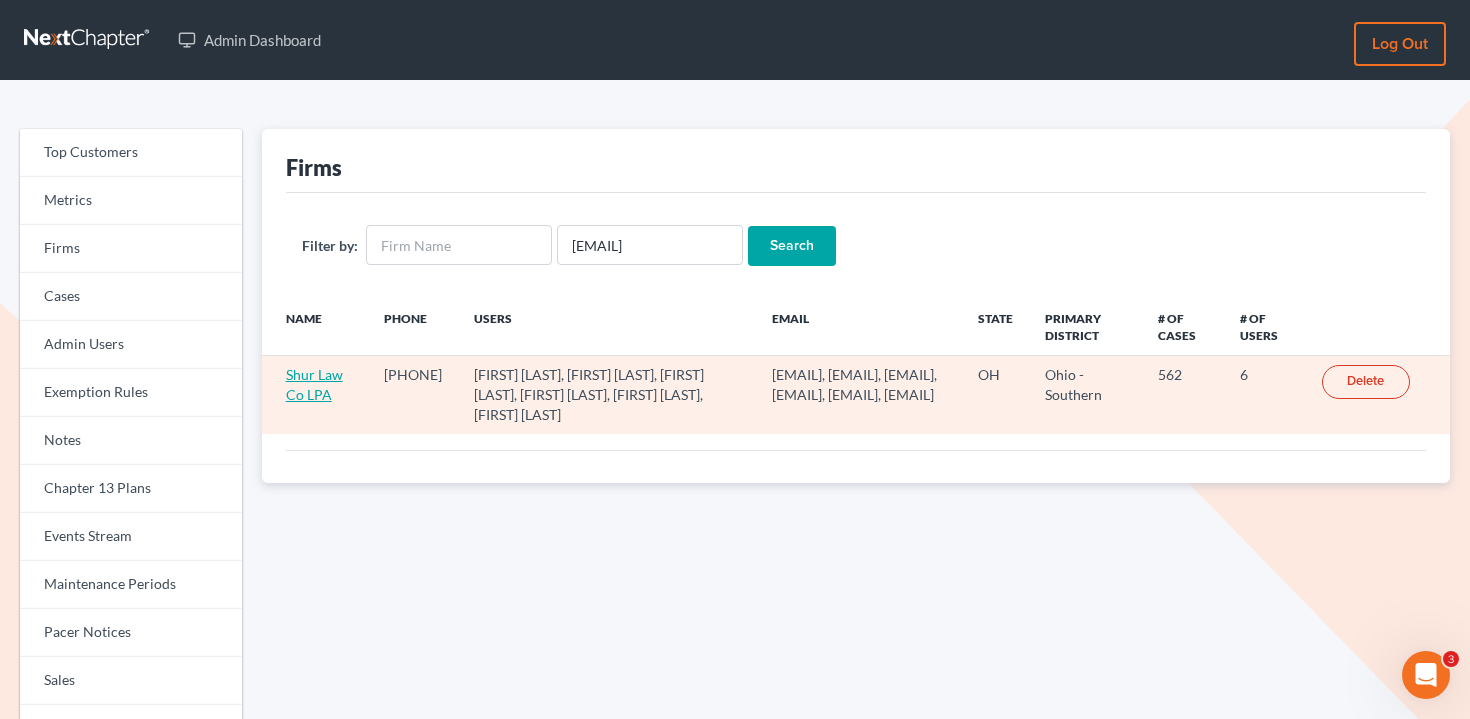 scroll, scrollTop: 0, scrollLeft: 0, axis: both 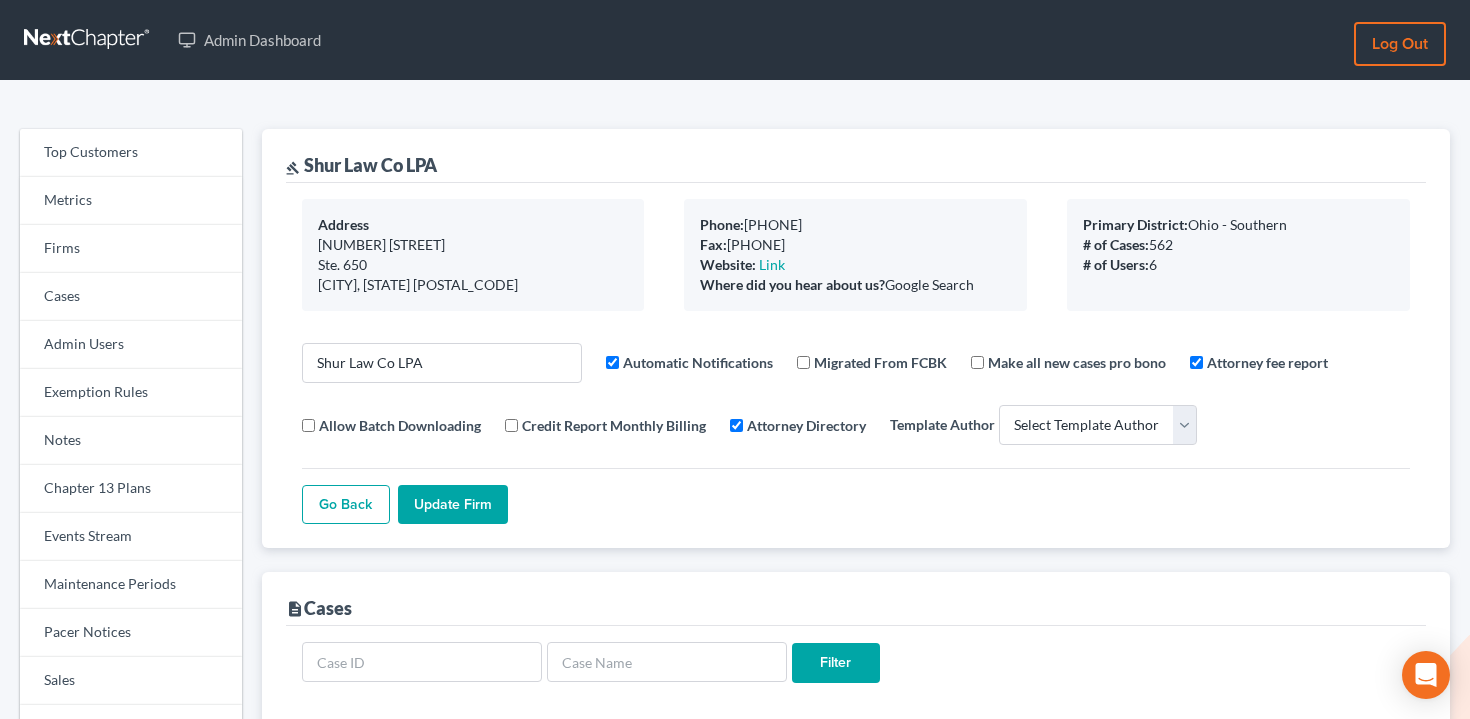 select 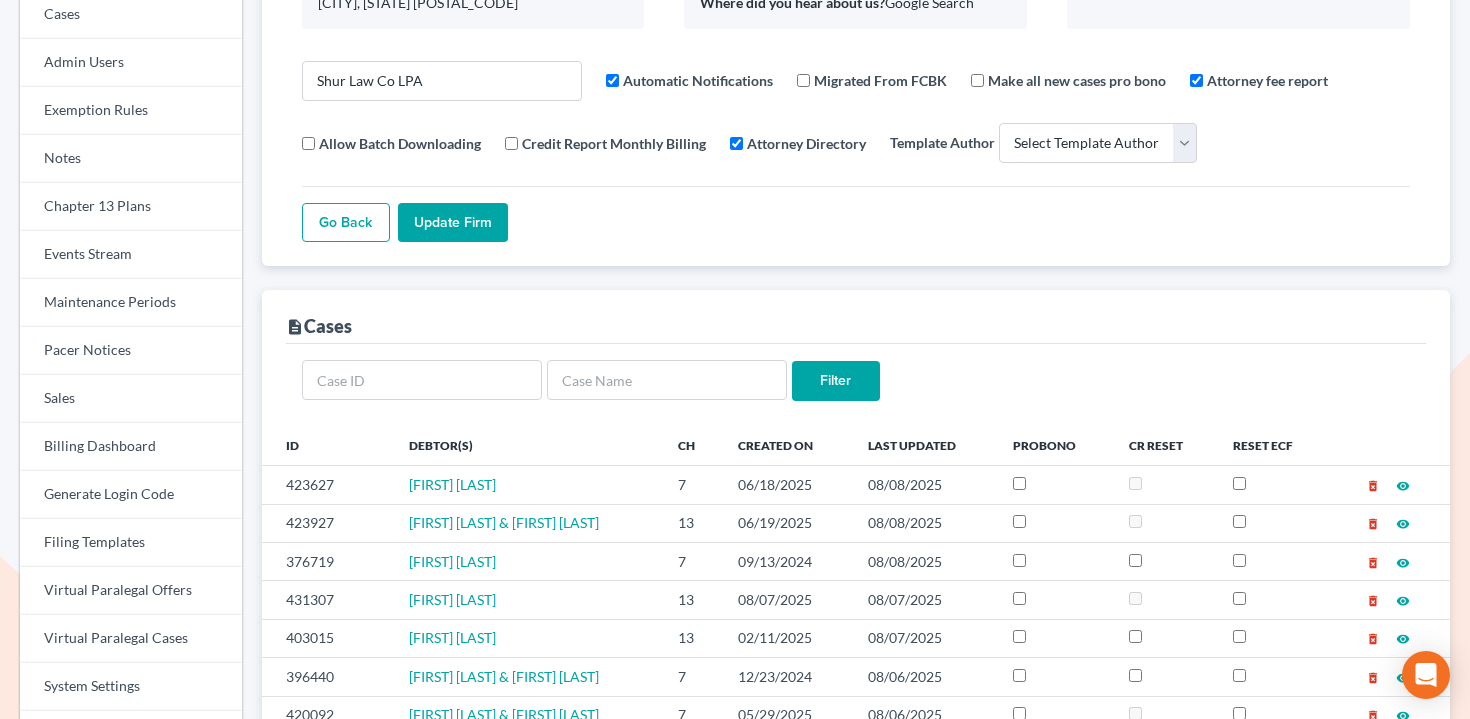 scroll, scrollTop: 391, scrollLeft: 0, axis: vertical 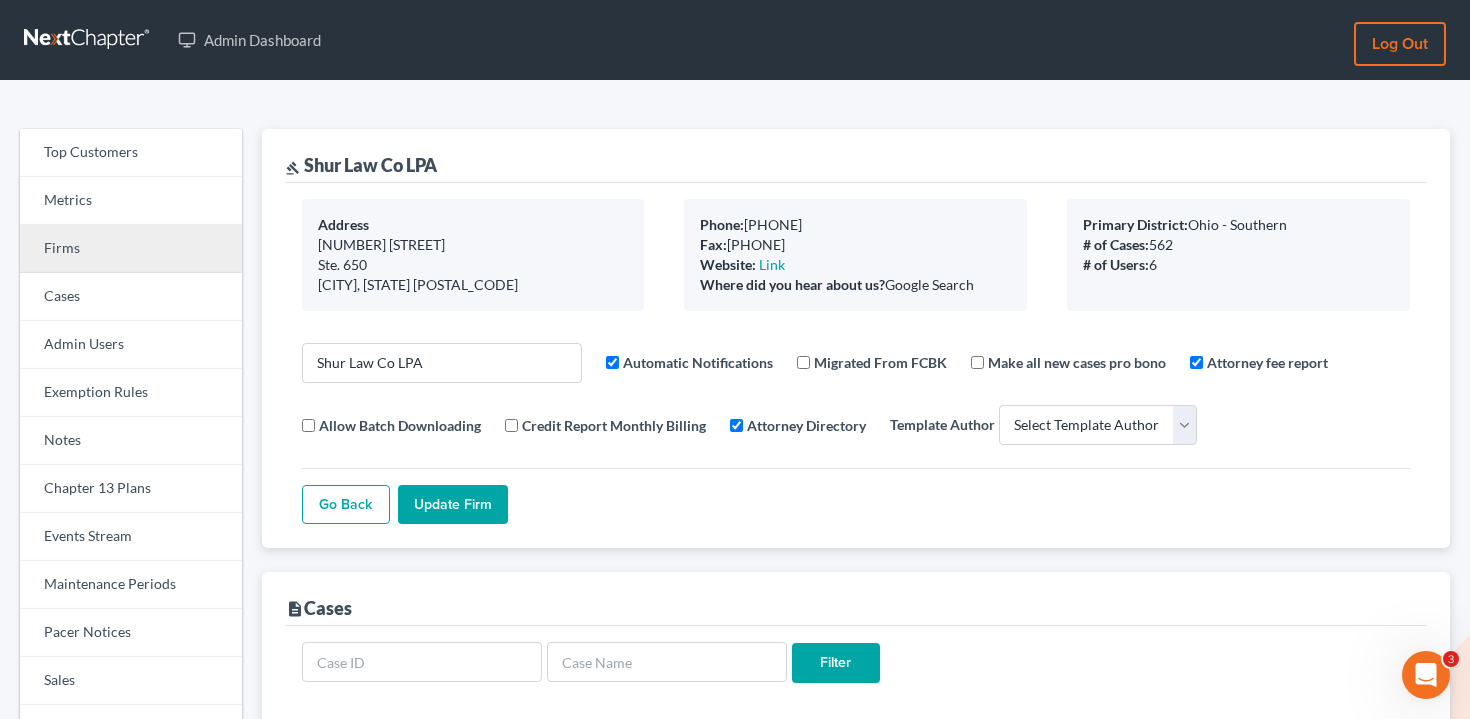click on "Firms" at bounding box center [131, 249] 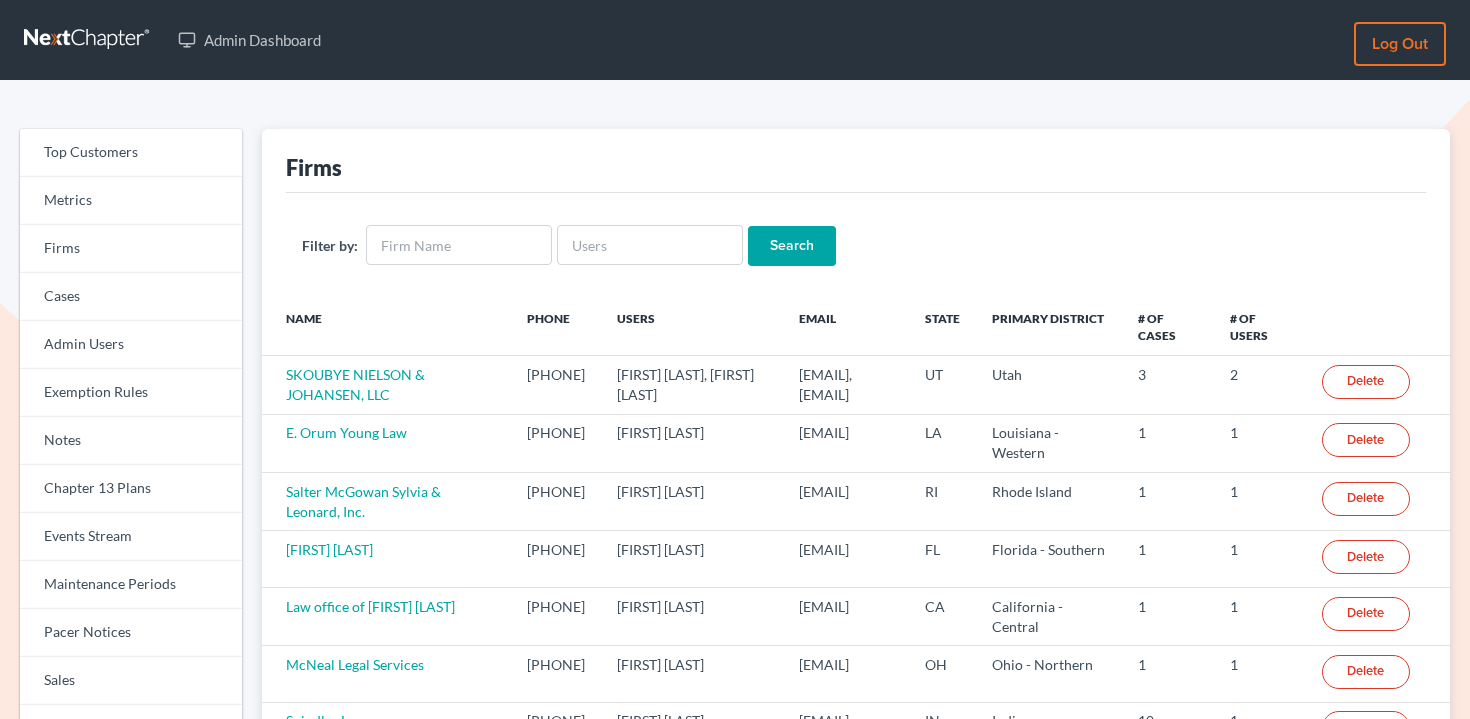 scroll, scrollTop: 0, scrollLeft: 0, axis: both 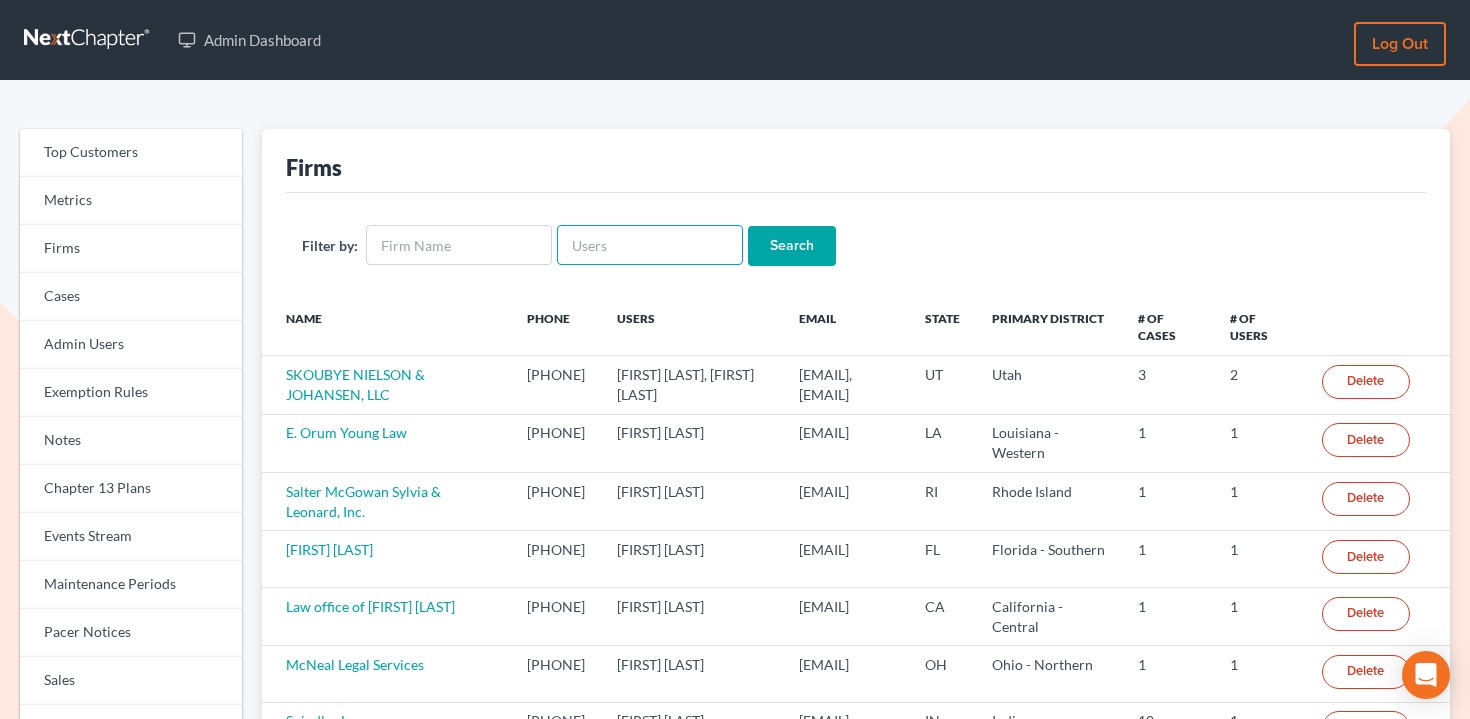 click at bounding box center [650, 245] 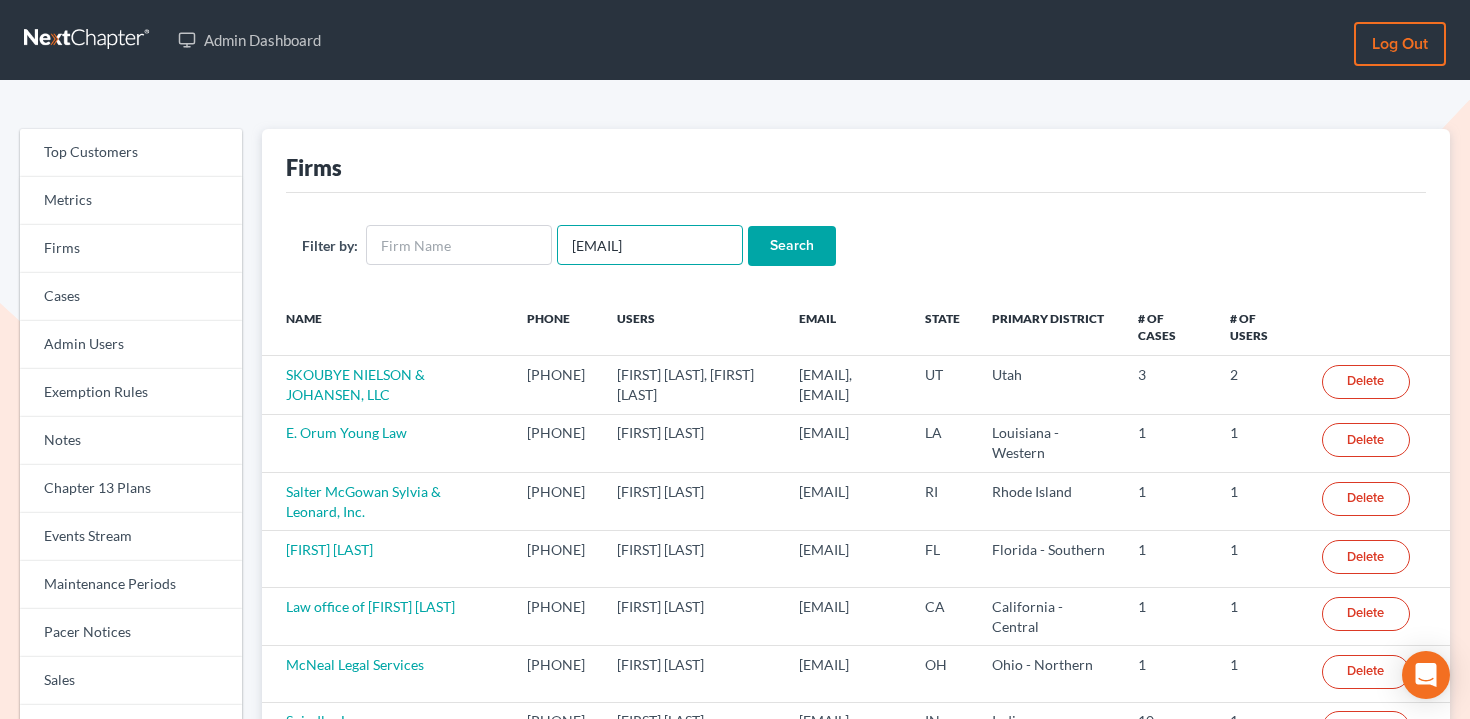 scroll, scrollTop: 0, scrollLeft: 68, axis: horizontal 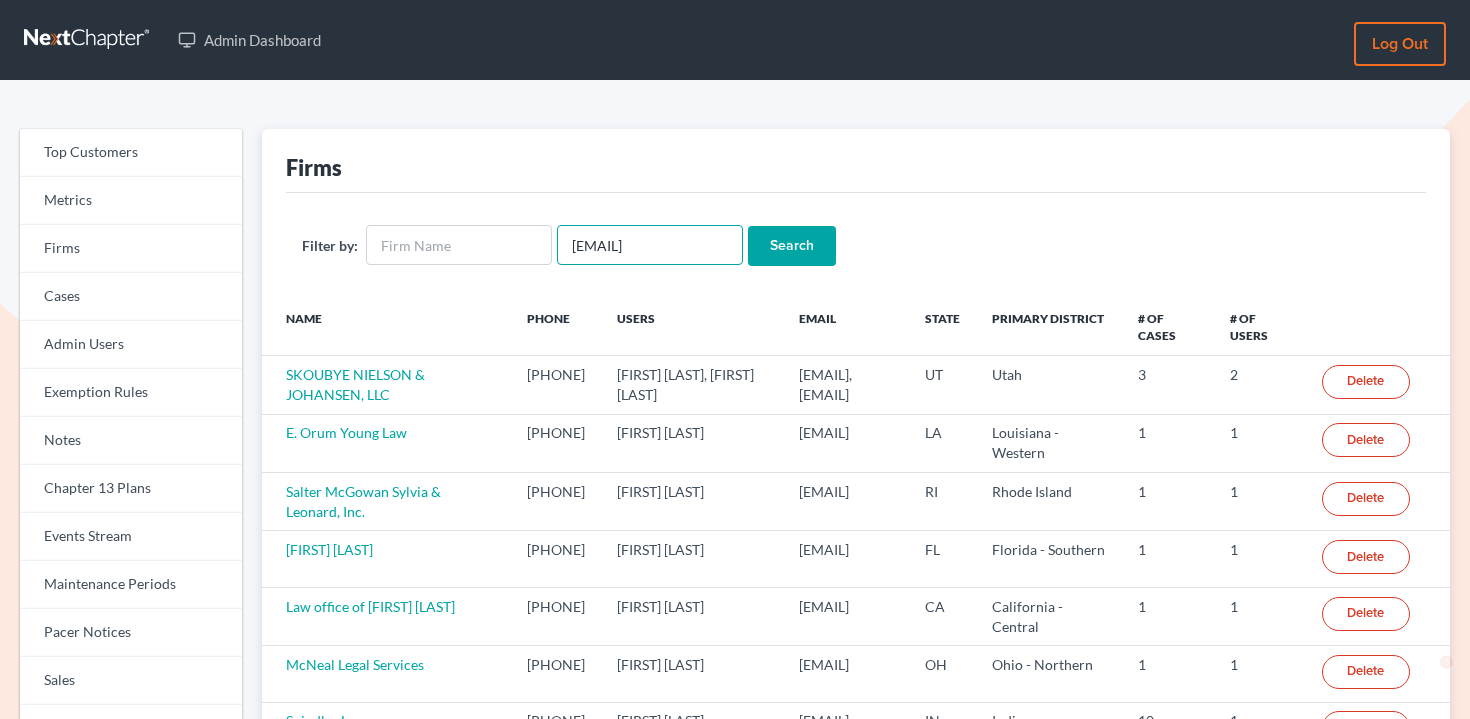 type on "[EMAIL]" 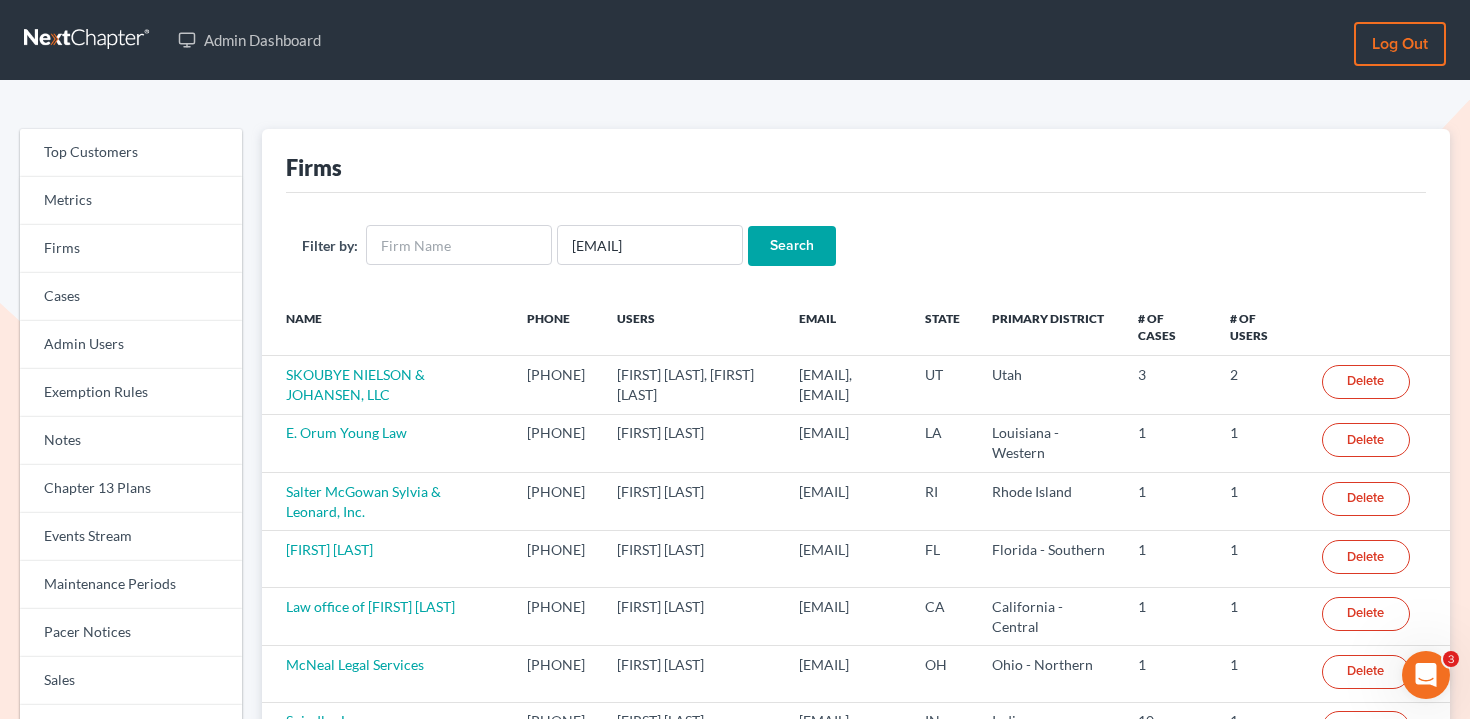scroll, scrollTop: 0, scrollLeft: 0, axis: both 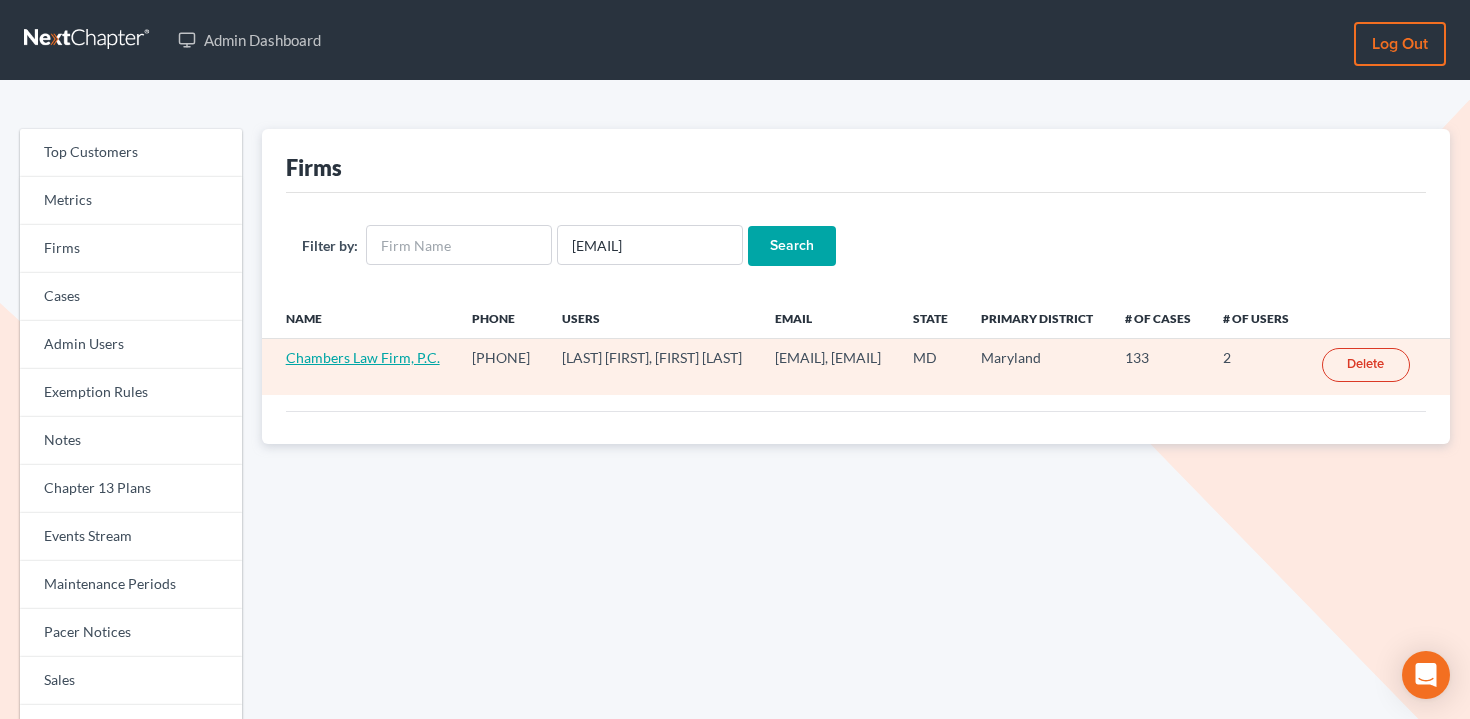 click on "Chambers Law Firm, P.C." at bounding box center (363, 357) 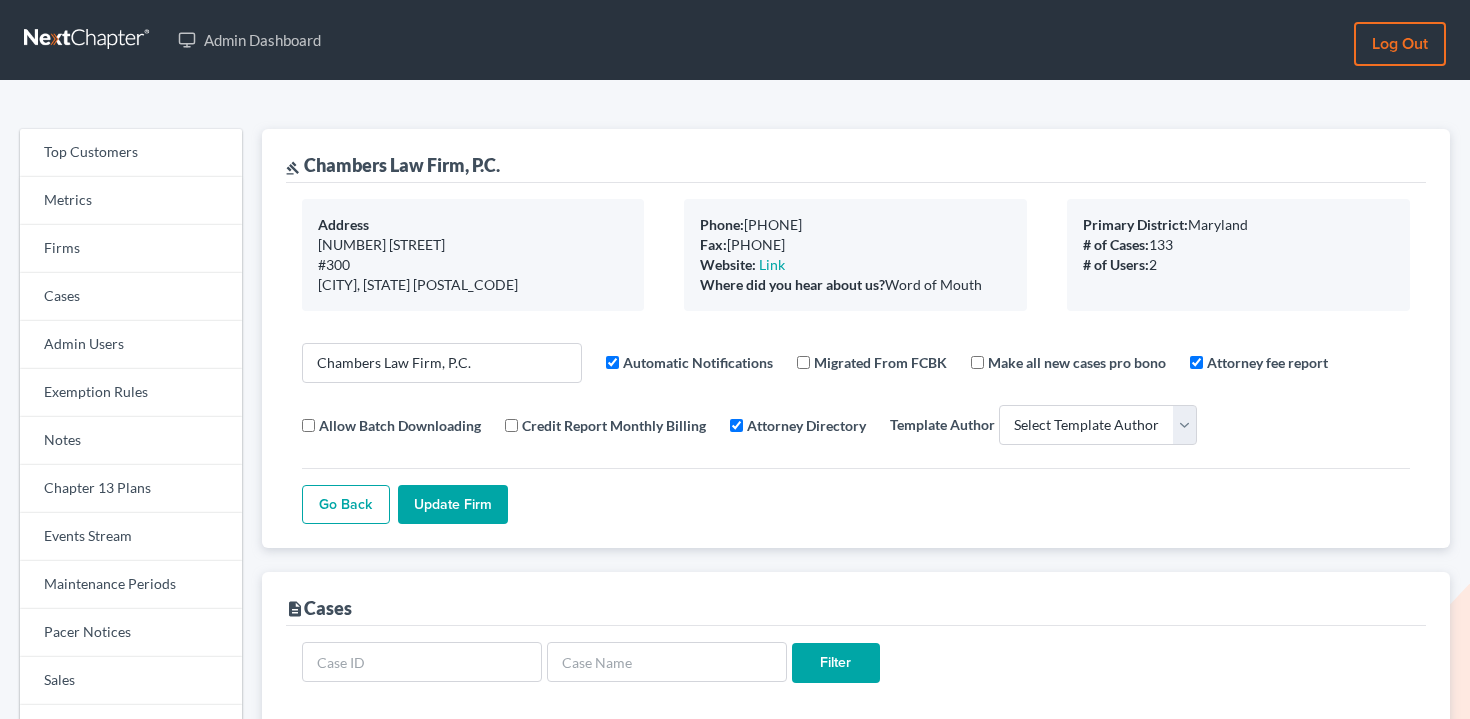select 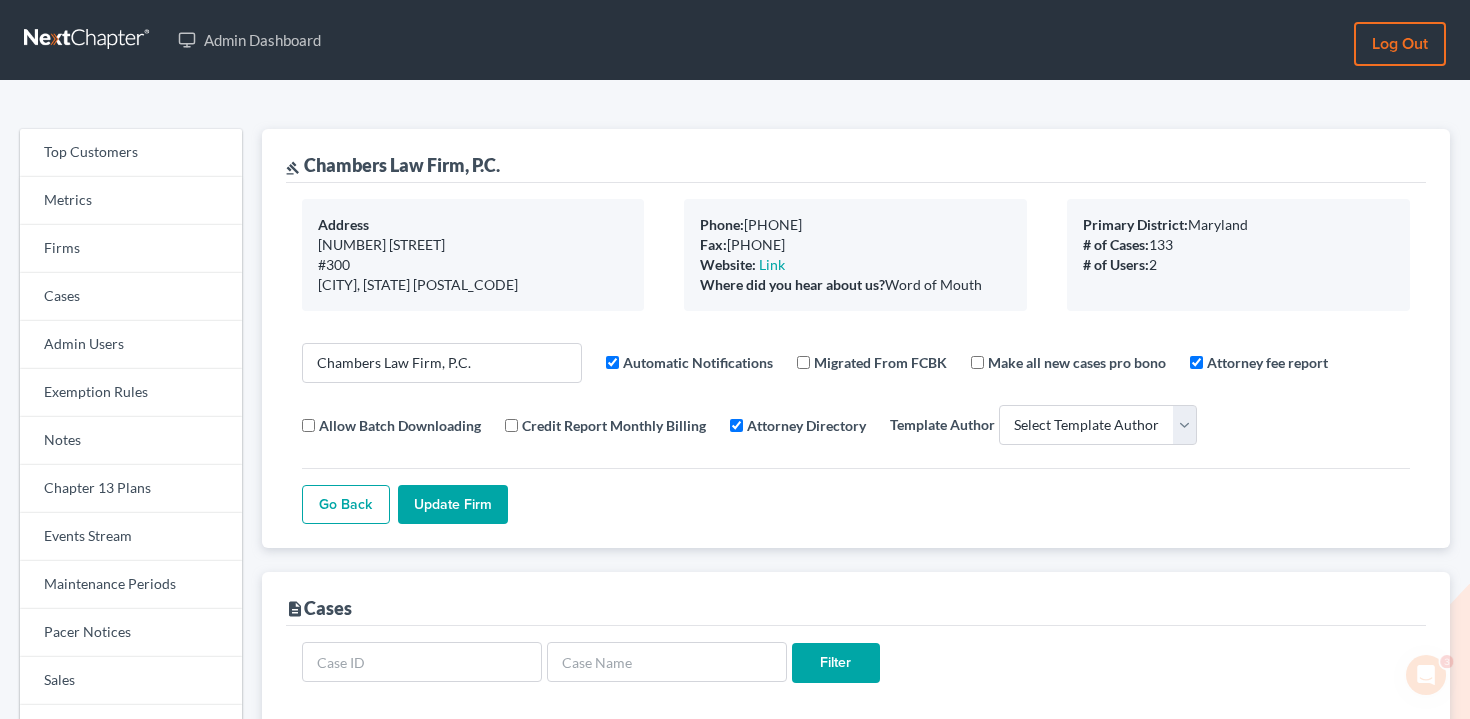scroll, scrollTop: 0, scrollLeft: 0, axis: both 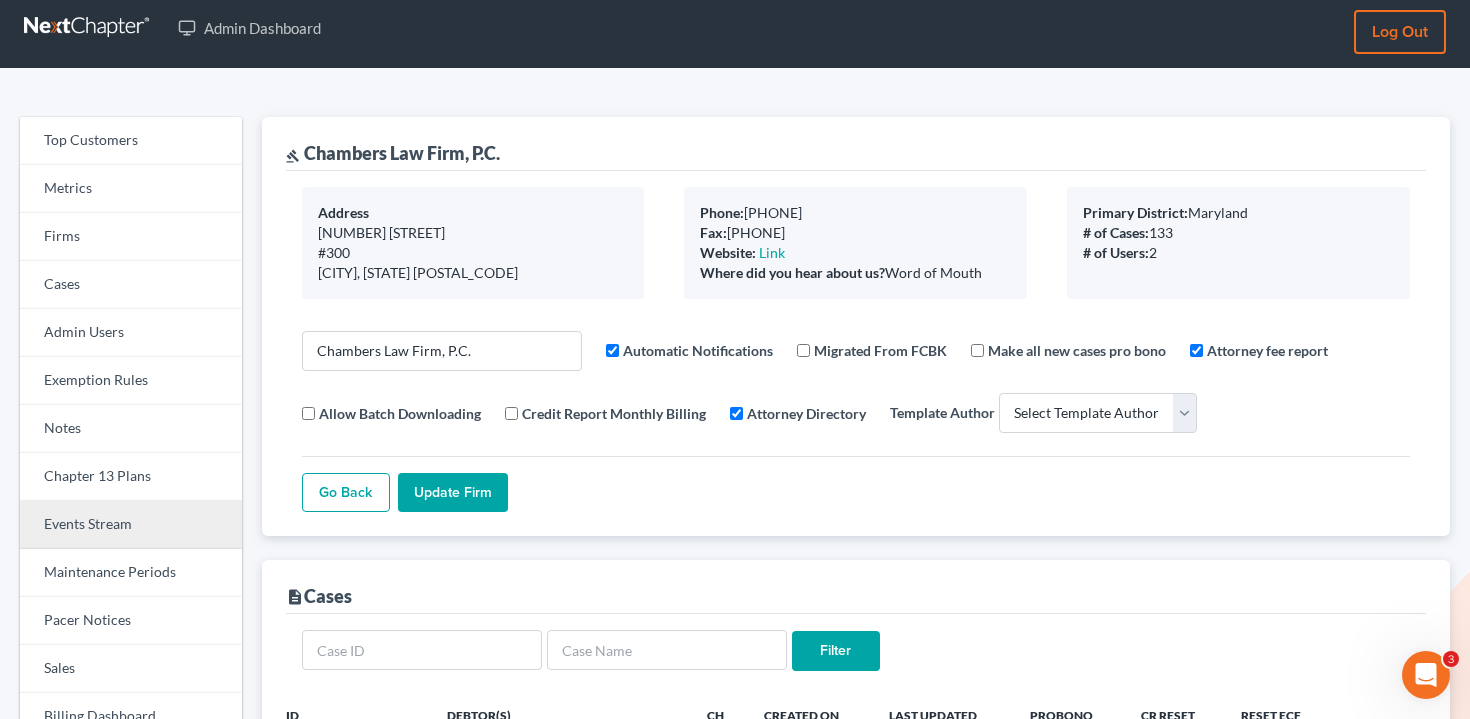 click on "Events Stream" at bounding box center (131, 525) 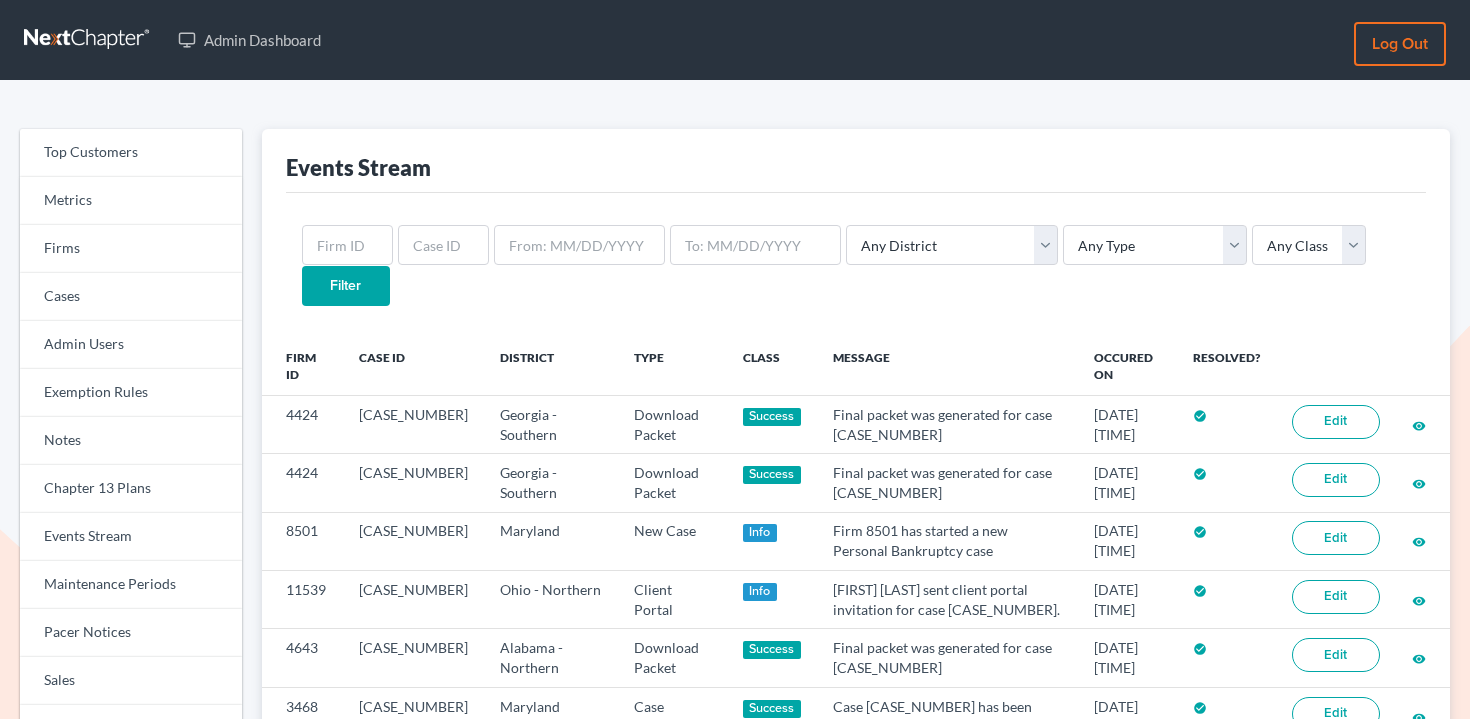 scroll, scrollTop: 0, scrollLeft: 0, axis: both 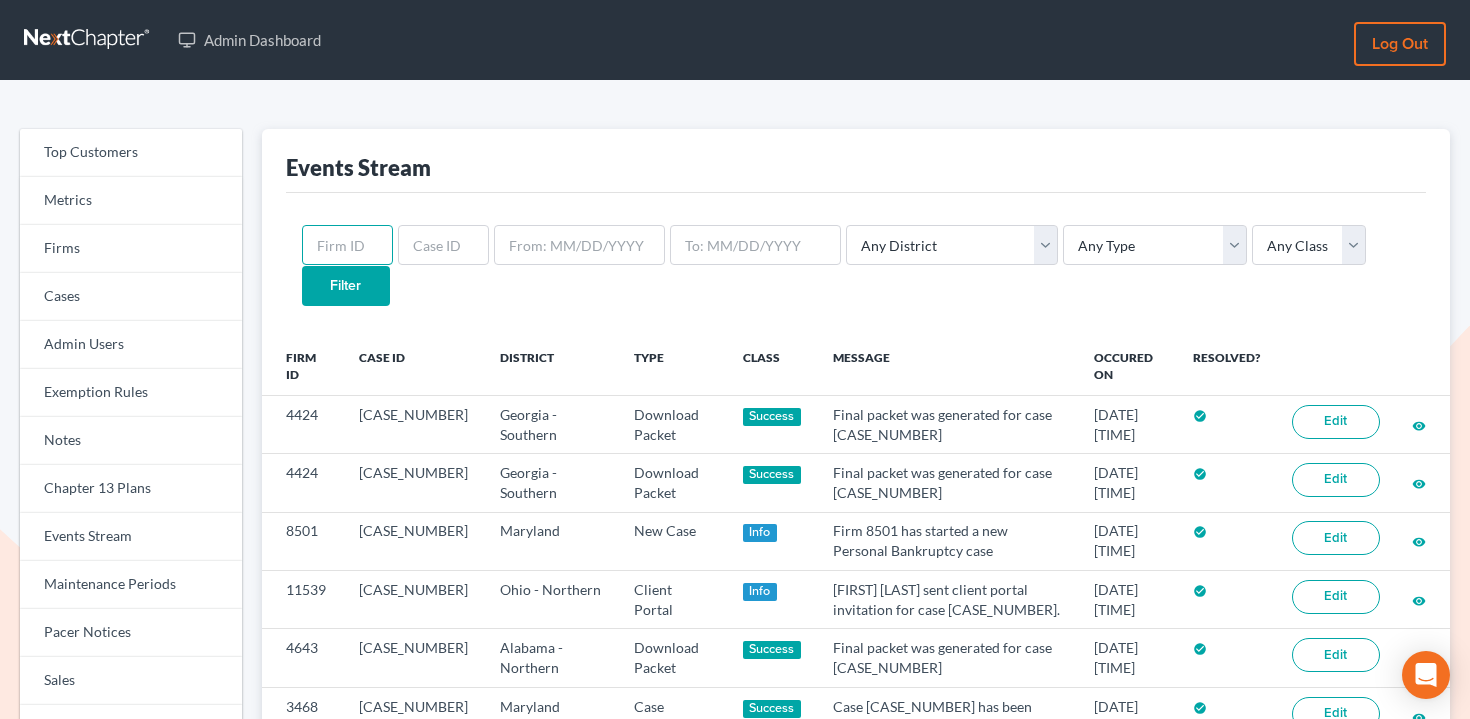 click at bounding box center [347, 245] 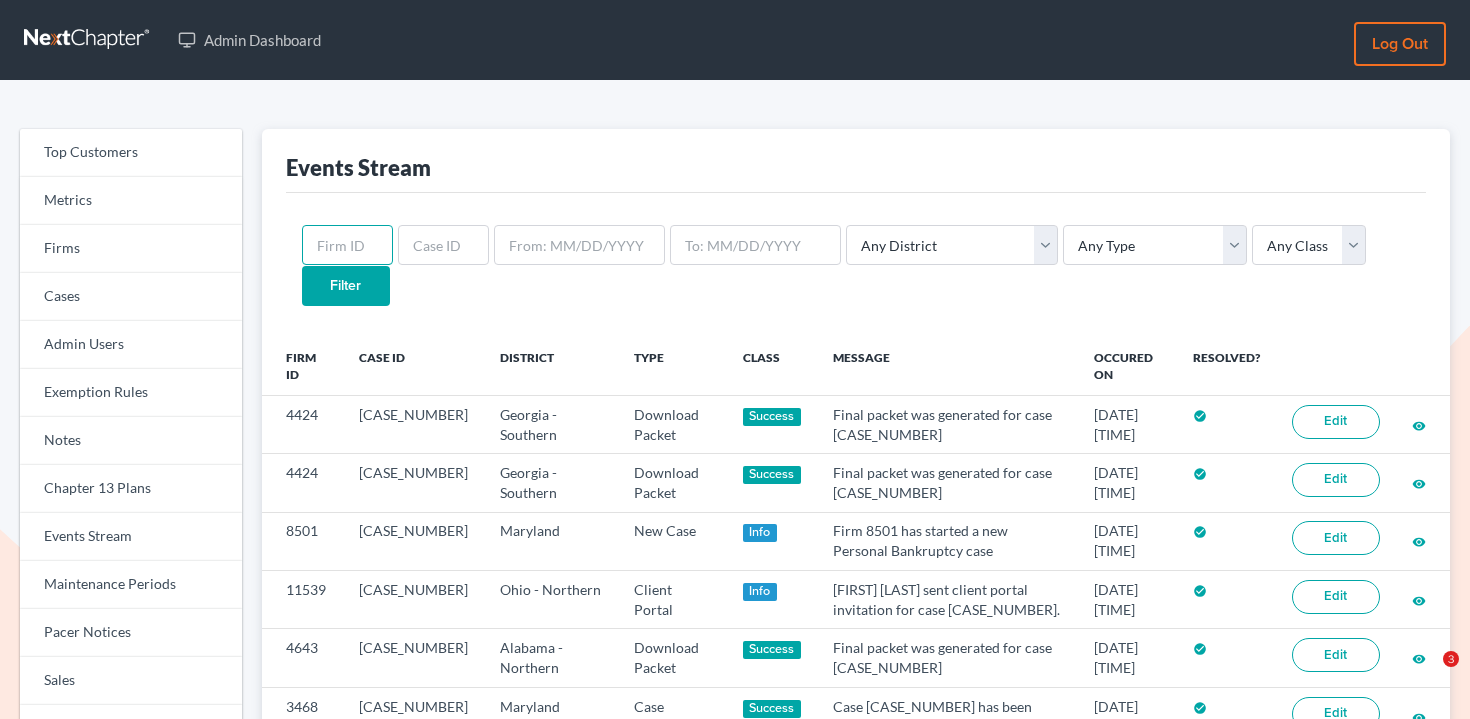 paste on "11161" 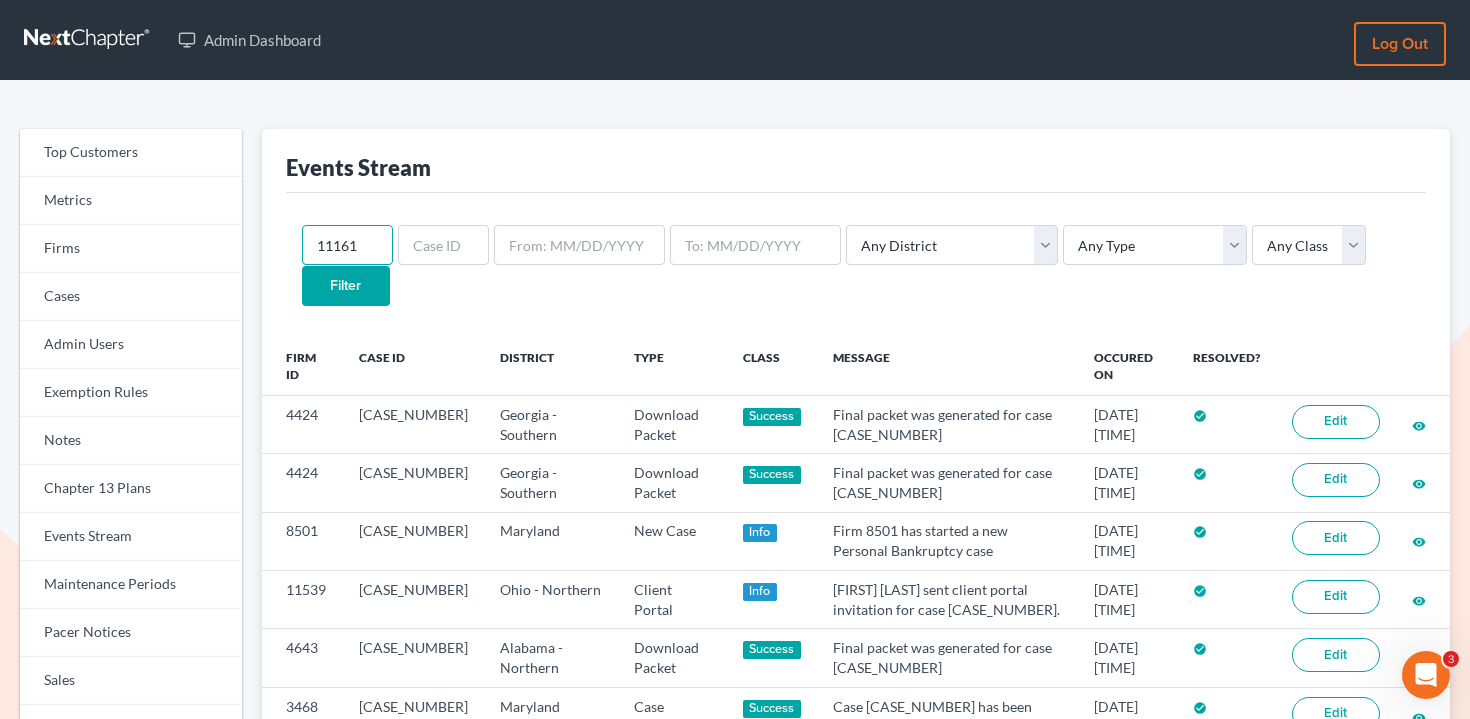 scroll, scrollTop: 0, scrollLeft: 0, axis: both 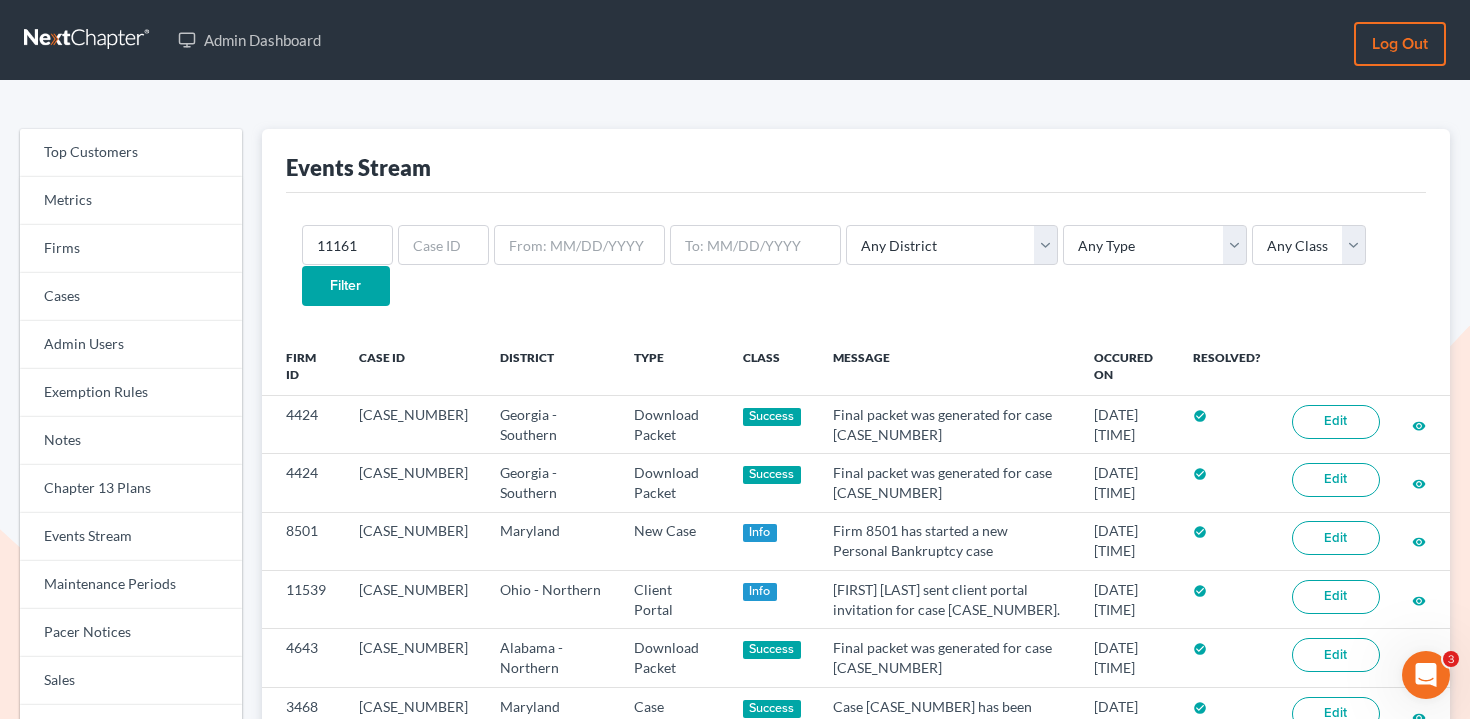 click on "Filter" at bounding box center [346, 286] 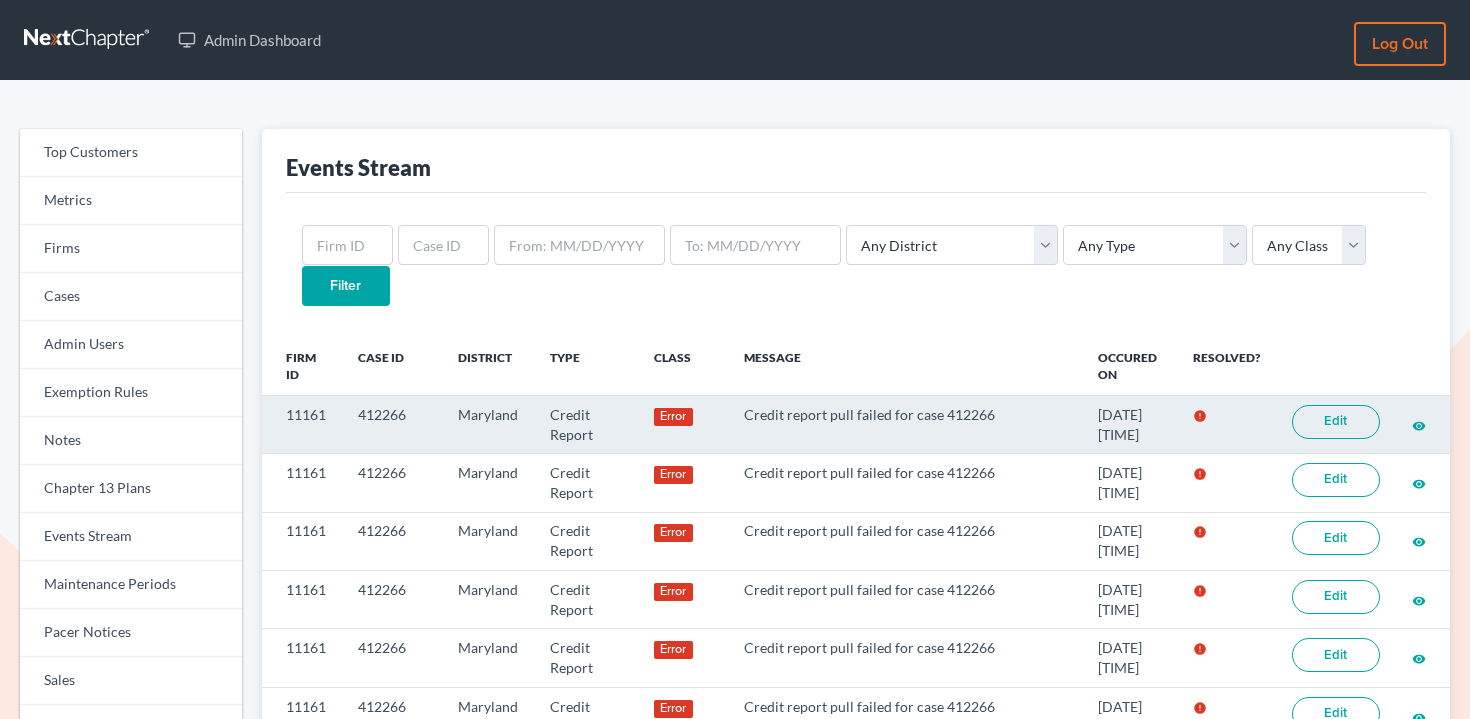 scroll, scrollTop: 0, scrollLeft: 0, axis: both 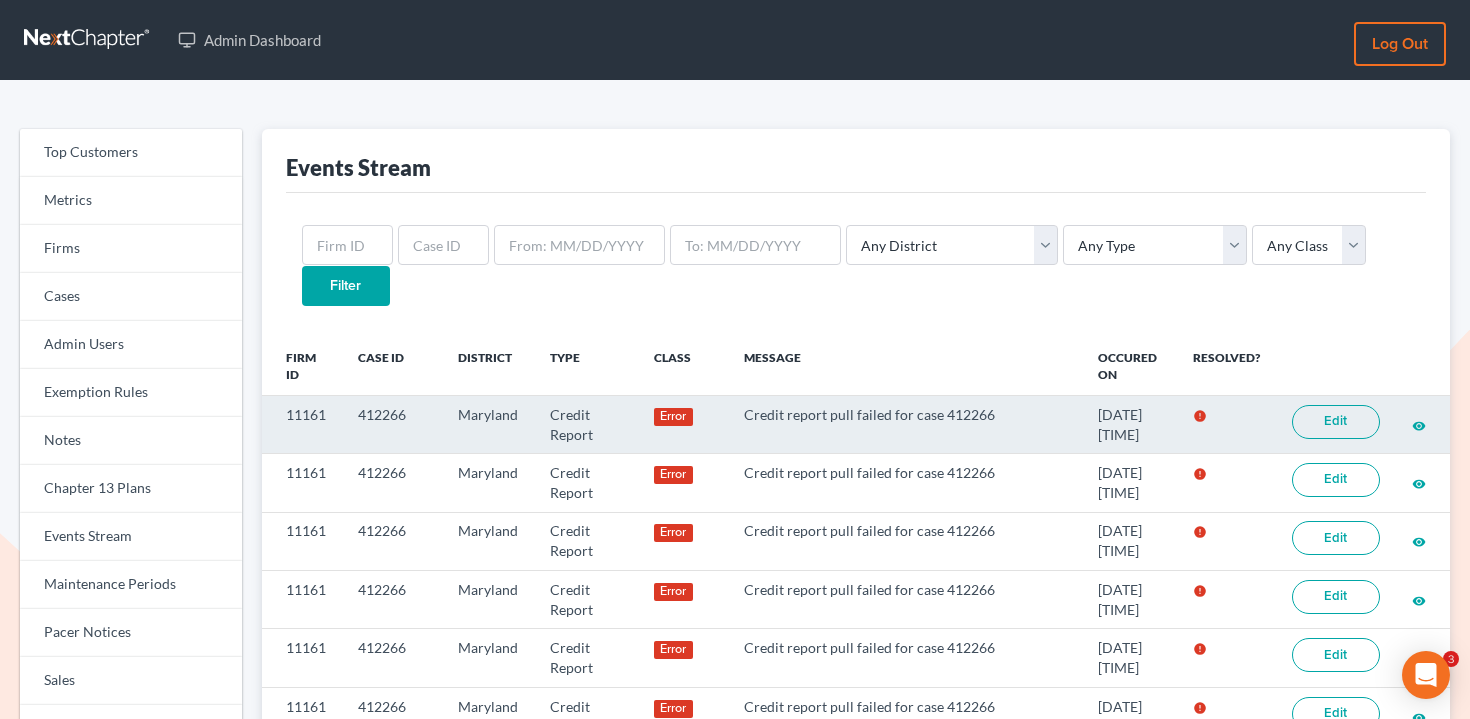 click on "Edit" at bounding box center [1336, 422] 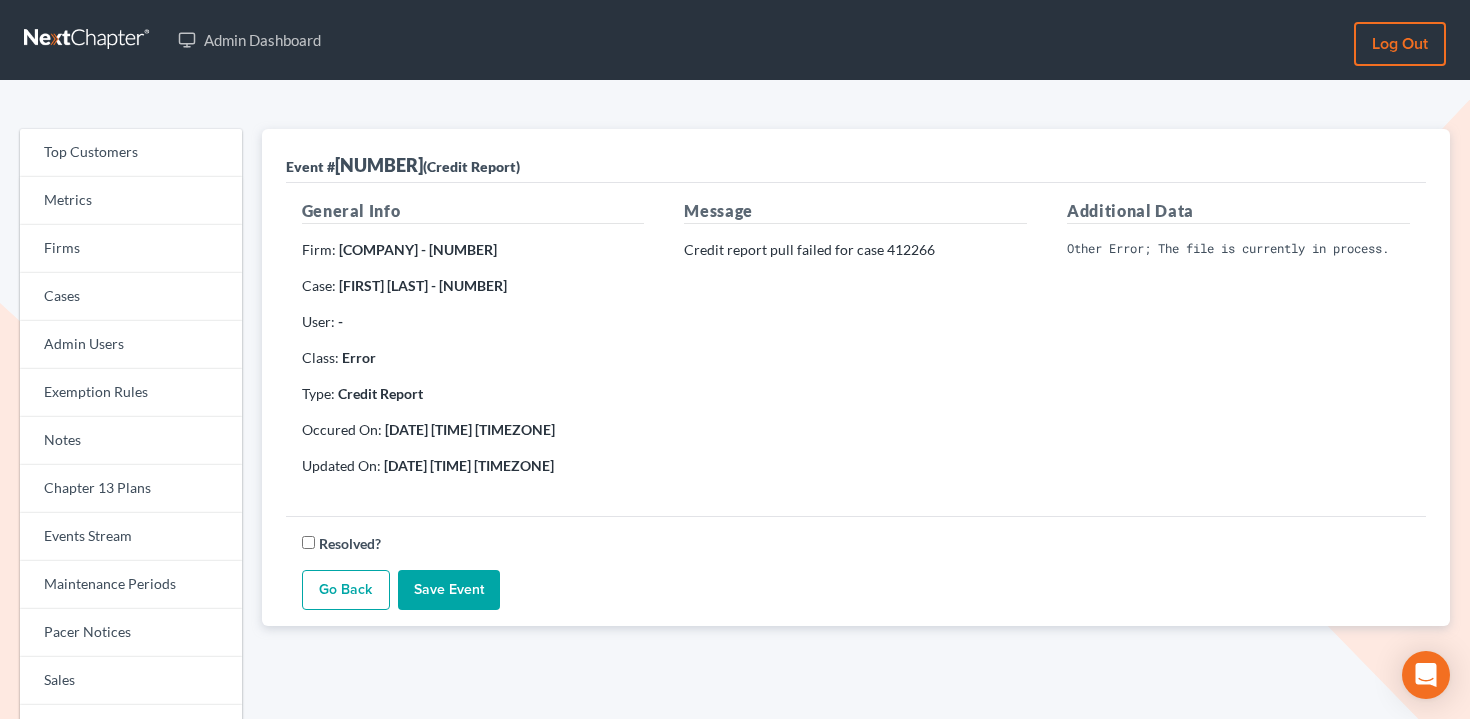 scroll, scrollTop: 0, scrollLeft: 0, axis: both 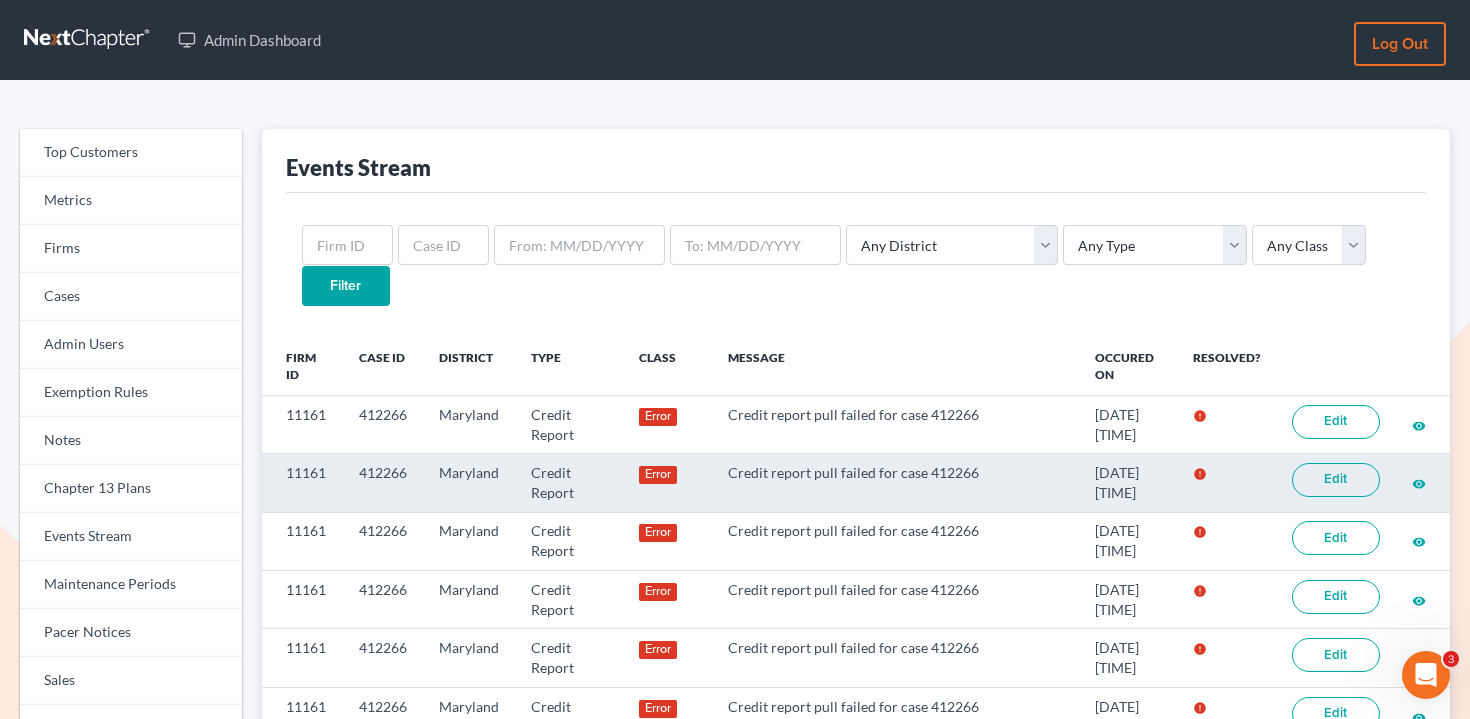 click on "Edit" at bounding box center [1336, 480] 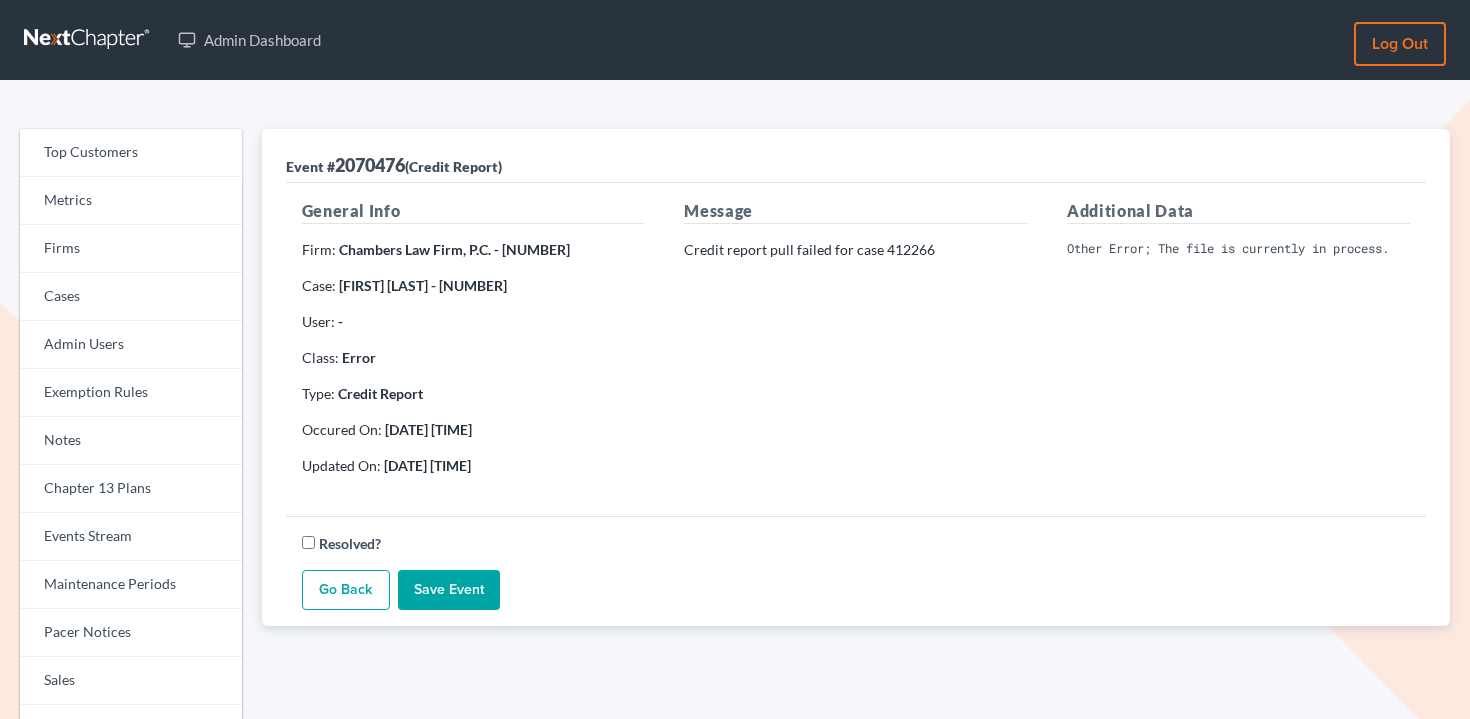 scroll, scrollTop: 0, scrollLeft: 0, axis: both 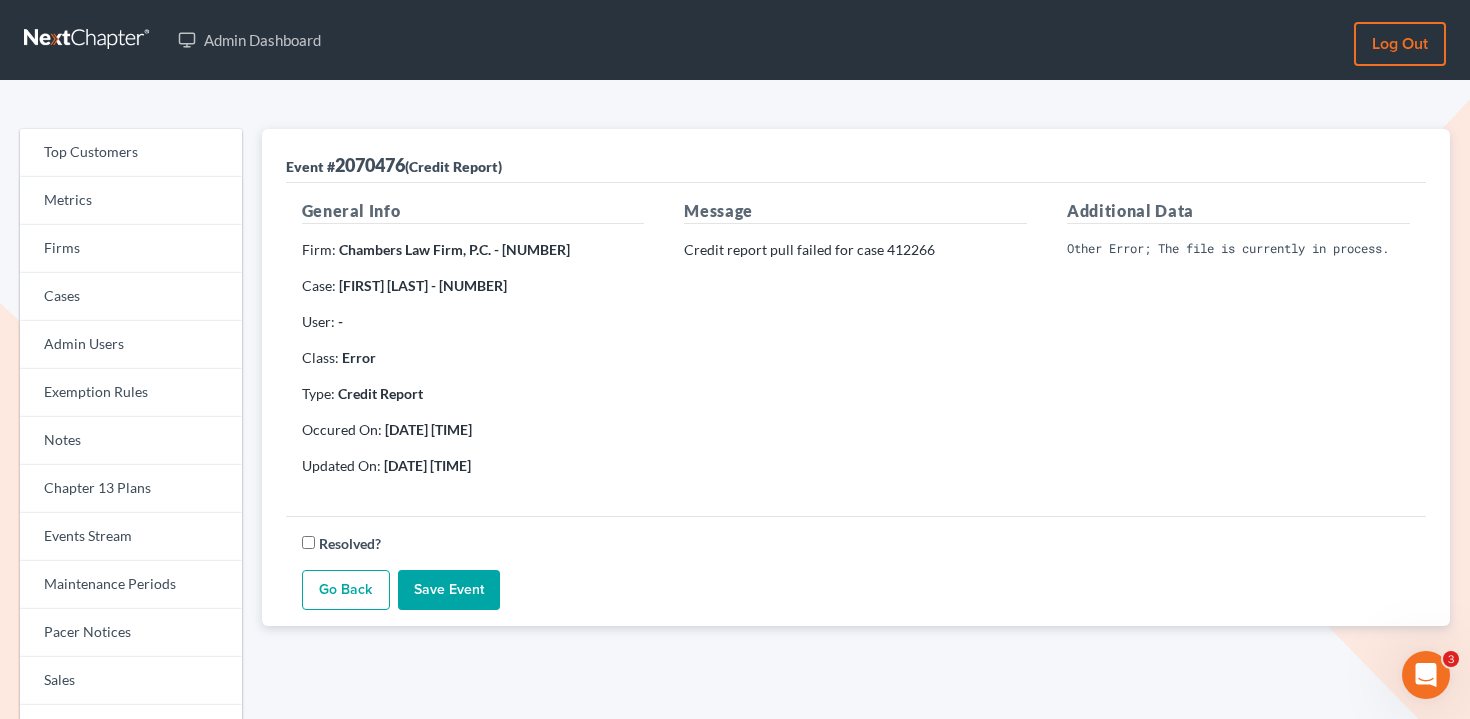 click on "Other Error; The file is currently in process." at bounding box center (1238, 249) 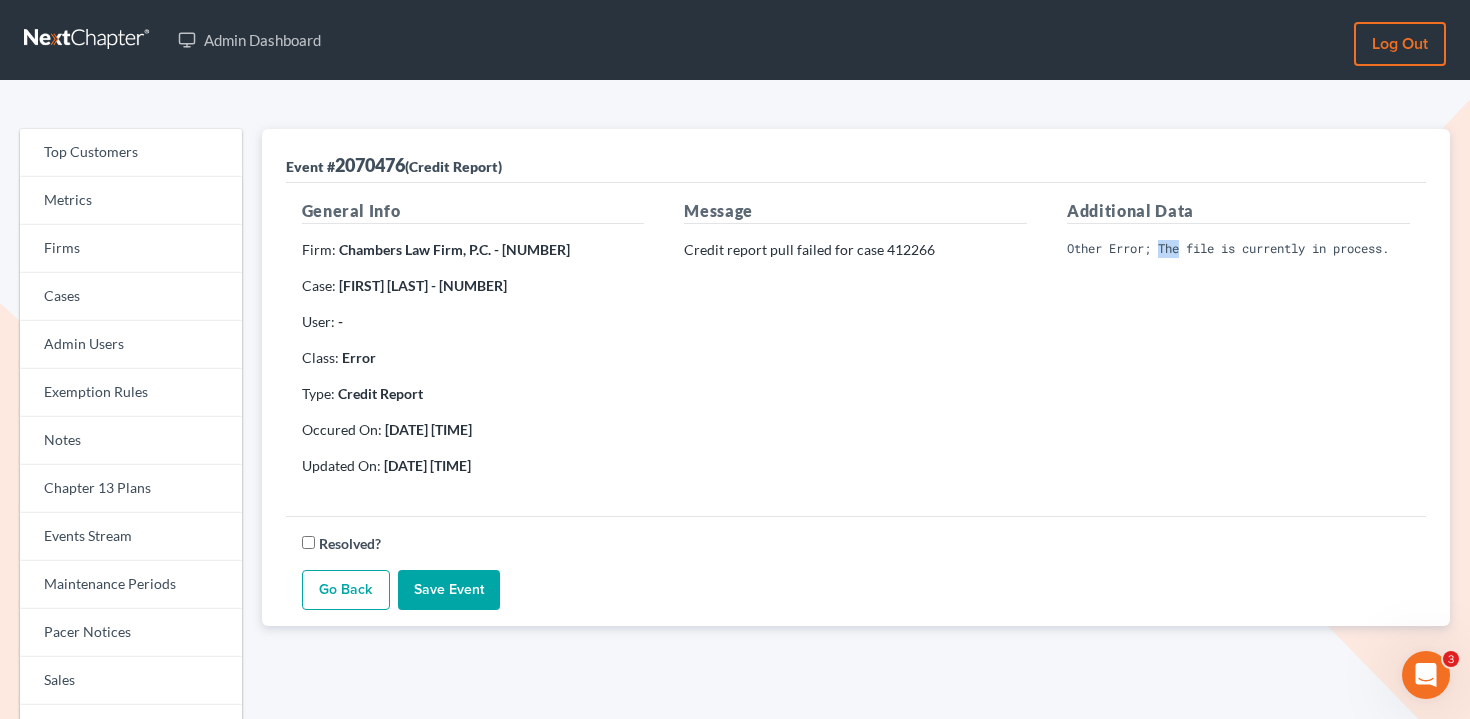 click on "Other Error; The file is currently in process." at bounding box center (1238, 249) 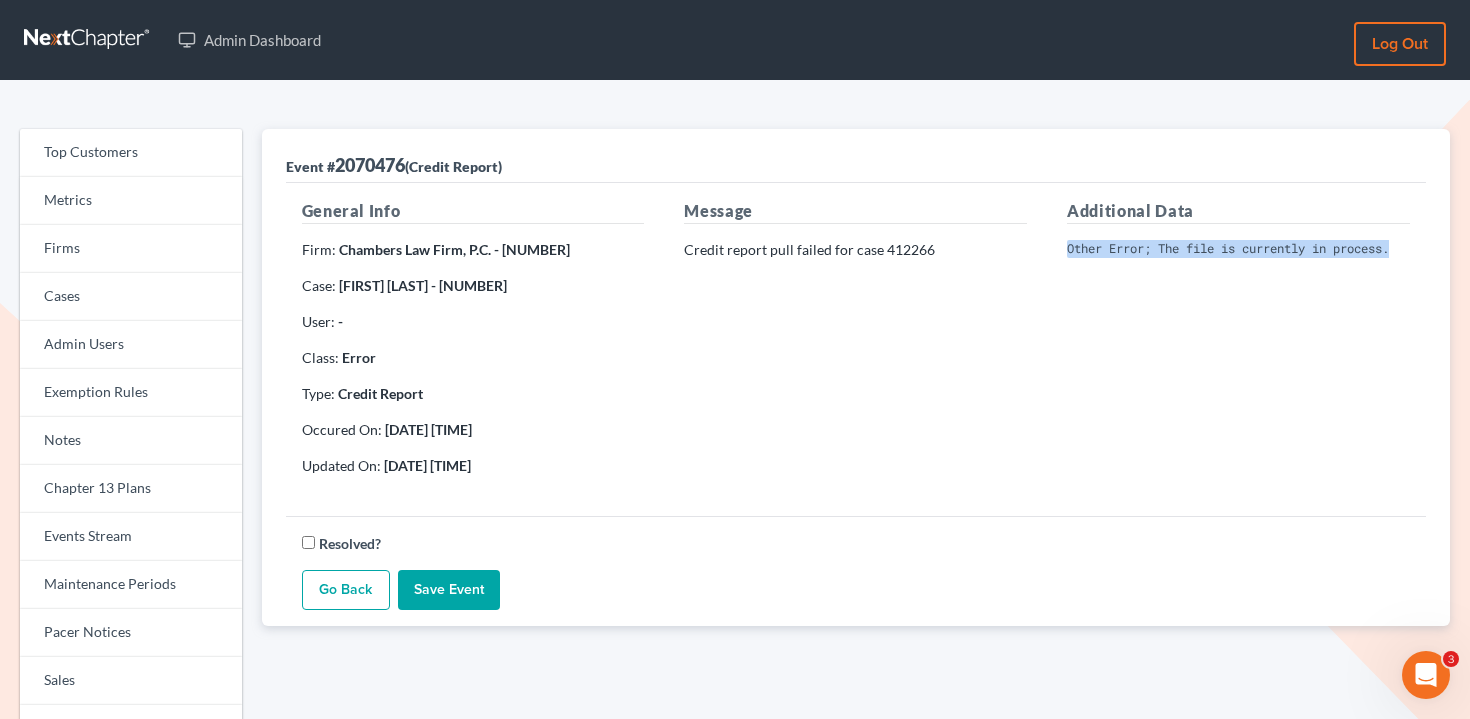 click on "Other Error; The file is currently in process." at bounding box center [1238, 249] 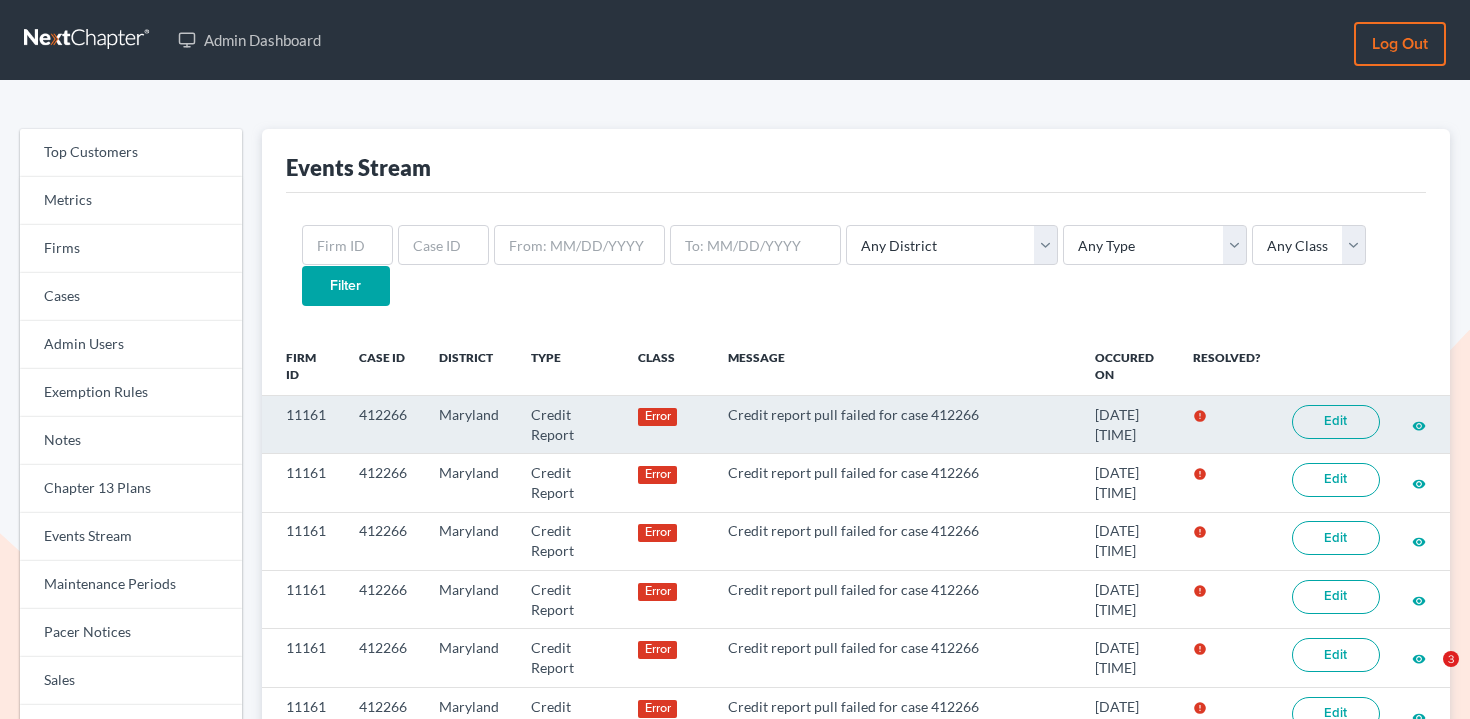 scroll, scrollTop: 55, scrollLeft: 0, axis: vertical 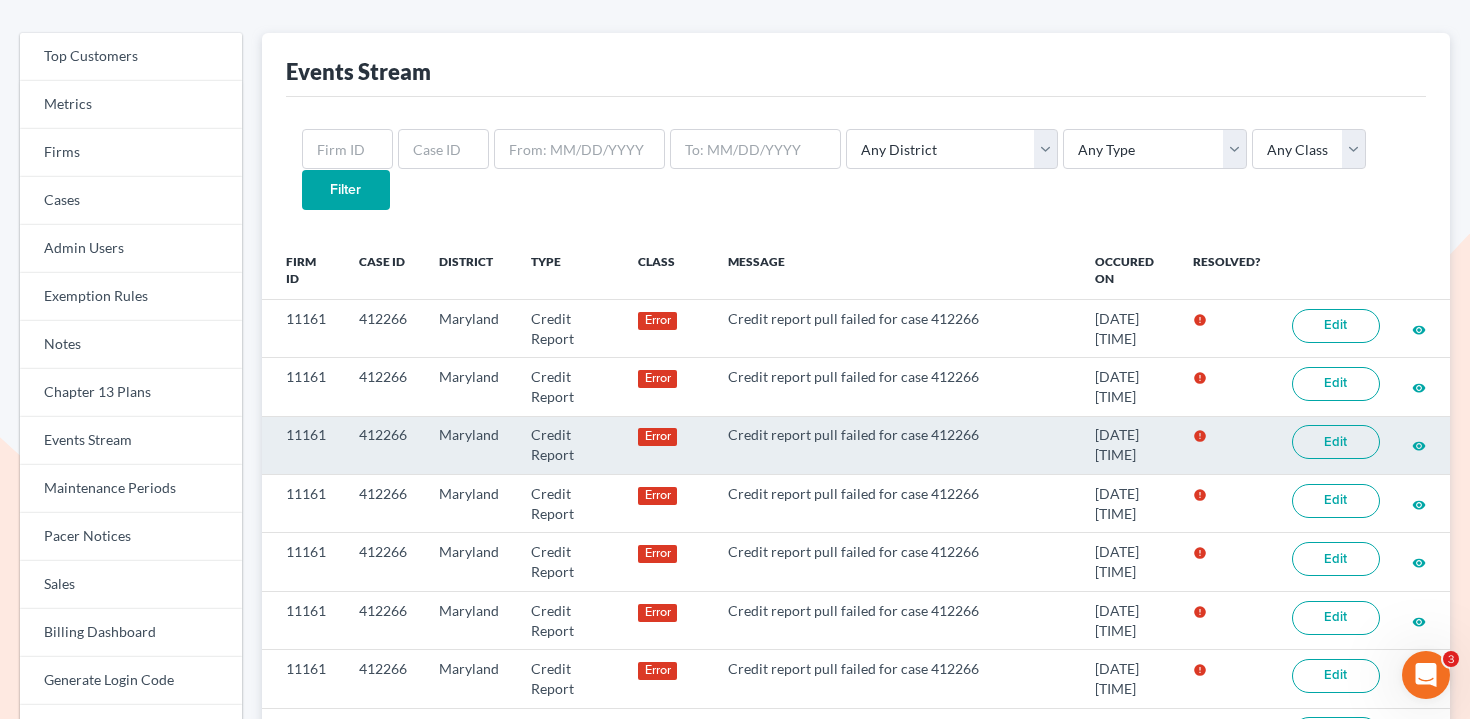 click on "Edit" at bounding box center (1336, 442) 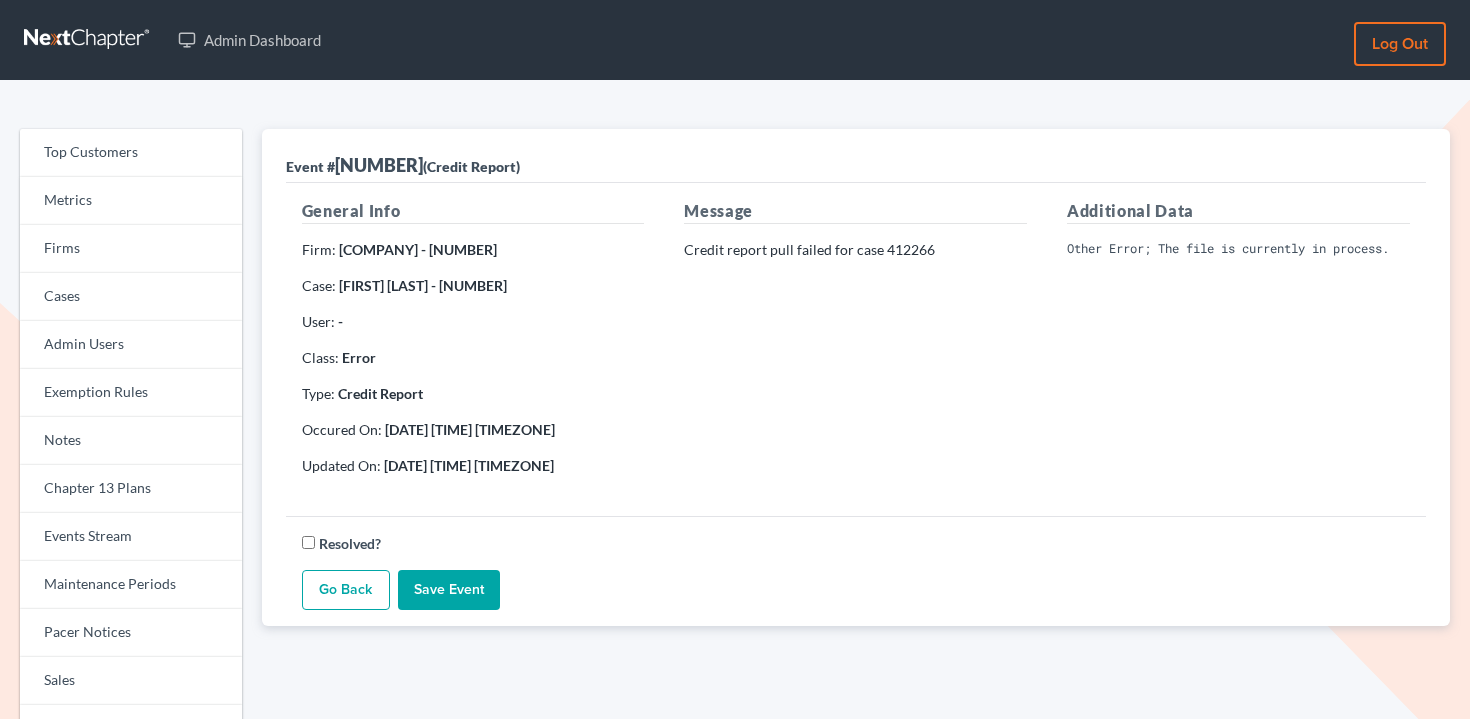 scroll, scrollTop: 0, scrollLeft: 0, axis: both 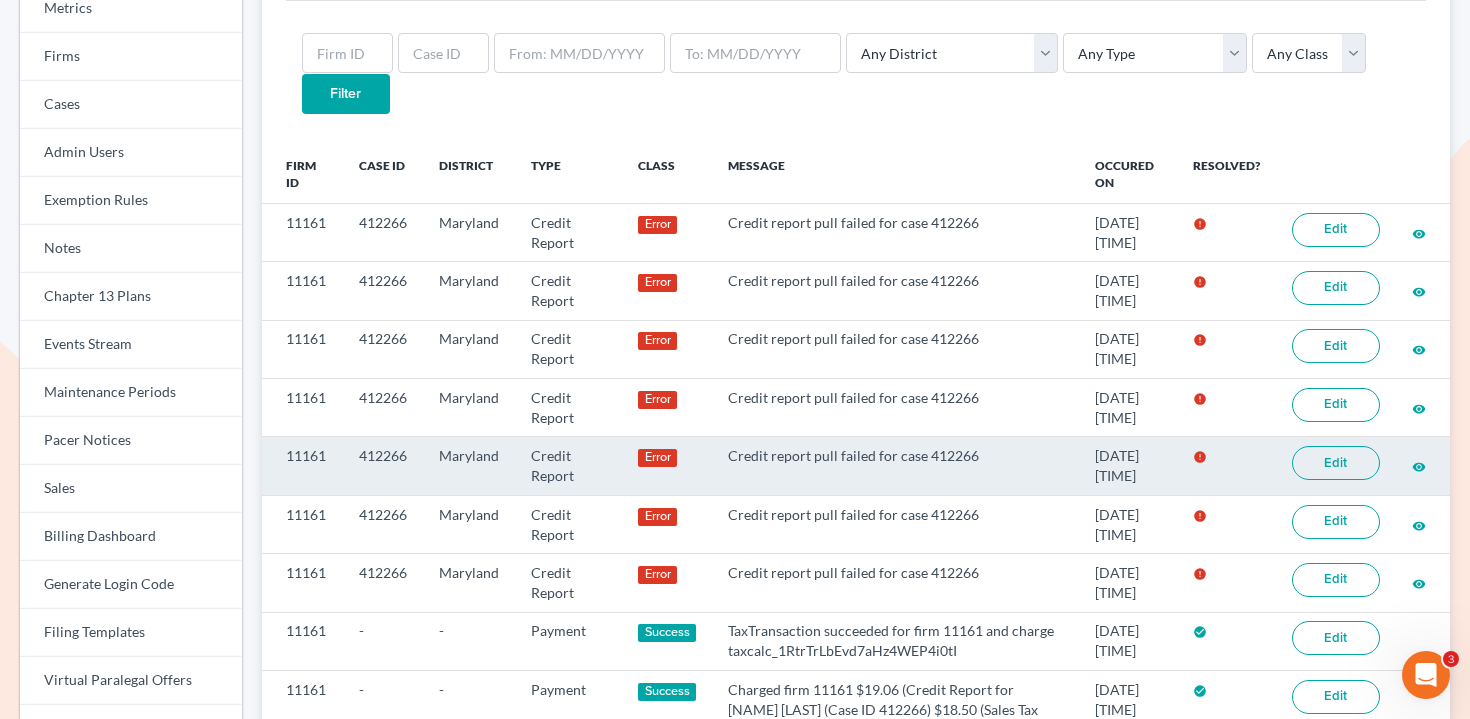 click on "Edit" at bounding box center (1336, 463) 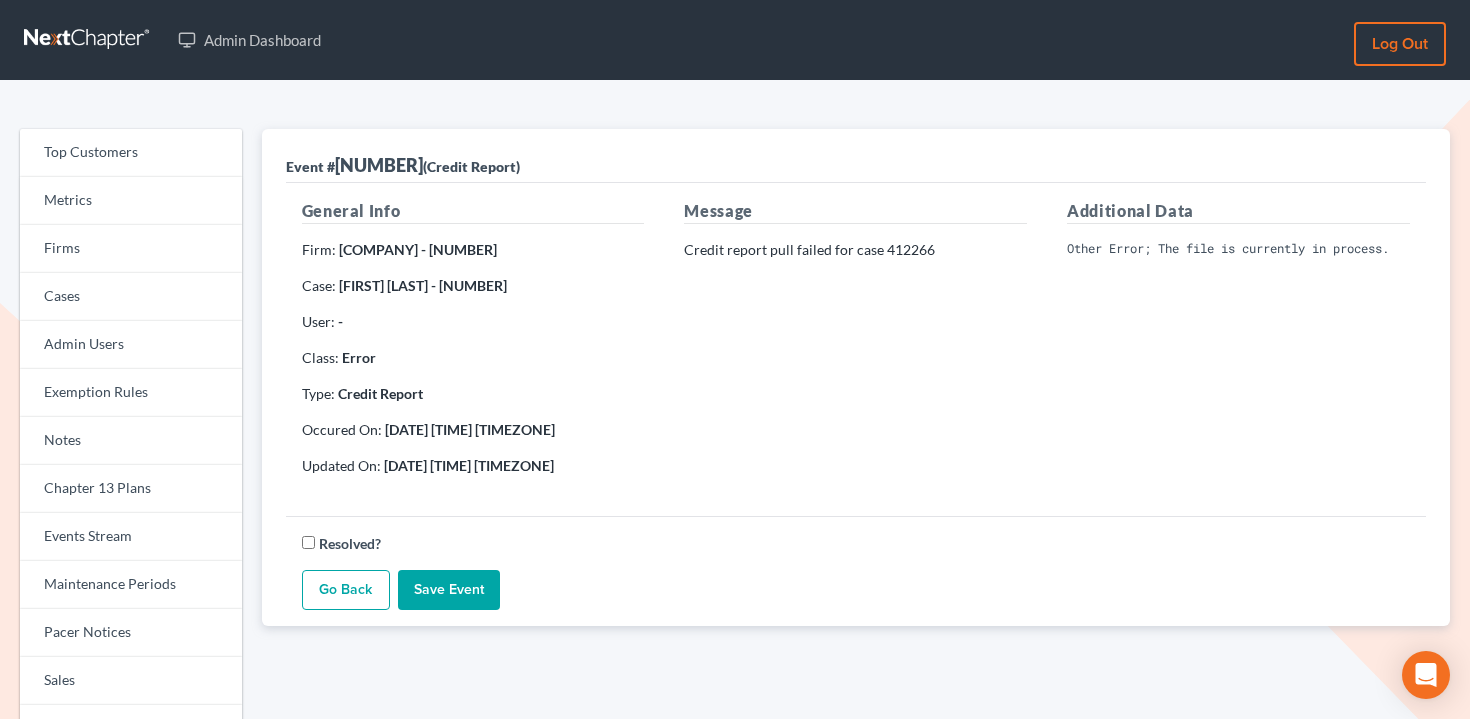 scroll, scrollTop: 0, scrollLeft: 0, axis: both 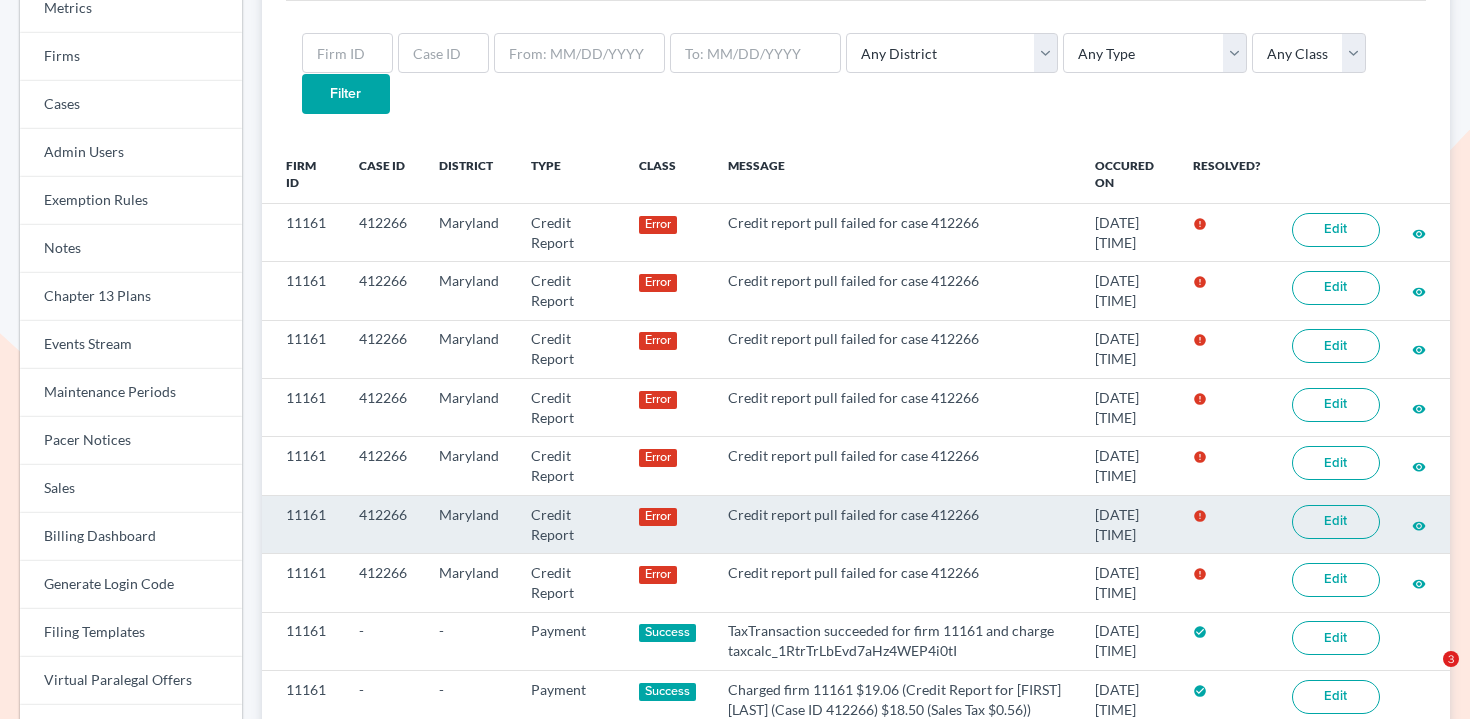 click on "Edit" at bounding box center (1336, 522) 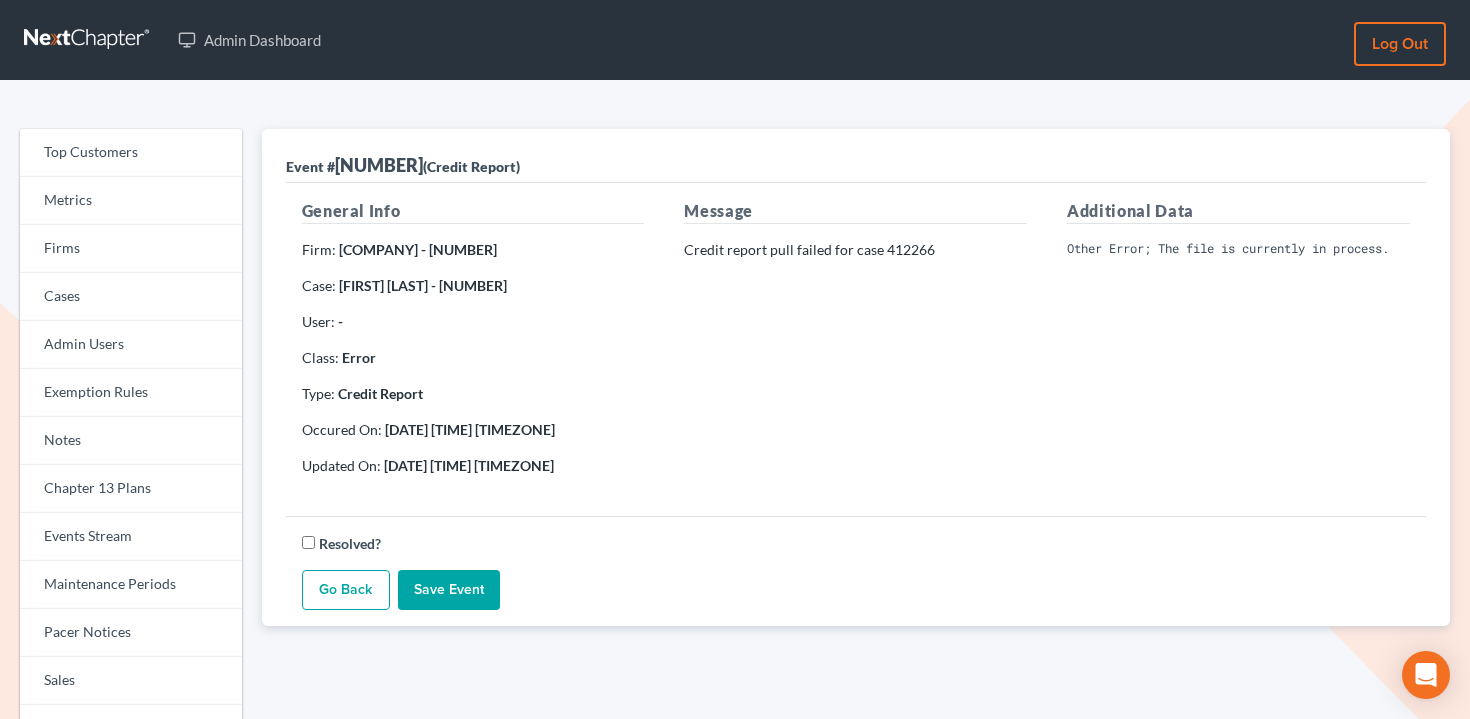 scroll, scrollTop: 0, scrollLeft: 0, axis: both 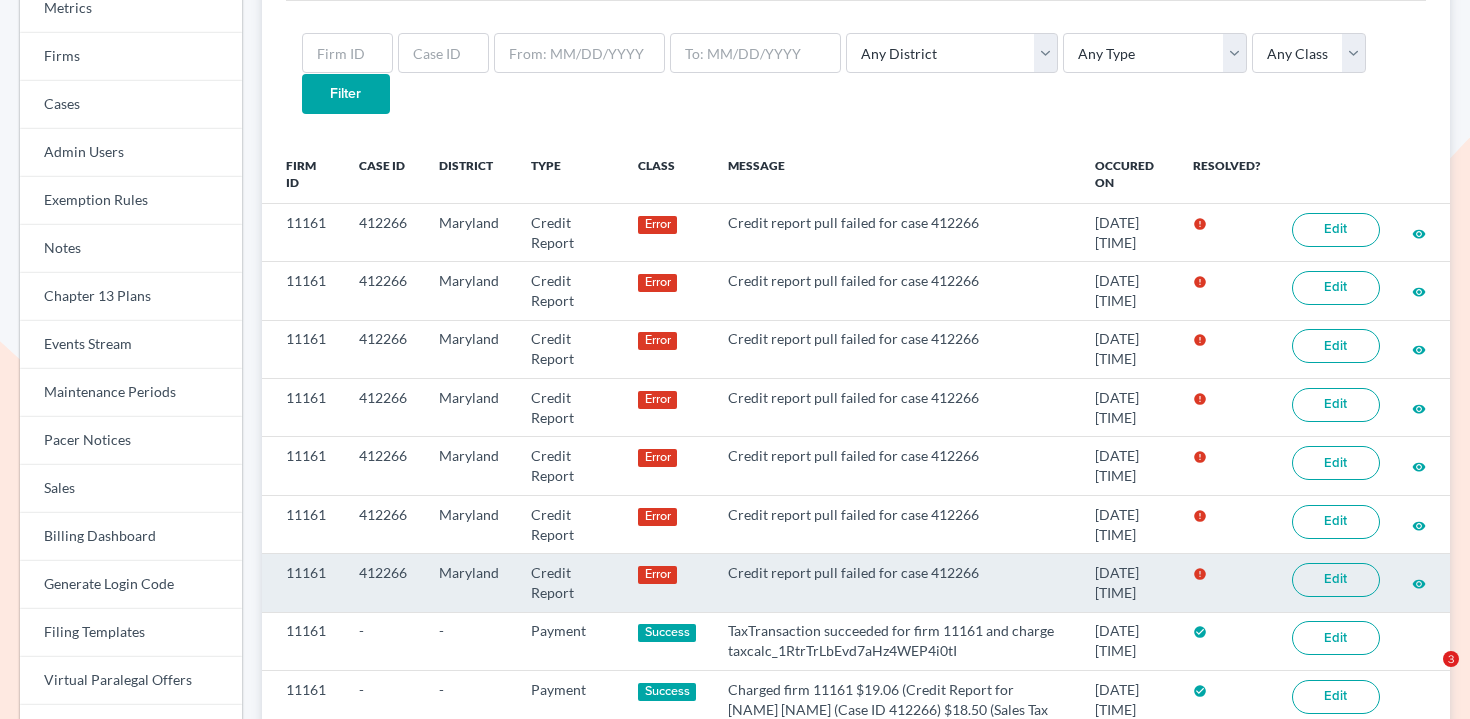 click on "Edit" at bounding box center (1336, 580) 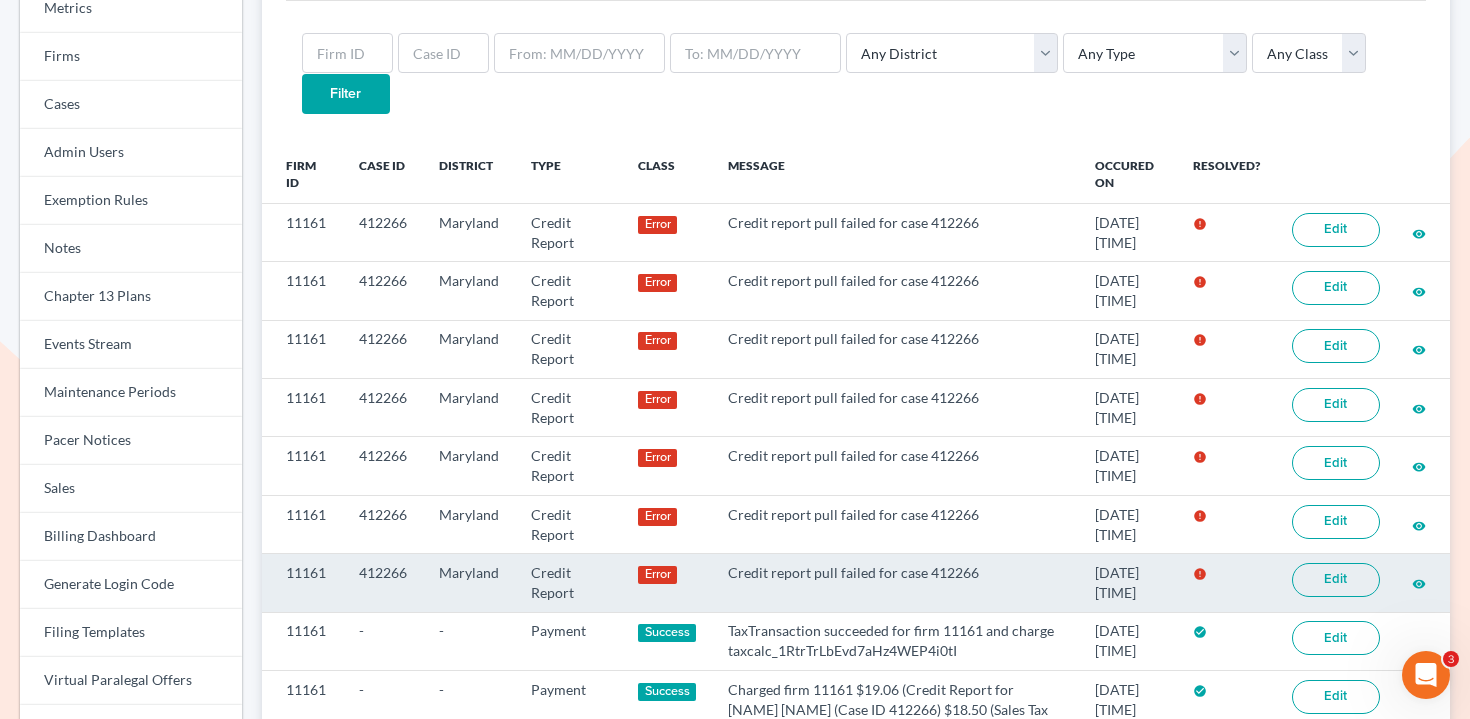 scroll, scrollTop: 0, scrollLeft: 0, axis: both 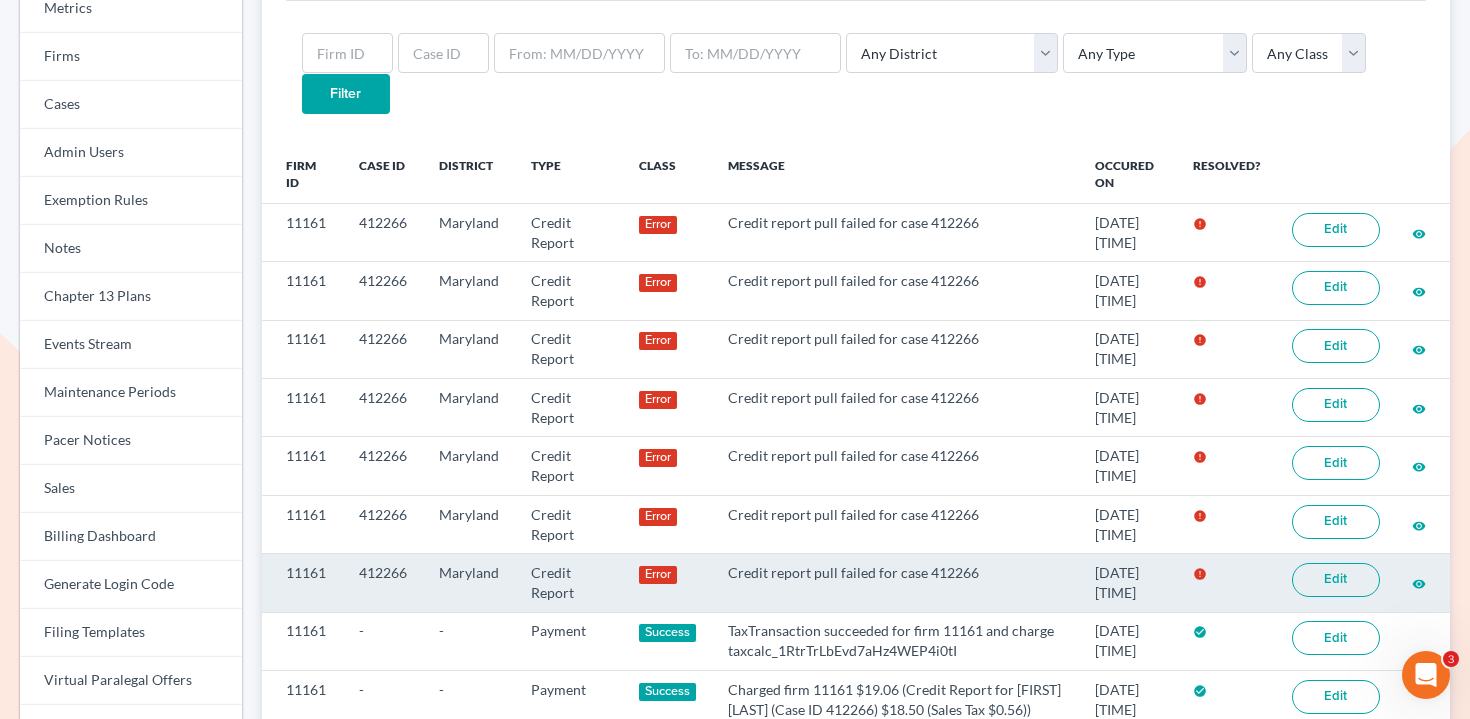 click on "Edit" at bounding box center [1336, 580] 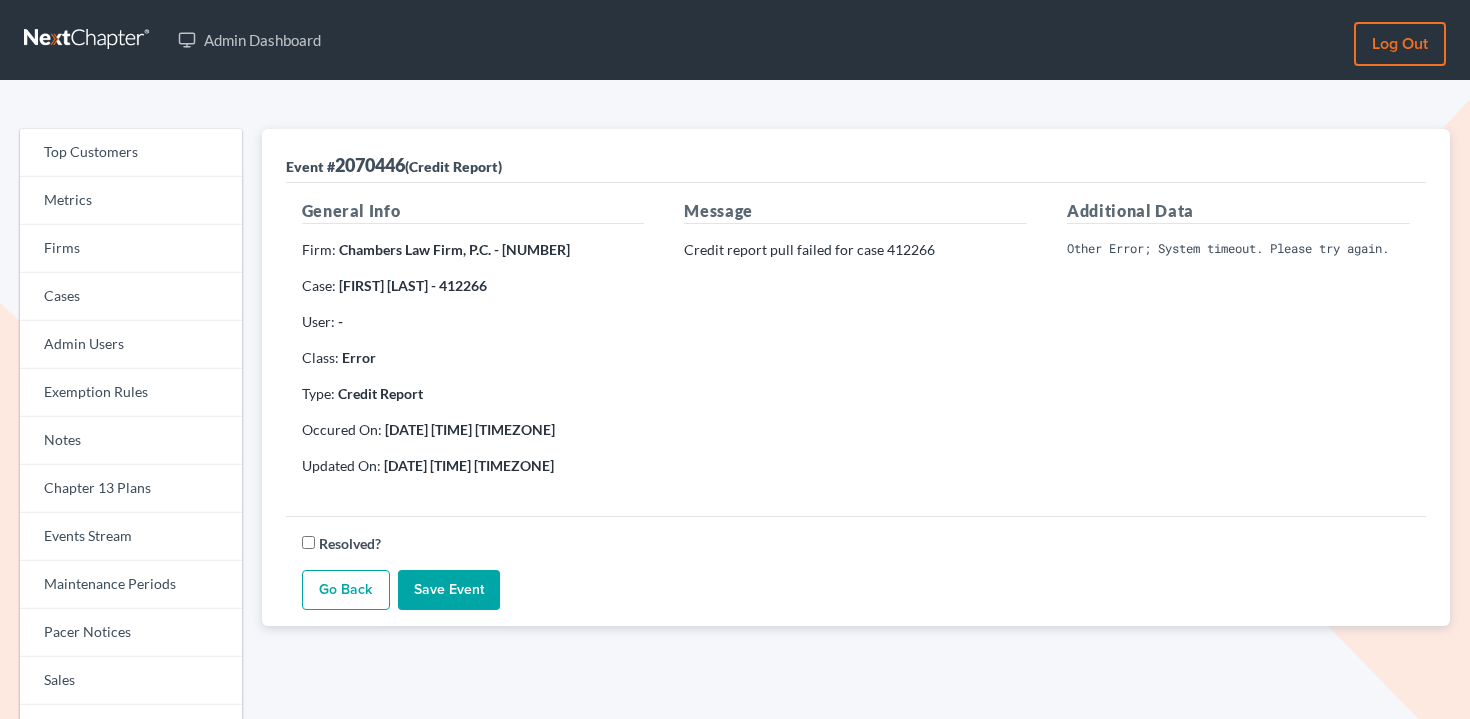 scroll, scrollTop: 0, scrollLeft: 0, axis: both 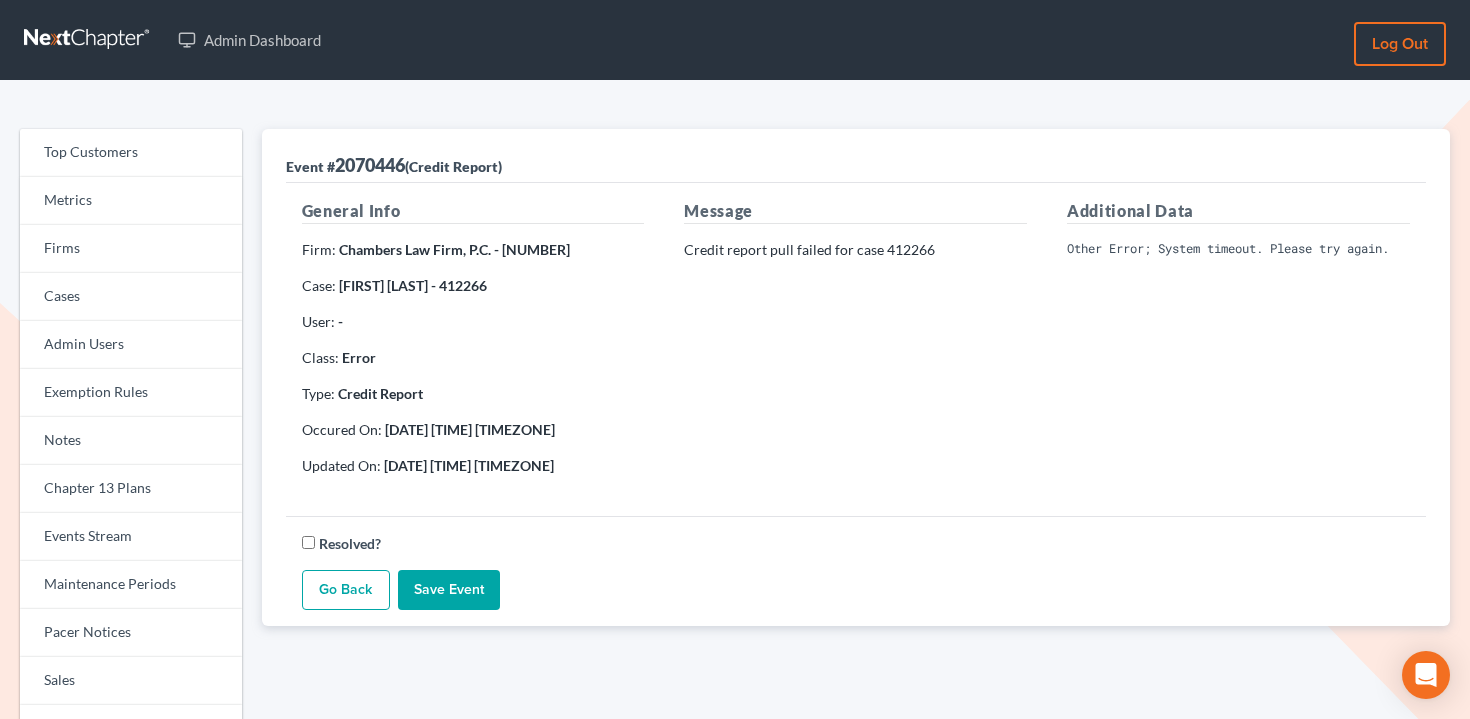 click on "Other Error; System timeout. Please try again." at bounding box center (1238, 249) 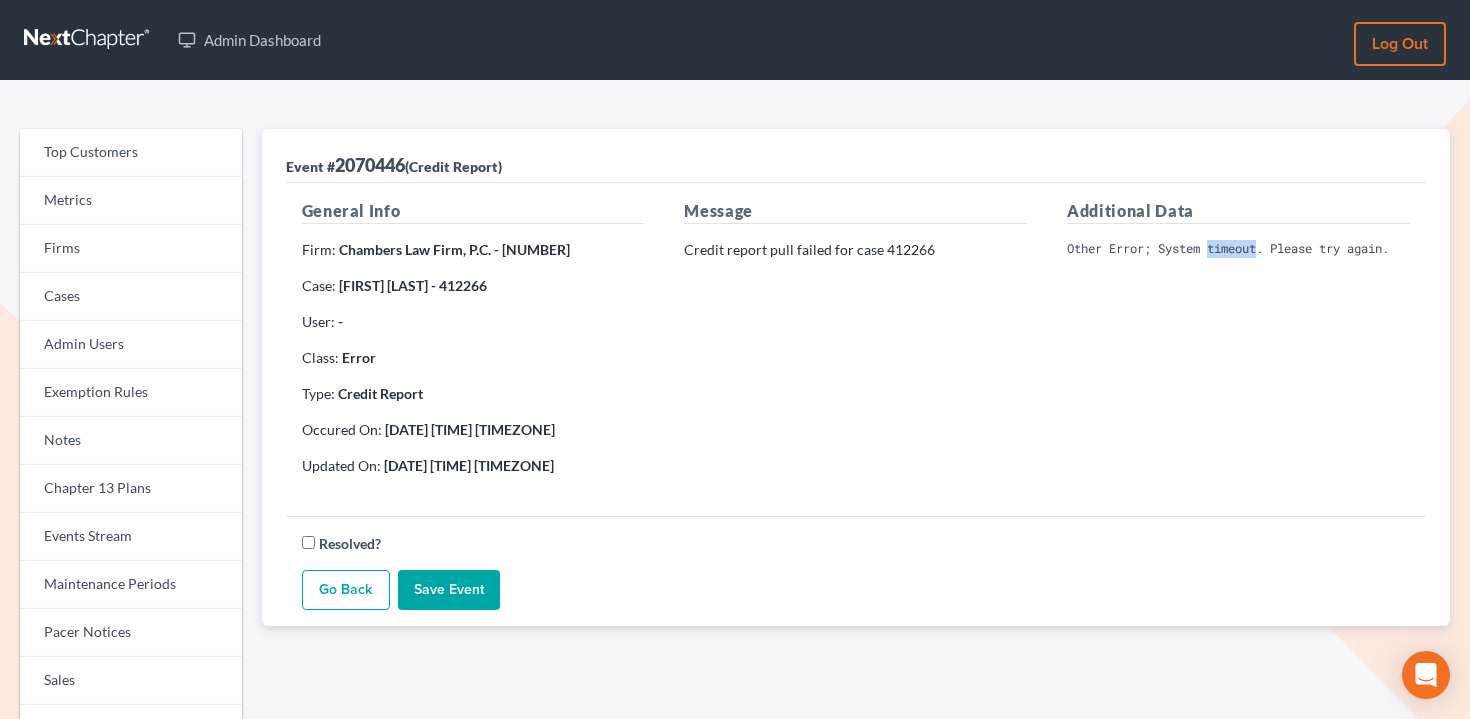 click on "Other Error; System timeout. Please try again." at bounding box center [1238, 249] 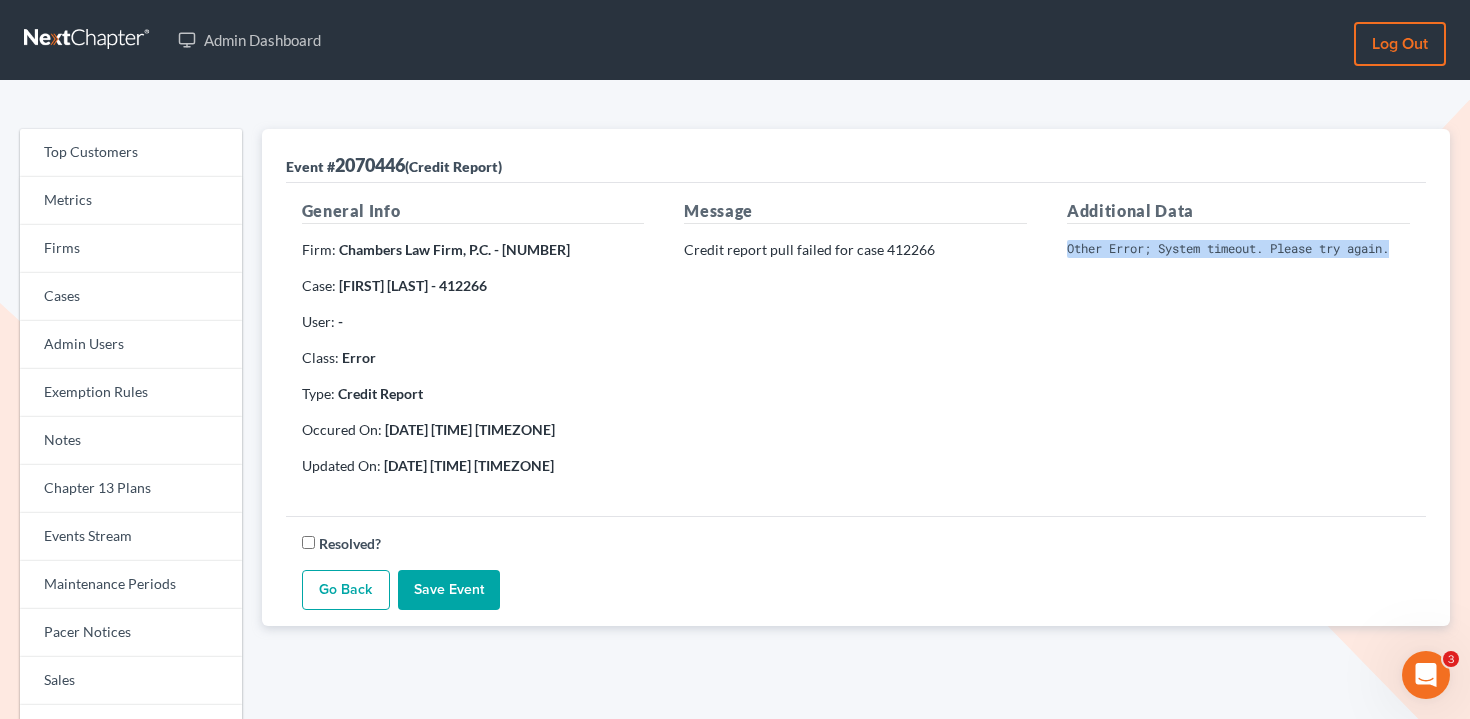 click on "Other Error; System timeout. Please try again." at bounding box center (1238, 249) 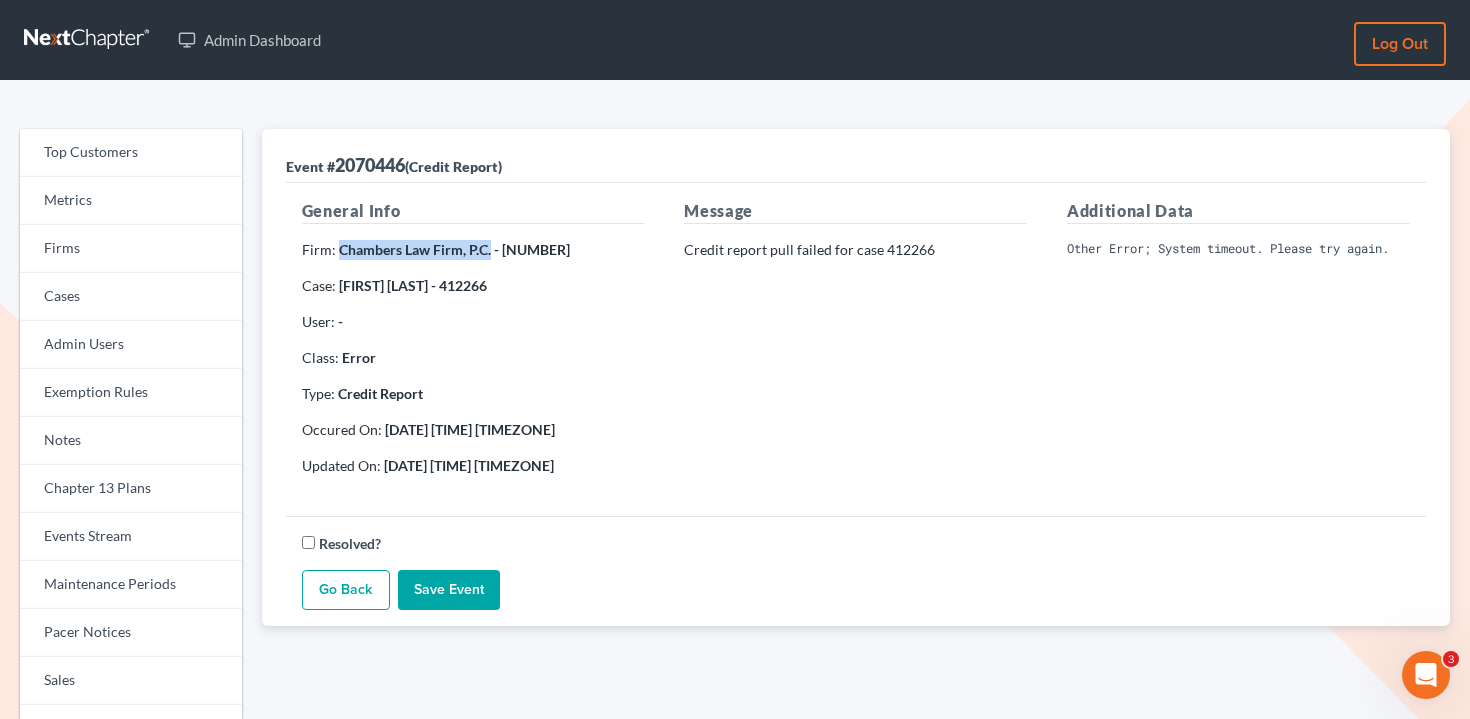 drag, startPoint x: 339, startPoint y: 249, endPoint x: 487, endPoint y: 253, distance: 148.05405 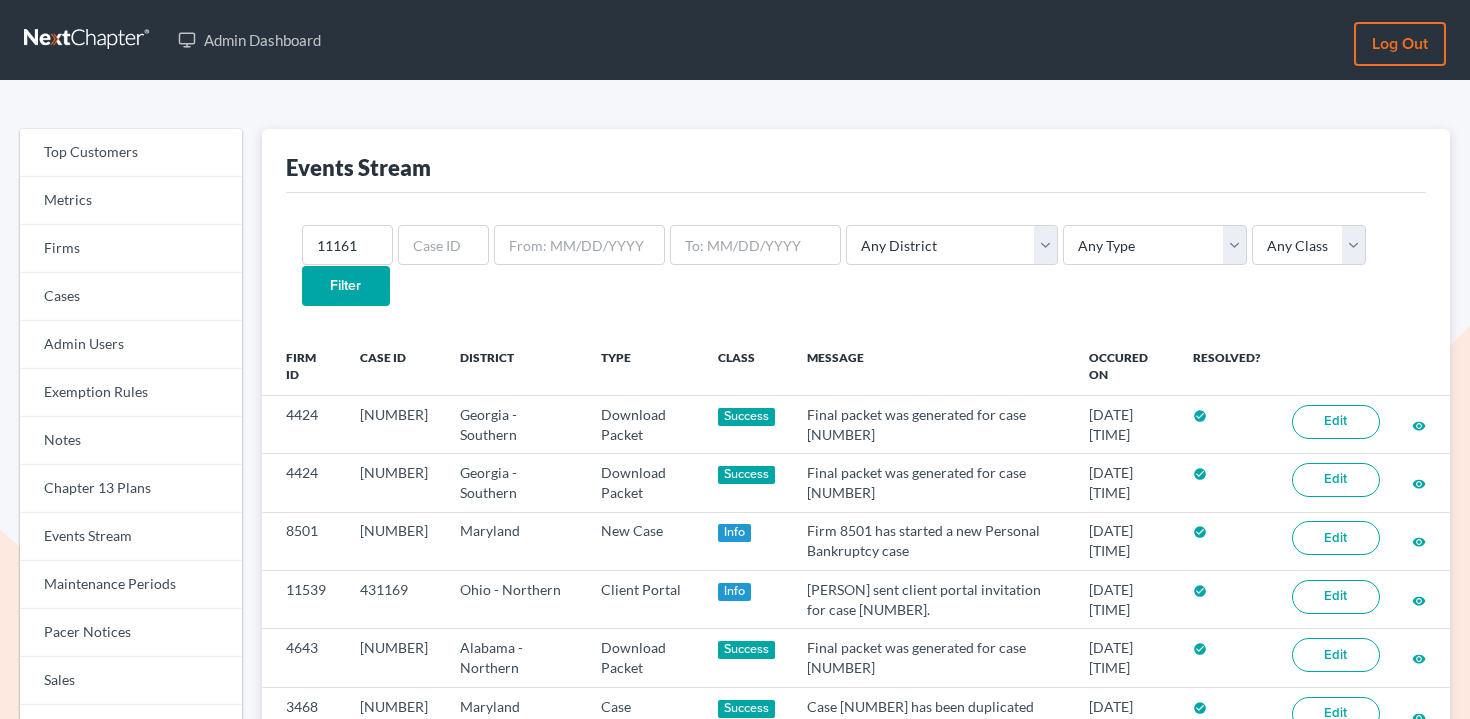 scroll, scrollTop: 0, scrollLeft: 0, axis: both 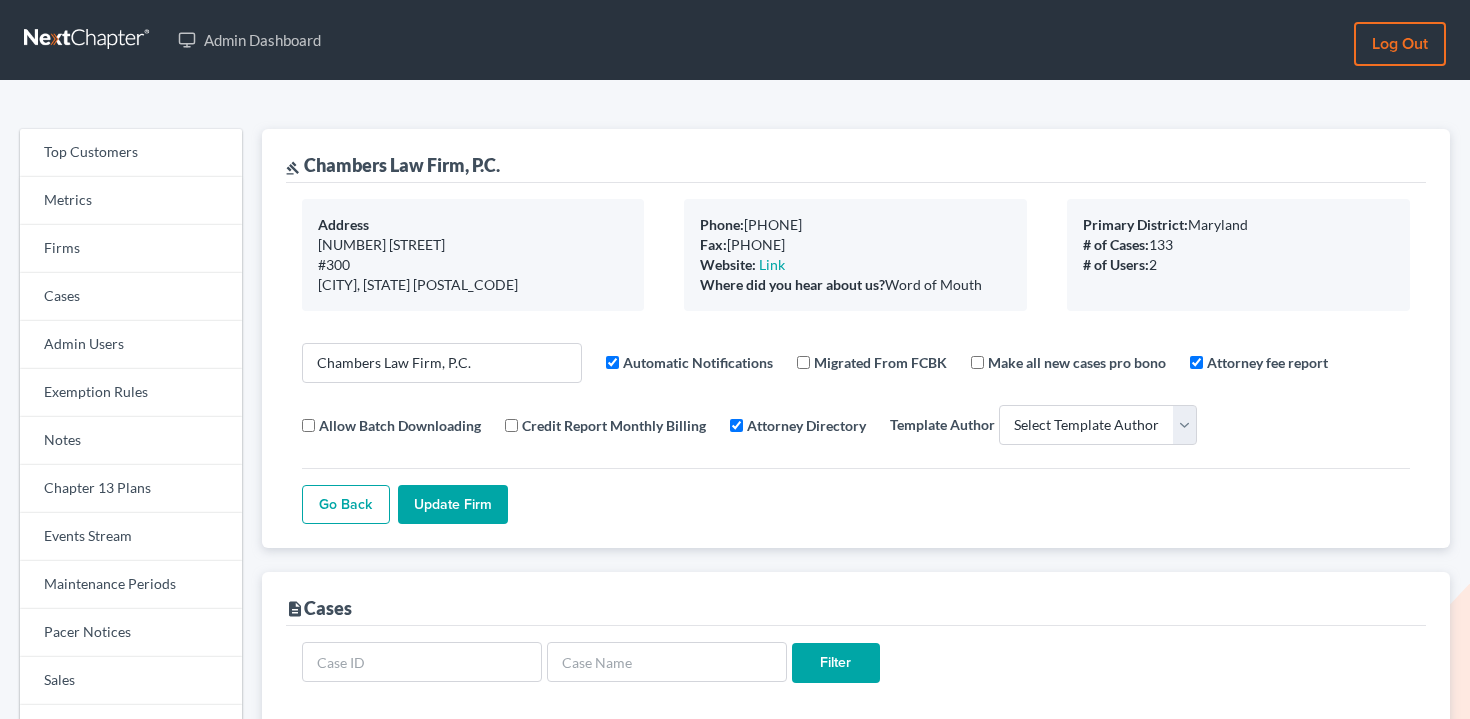 select 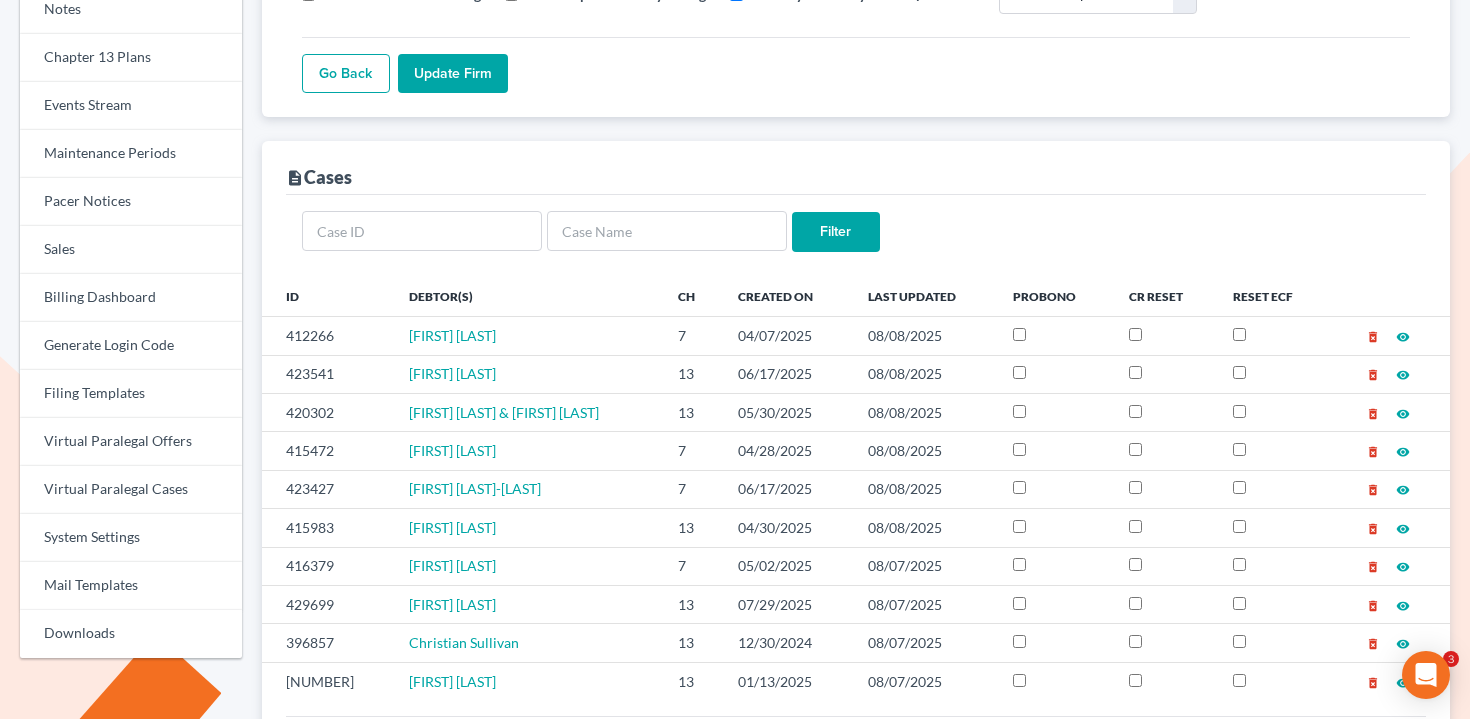 scroll, scrollTop: 789, scrollLeft: 0, axis: vertical 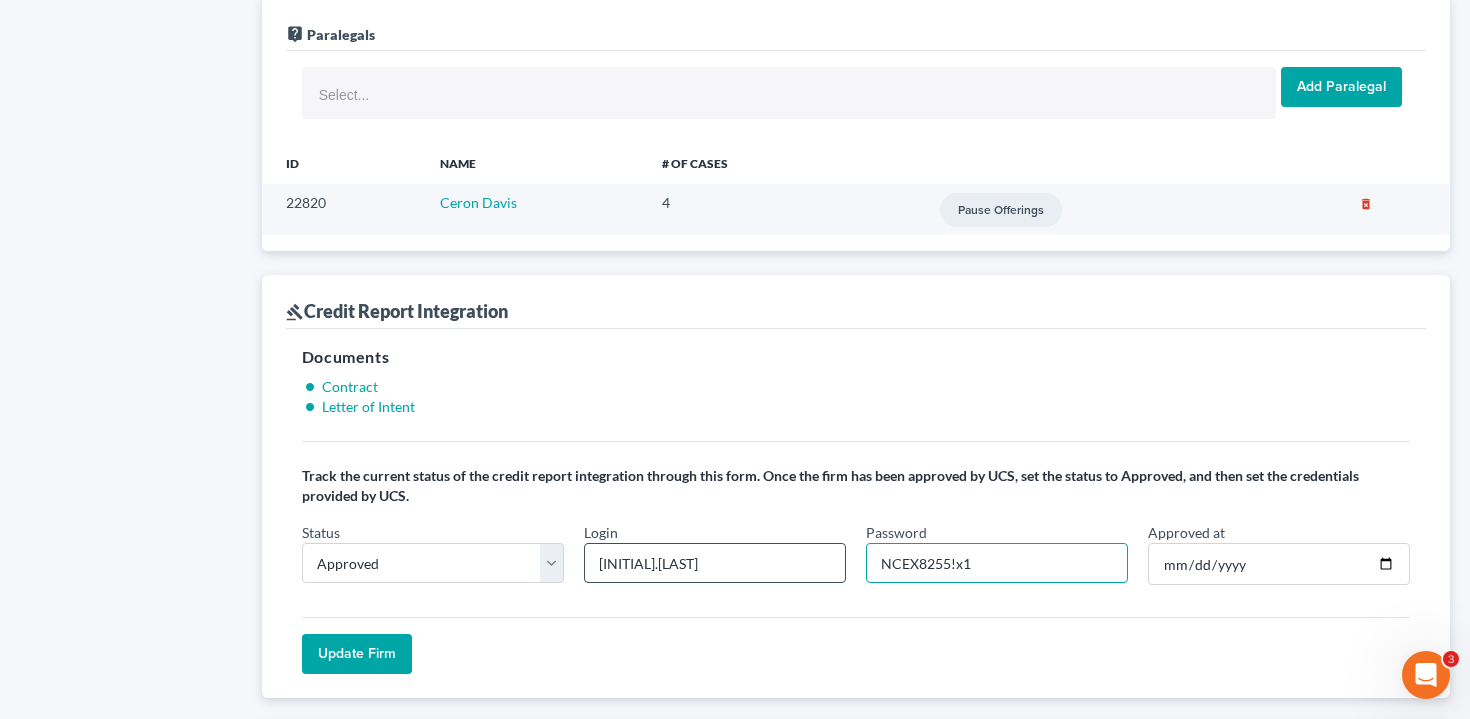 drag, startPoint x: 950, startPoint y: 564, endPoint x: 826, endPoint y: 564, distance: 124 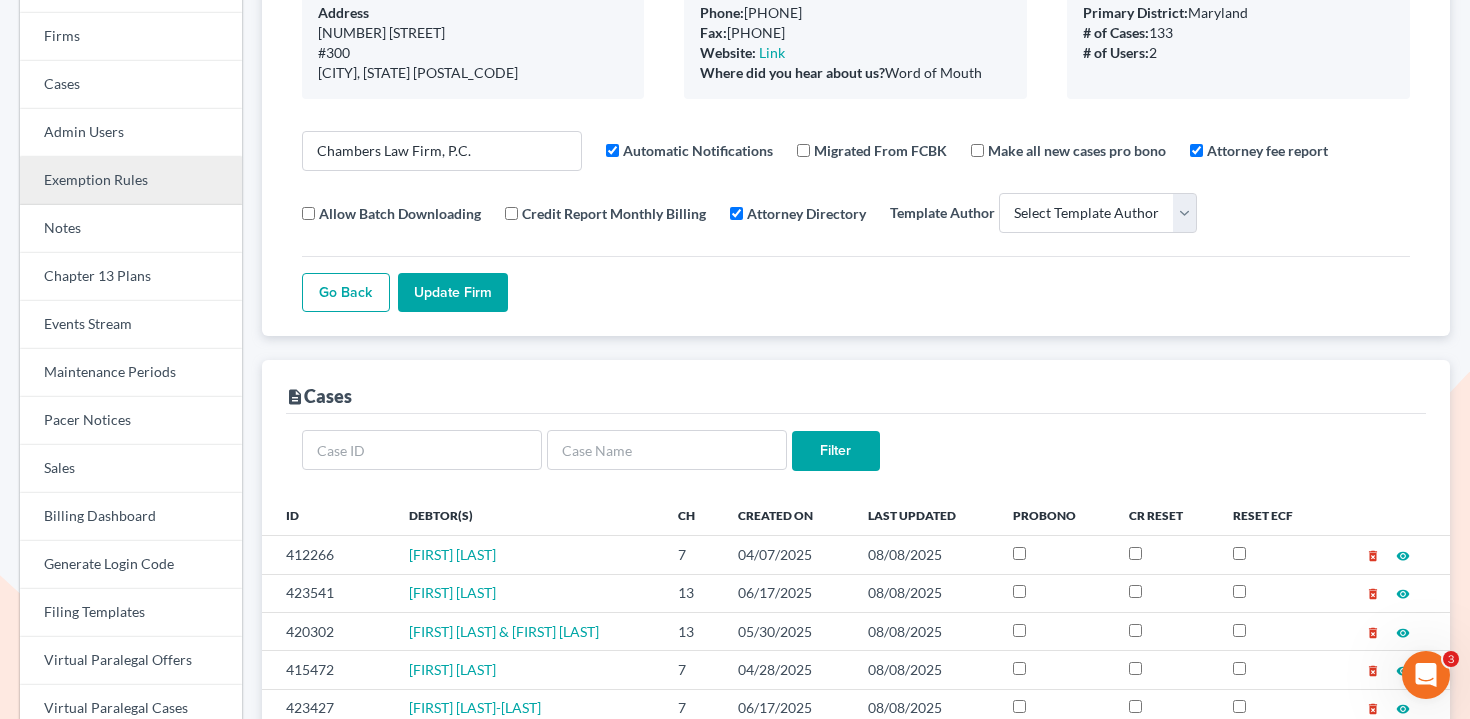 scroll, scrollTop: 134, scrollLeft: 0, axis: vertical 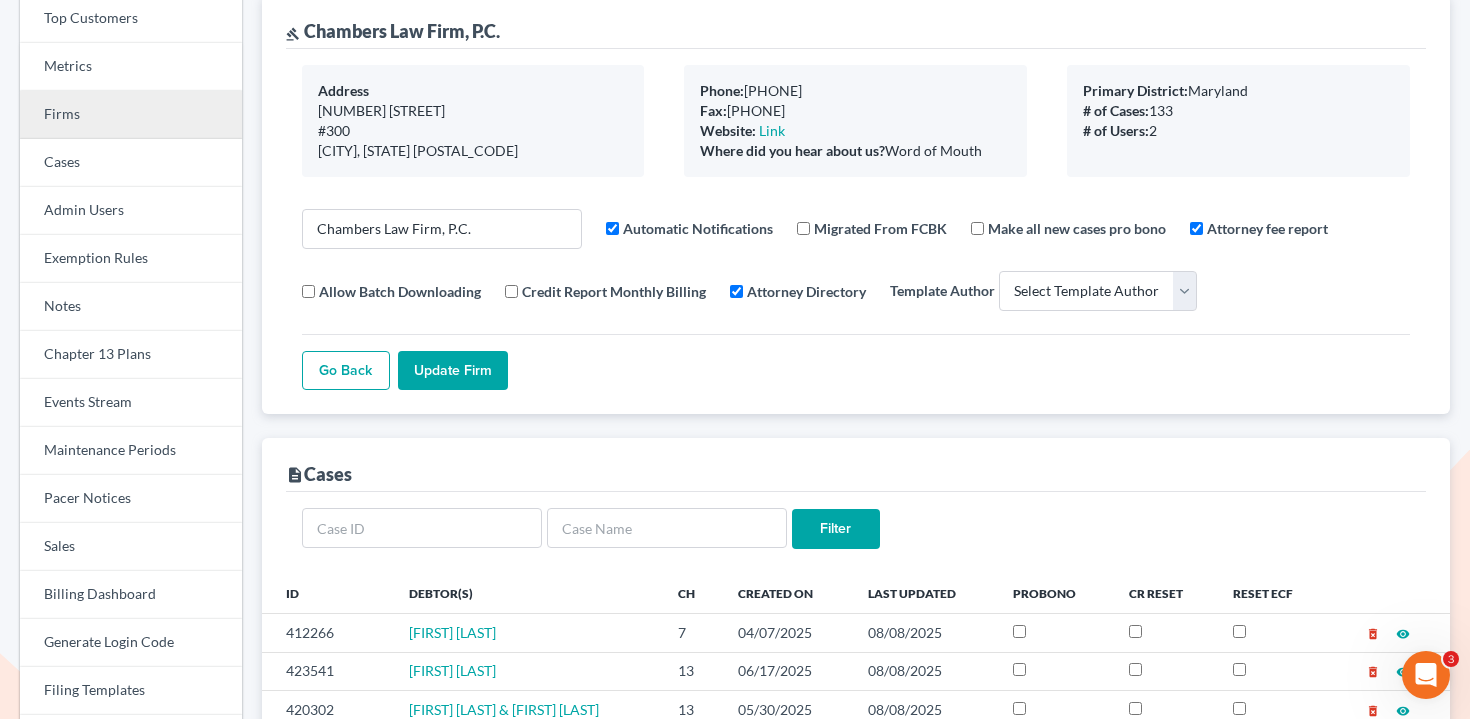 click on "Firms" at bounding box center [131, 115] 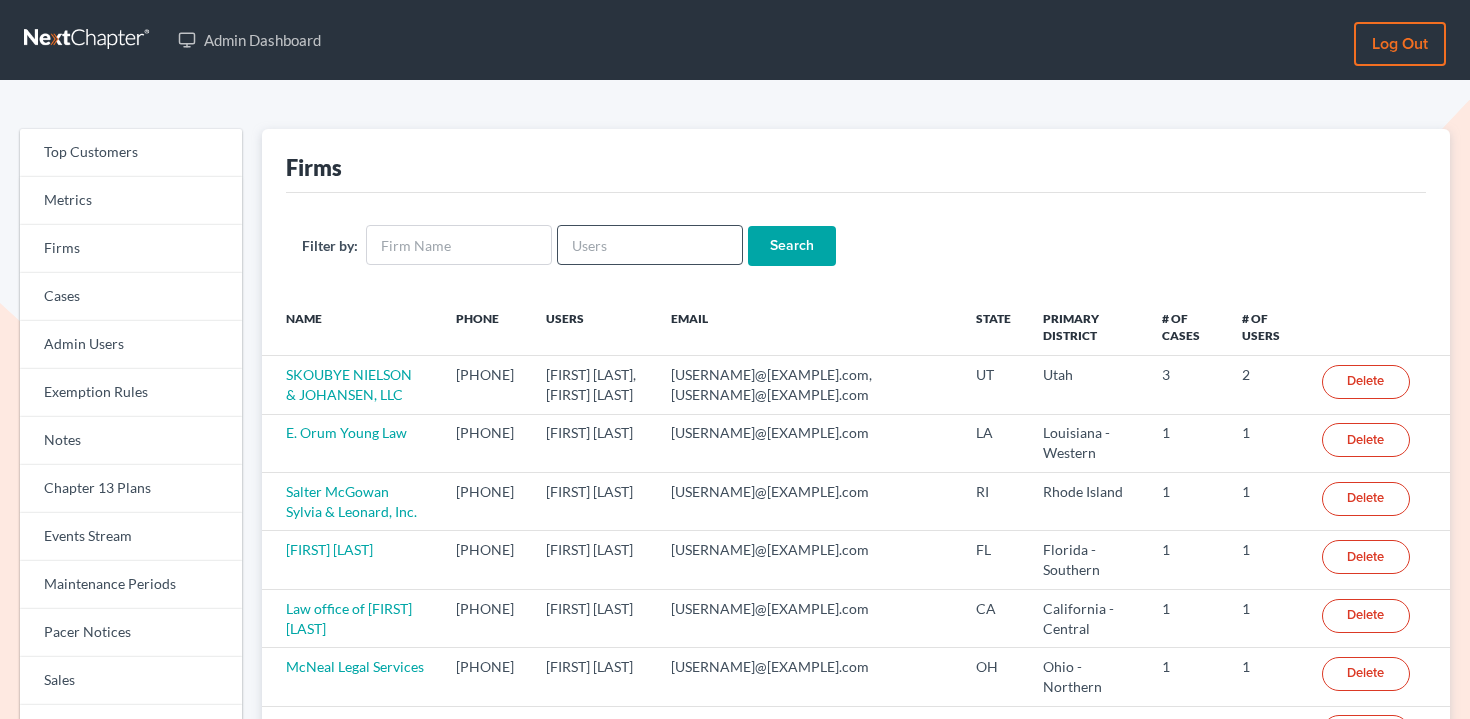 scroll, scrollTop: 0, scrollLeft: 0, axis: both 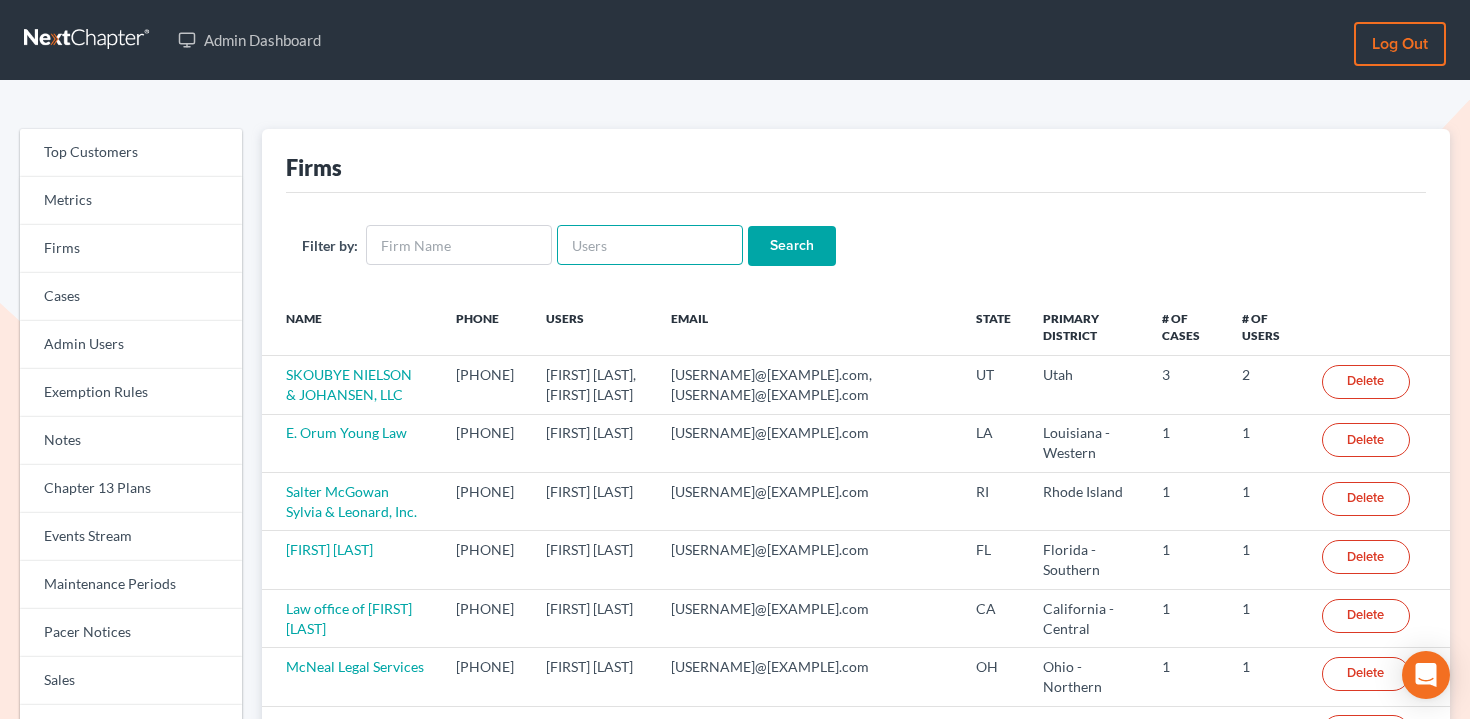 click at bounding box center [650, 245] 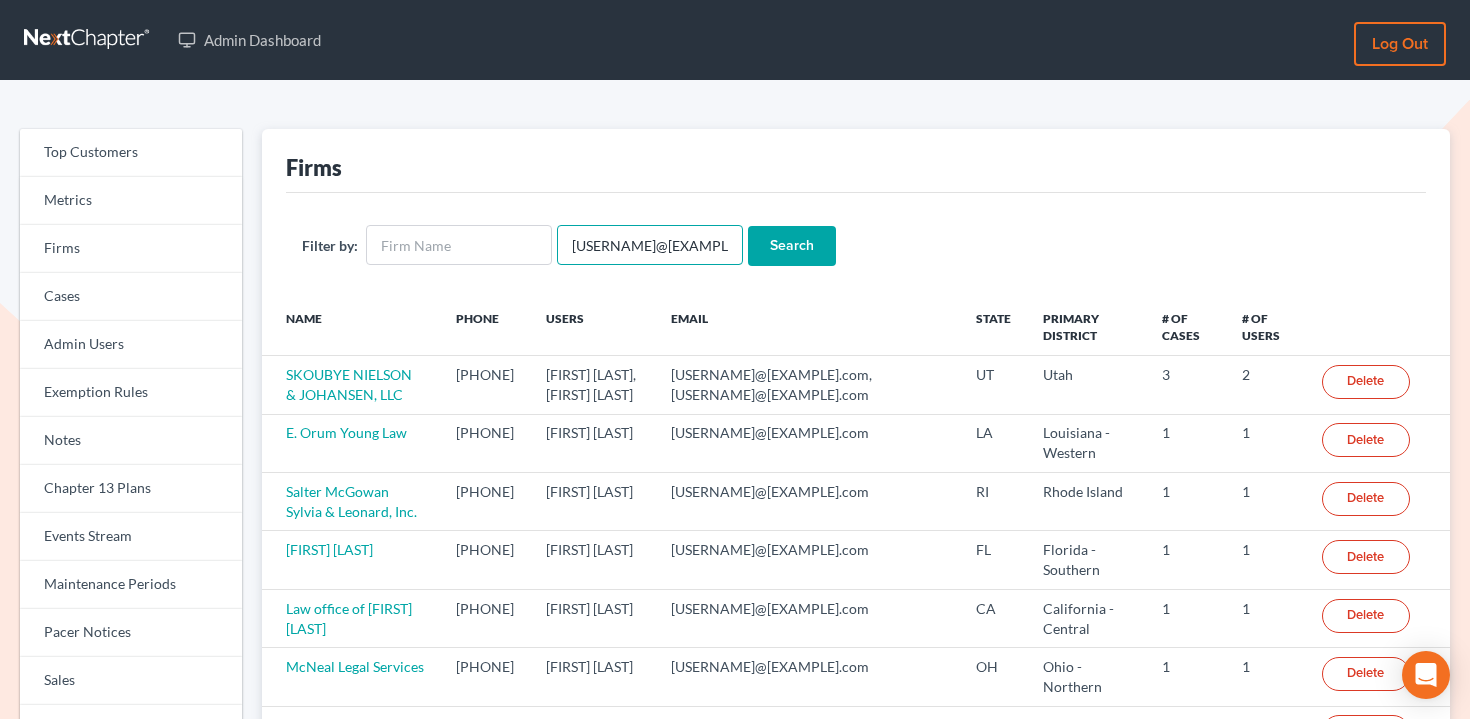type on "[EMAIL]" 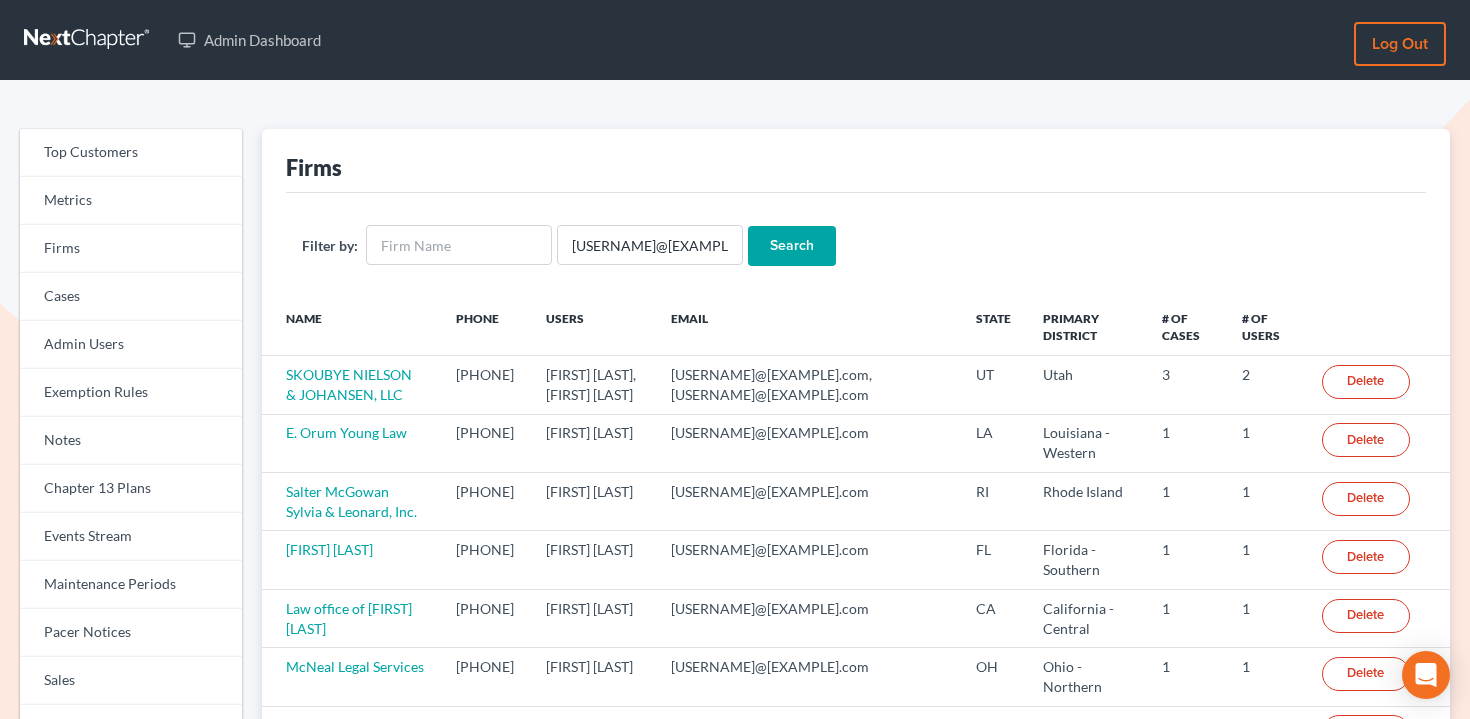 click on "Search" at bounding box center [792, 246] 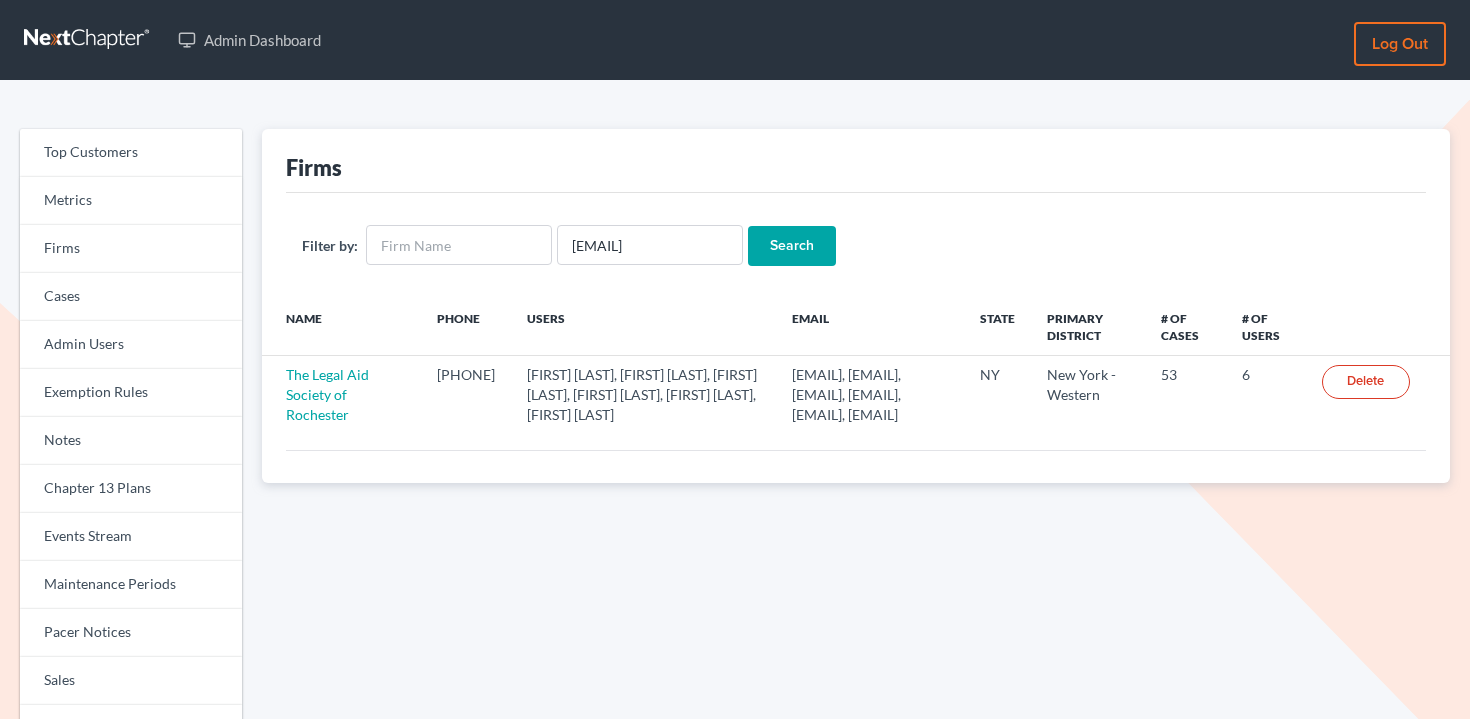 scroll, scrollTop: 0, scrollLeft: 0, axis: both 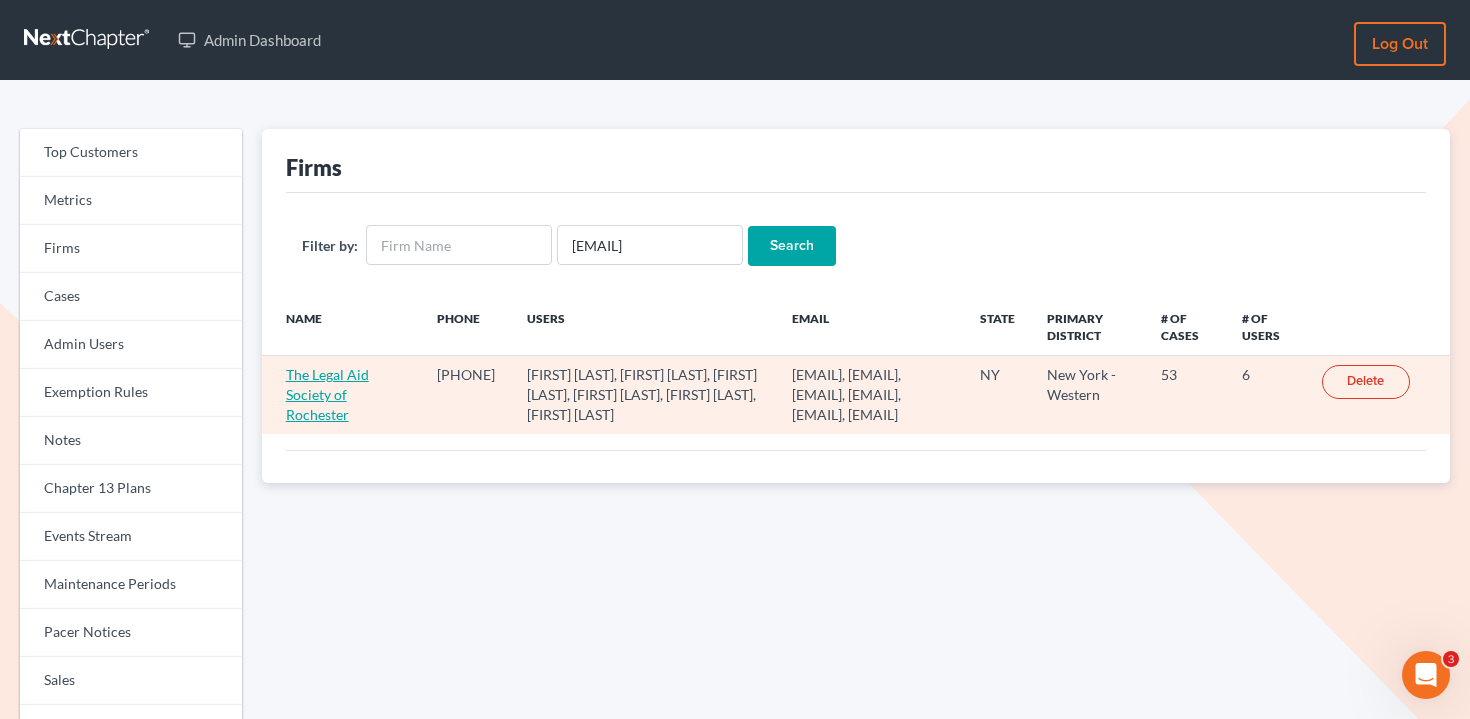 click on "The Legal Aid Society of Rochester" at bounding box center (327, 394) 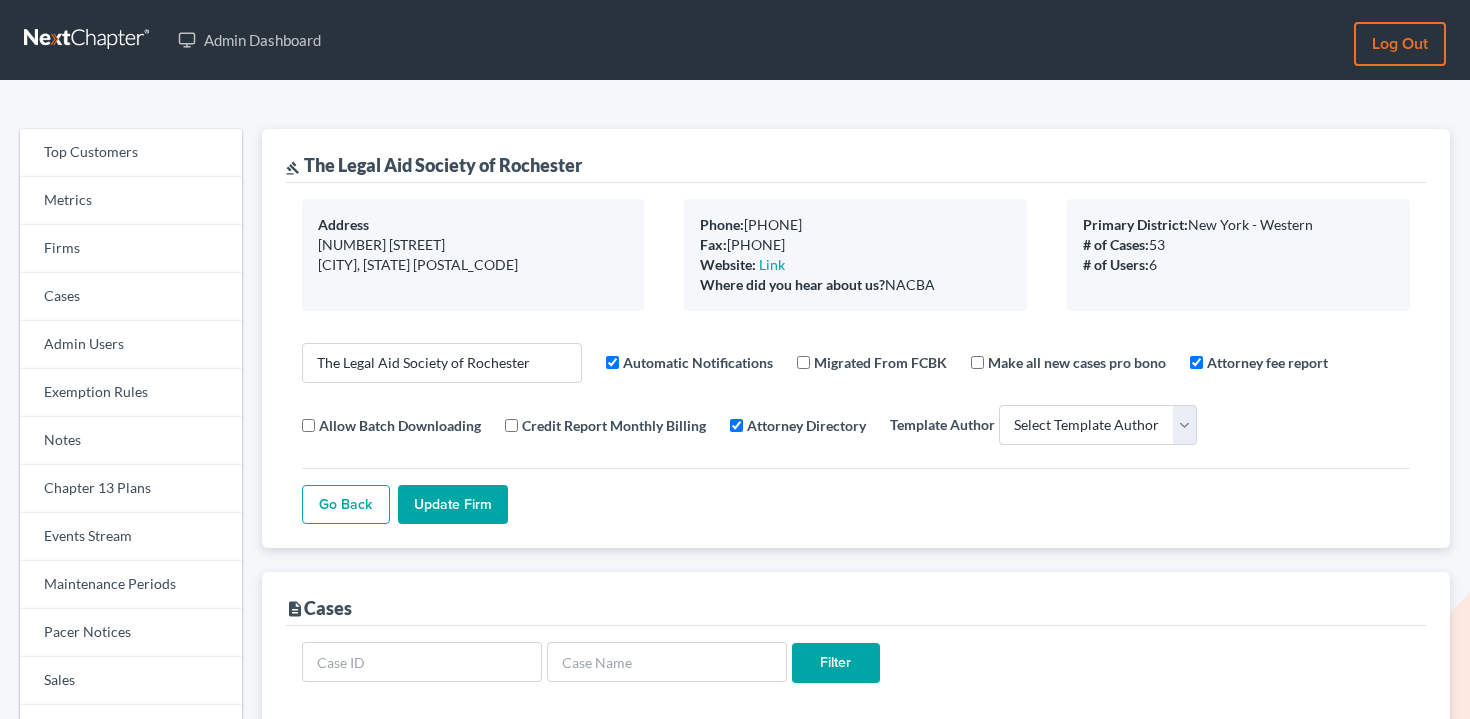 select 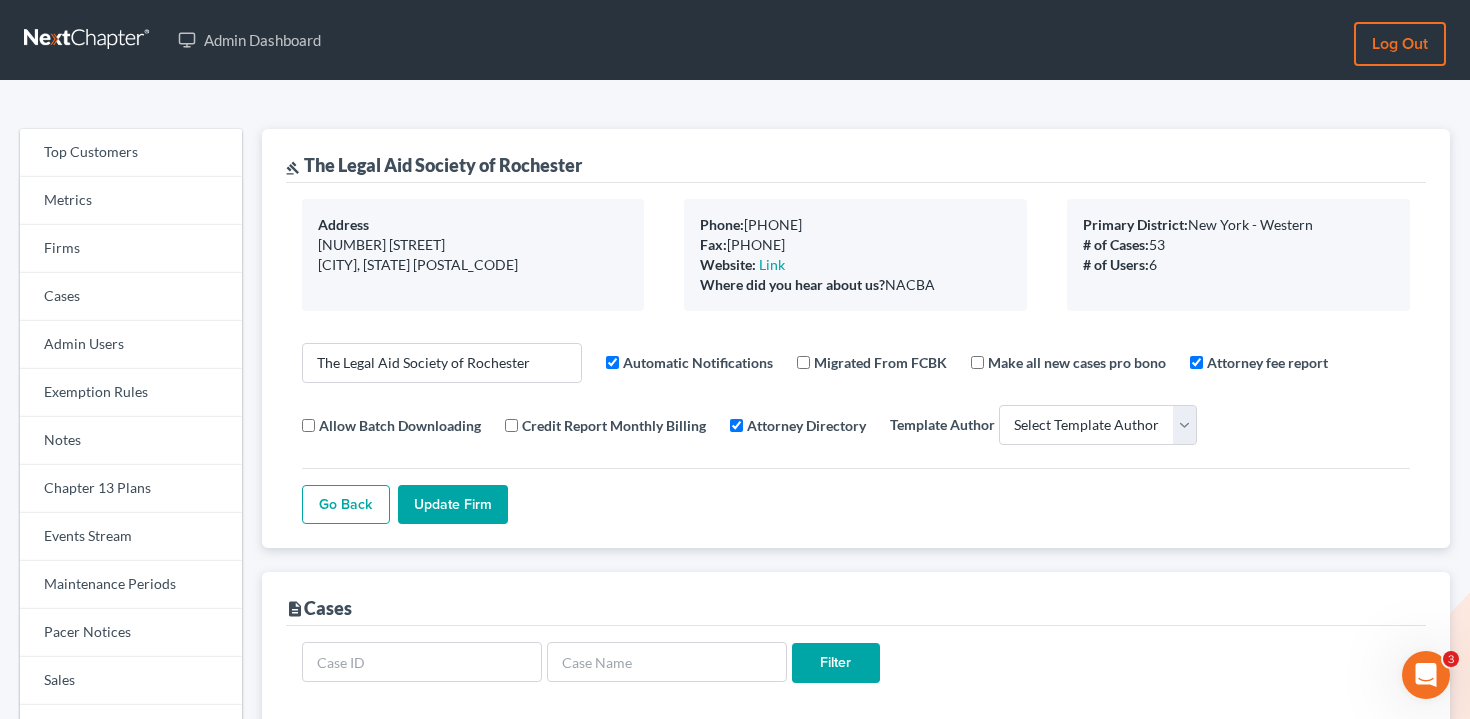scroll, scrollTop: 0, scrollLeft: 0, axis: both 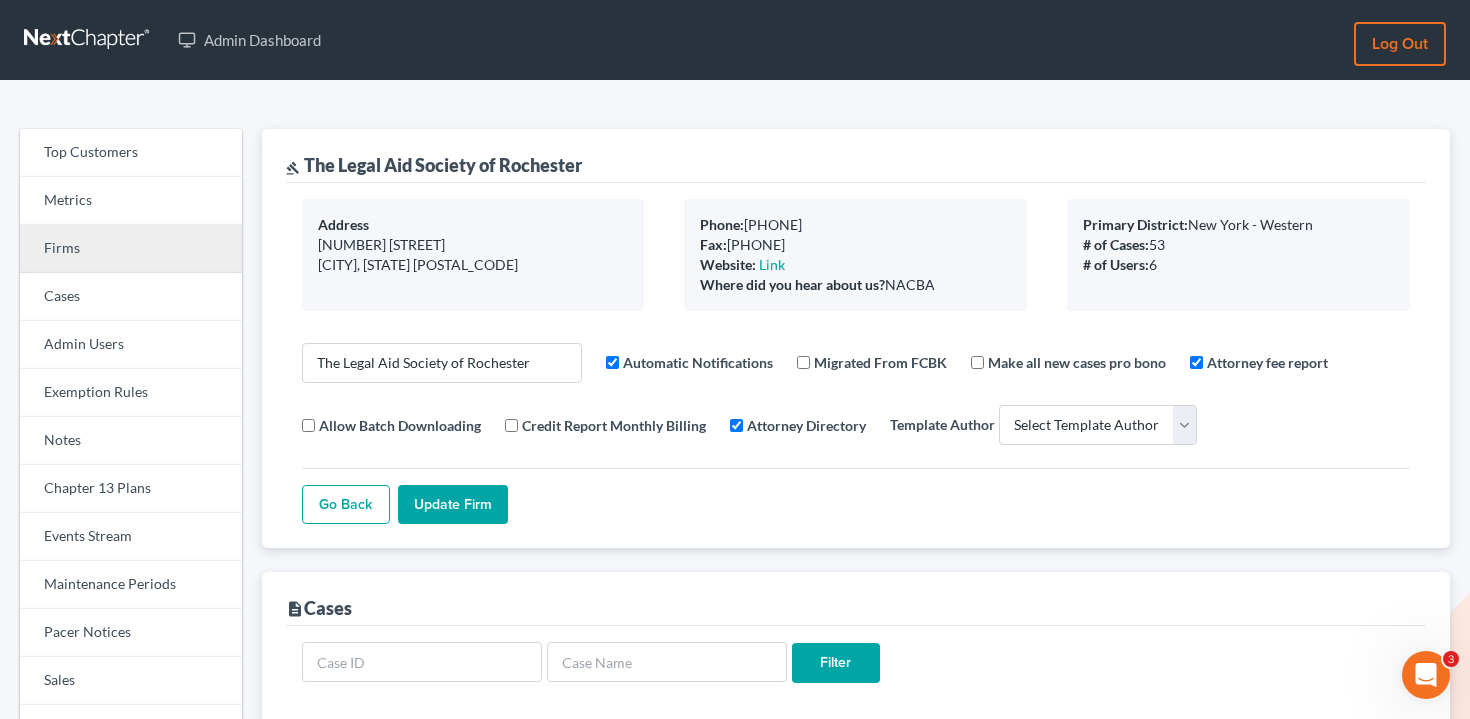 click on "Firms" at bounding box center (131, 249) 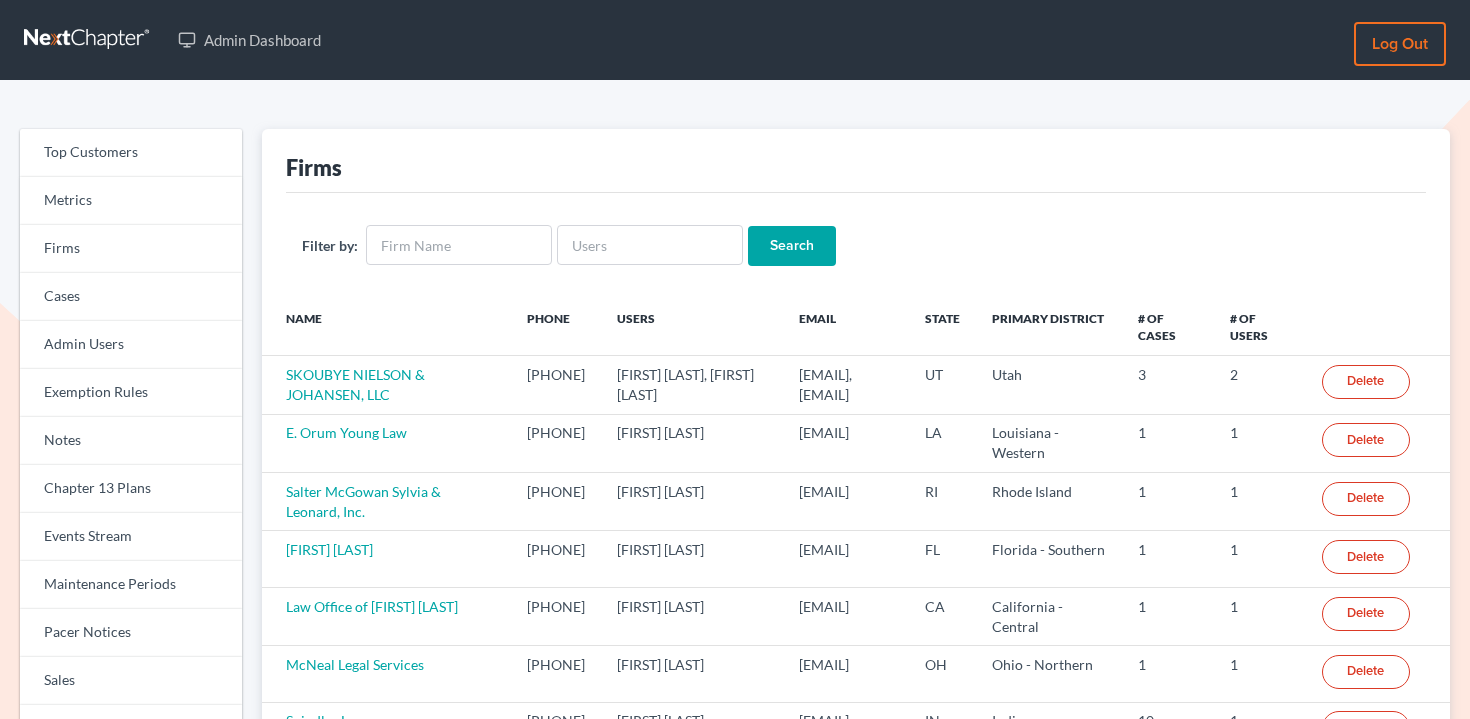 scroll, scrollTop: 0, scrollLeft: 0, axis: both 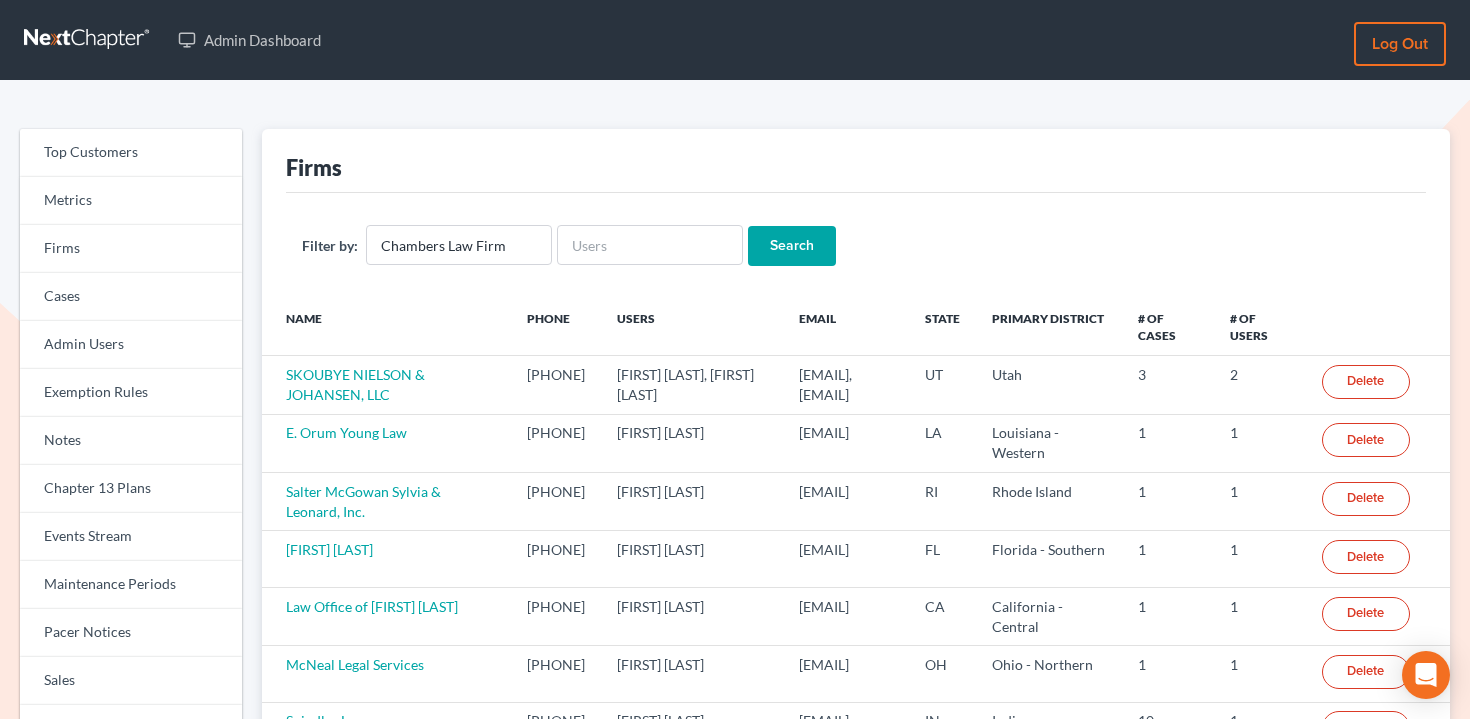 type on "Chambers Law Firm" 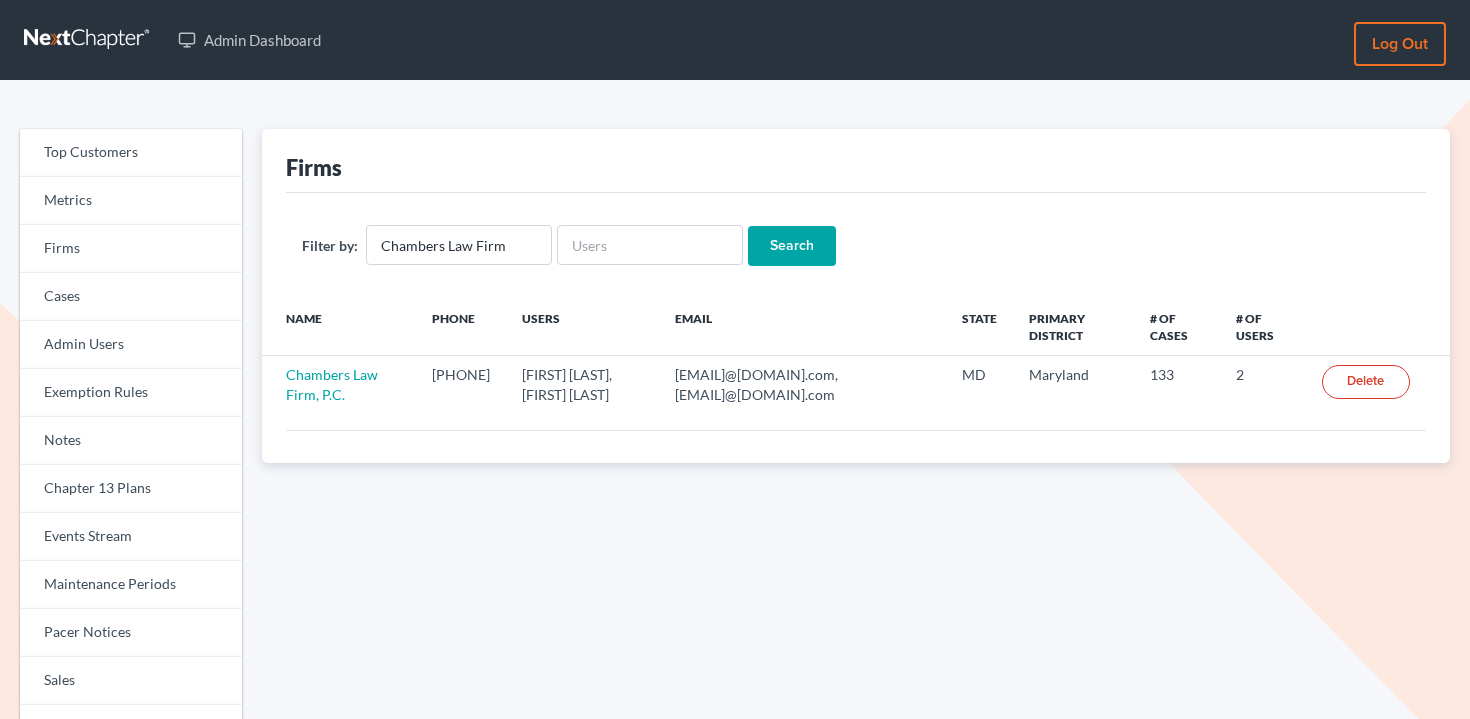 scroll, scrollTop: 0, scrollLeft: 0, axis: both 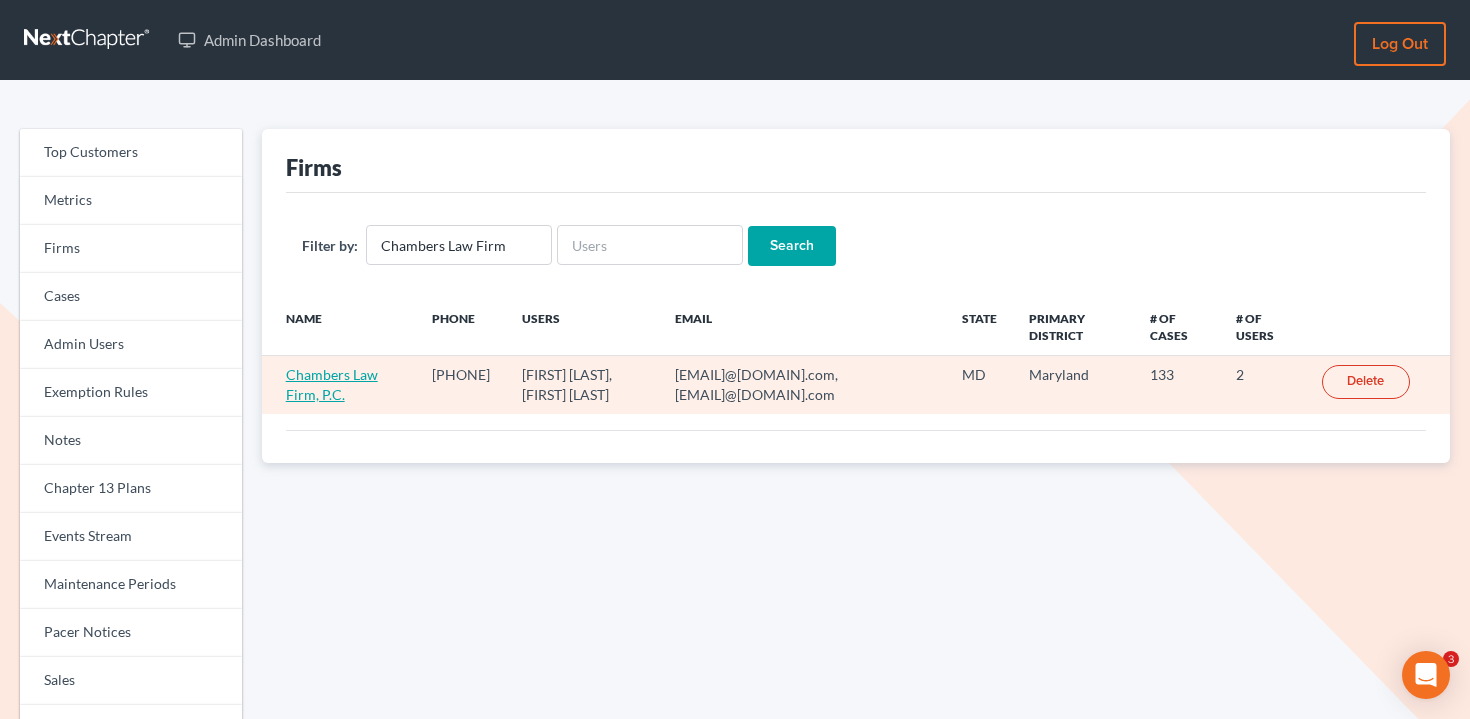 click on "Chambers Law Firm, P.C." at bounding box center [332, 384] 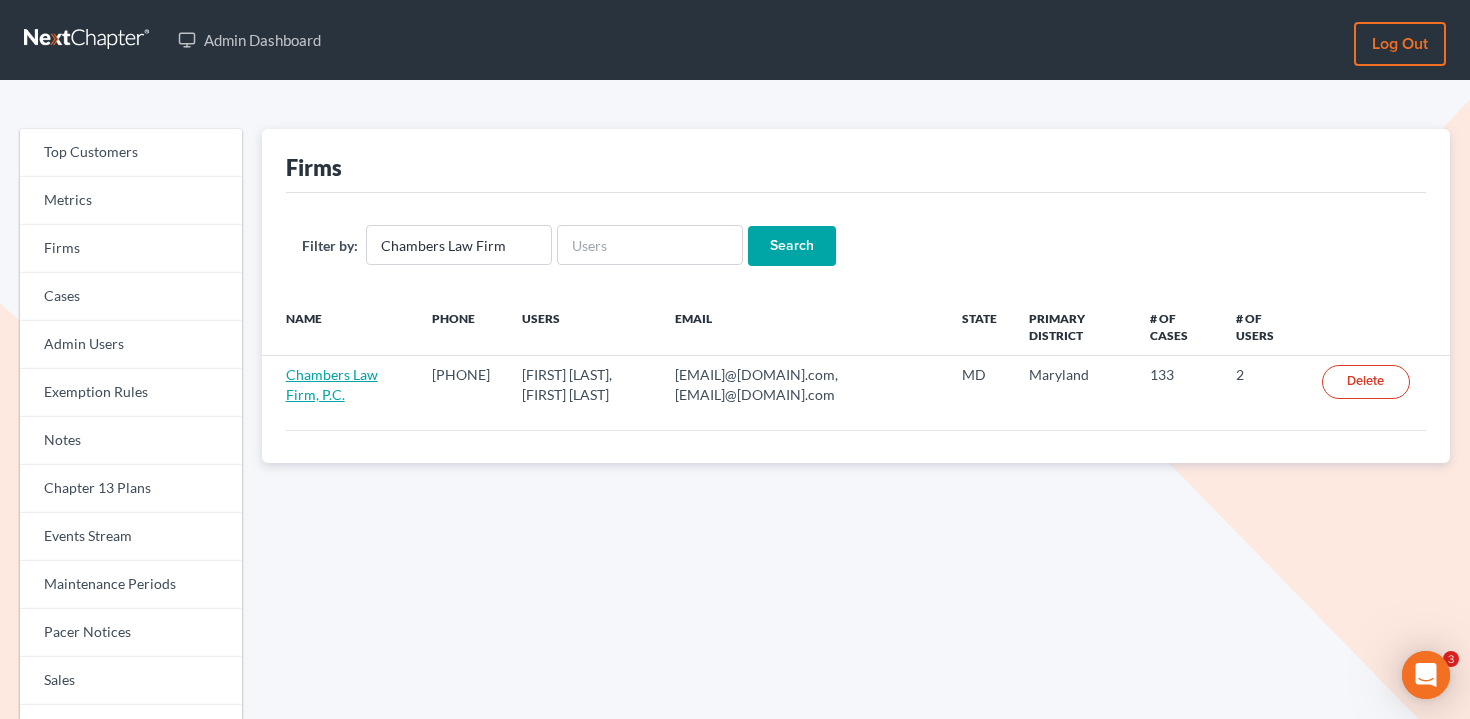 scroll, scrollTop: 0, scrollLeft: 0, axis: both 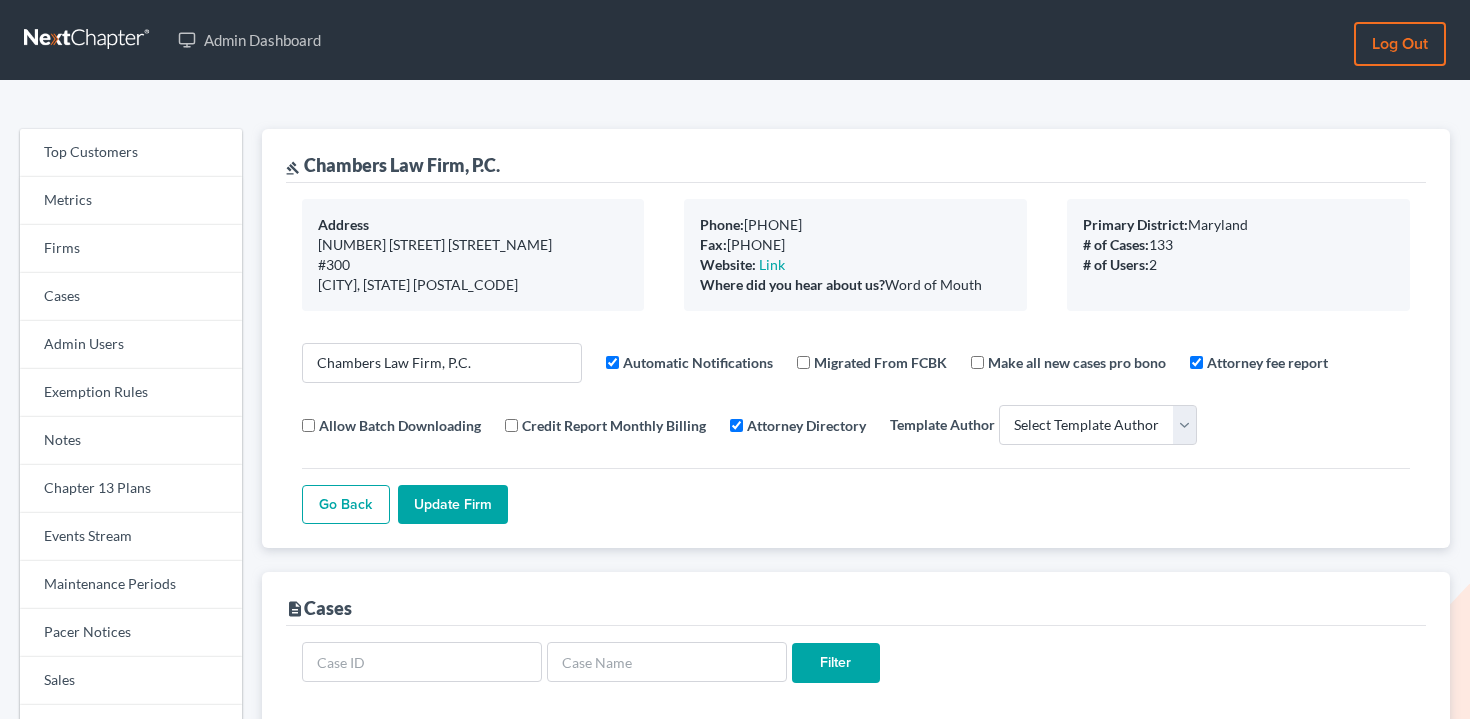 select 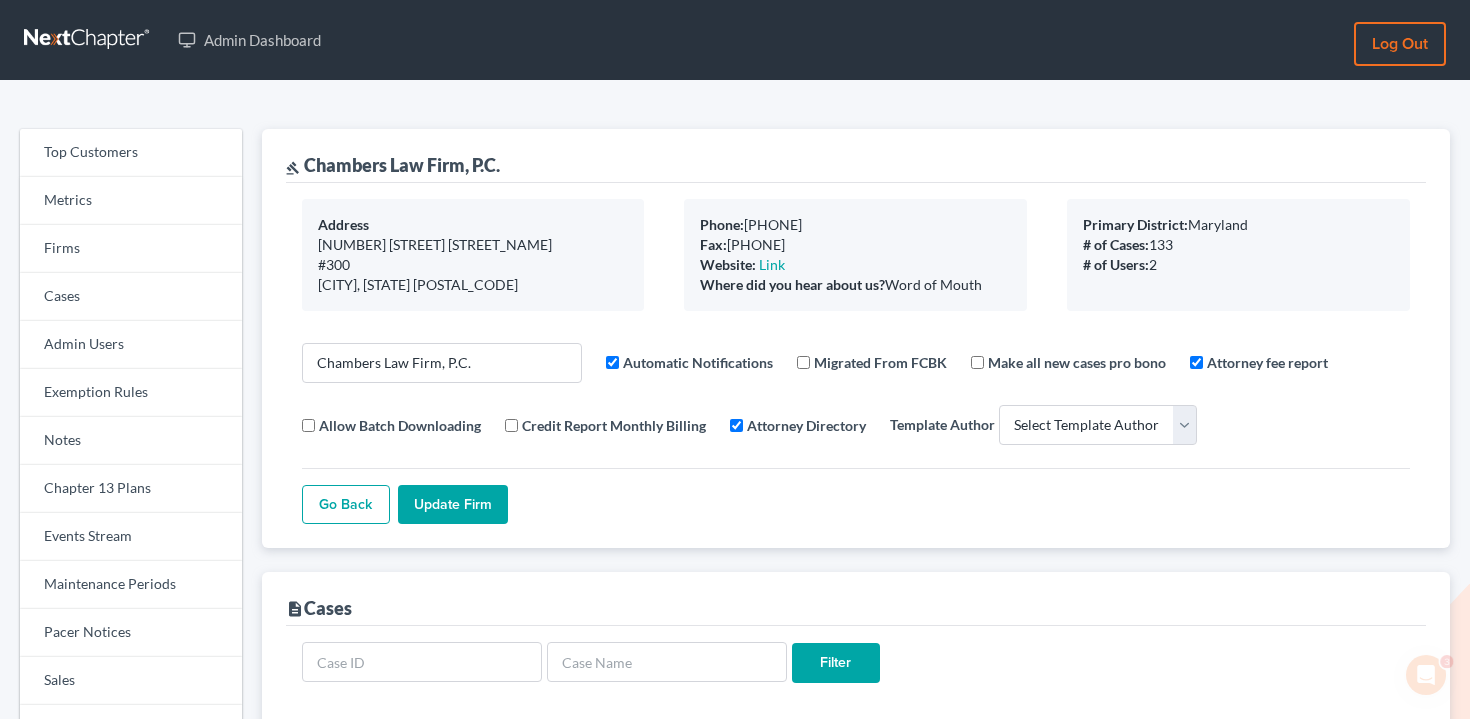 scroll, scrollTop: 0, scrollLeft: 0, axis: both 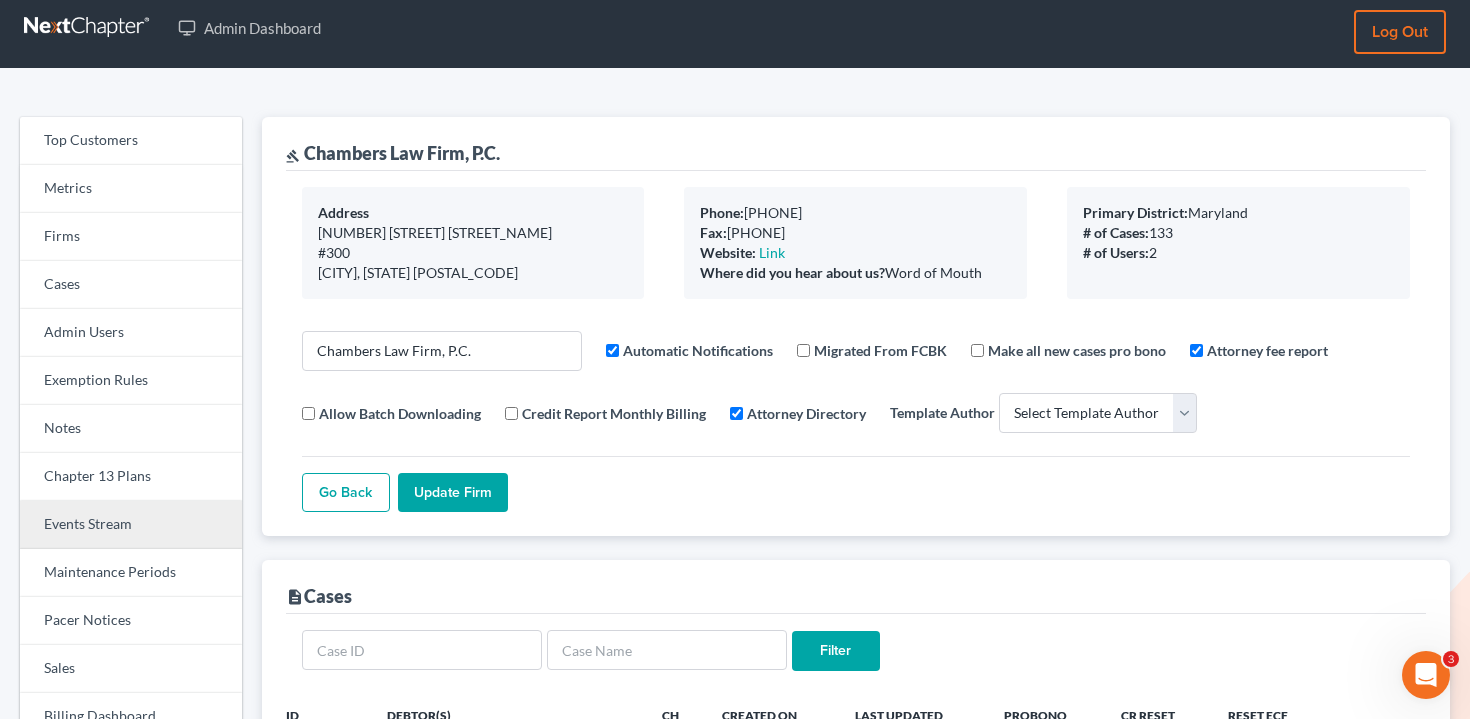 click on "Events Stream" at bounding box center [131, 525] 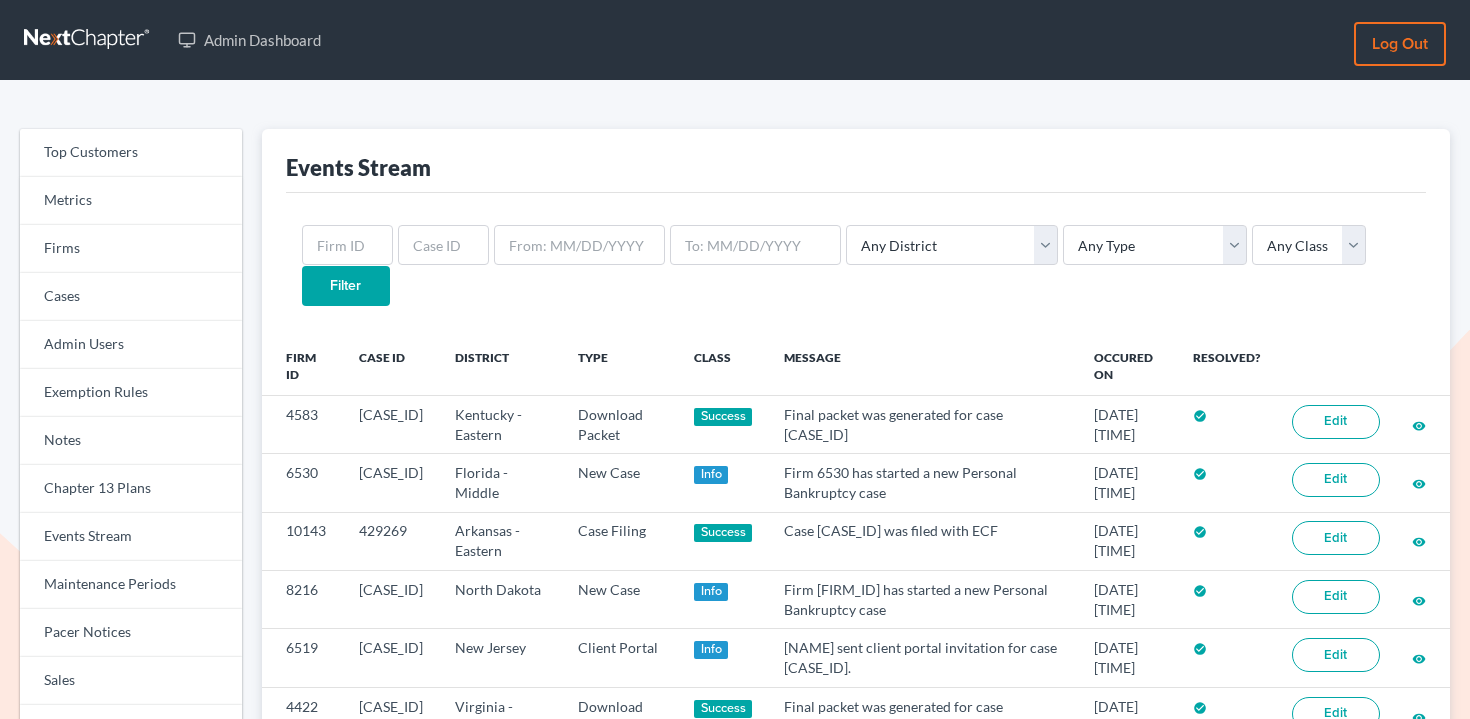 scroll, scrollTop: 0, scrollLeft: 0, axis: both 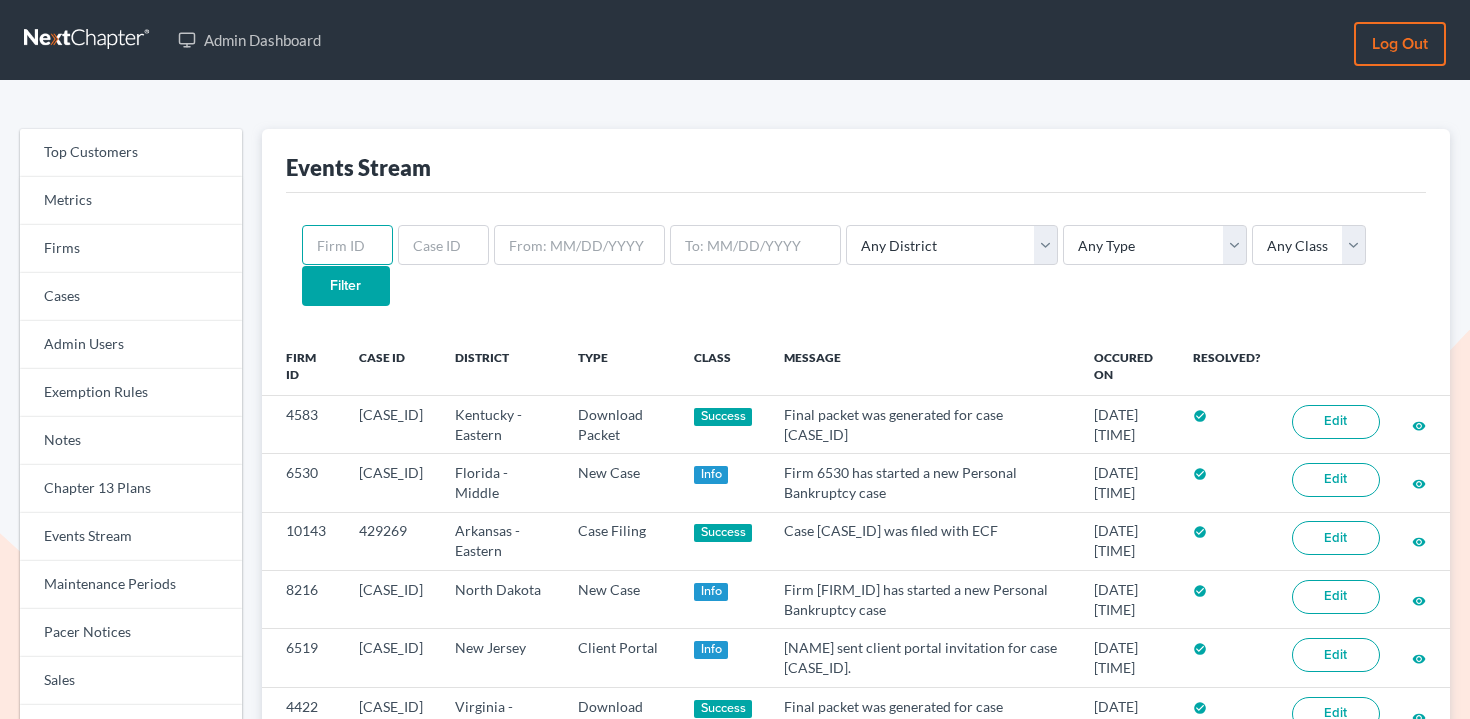 click at bounding box center [347, 245] 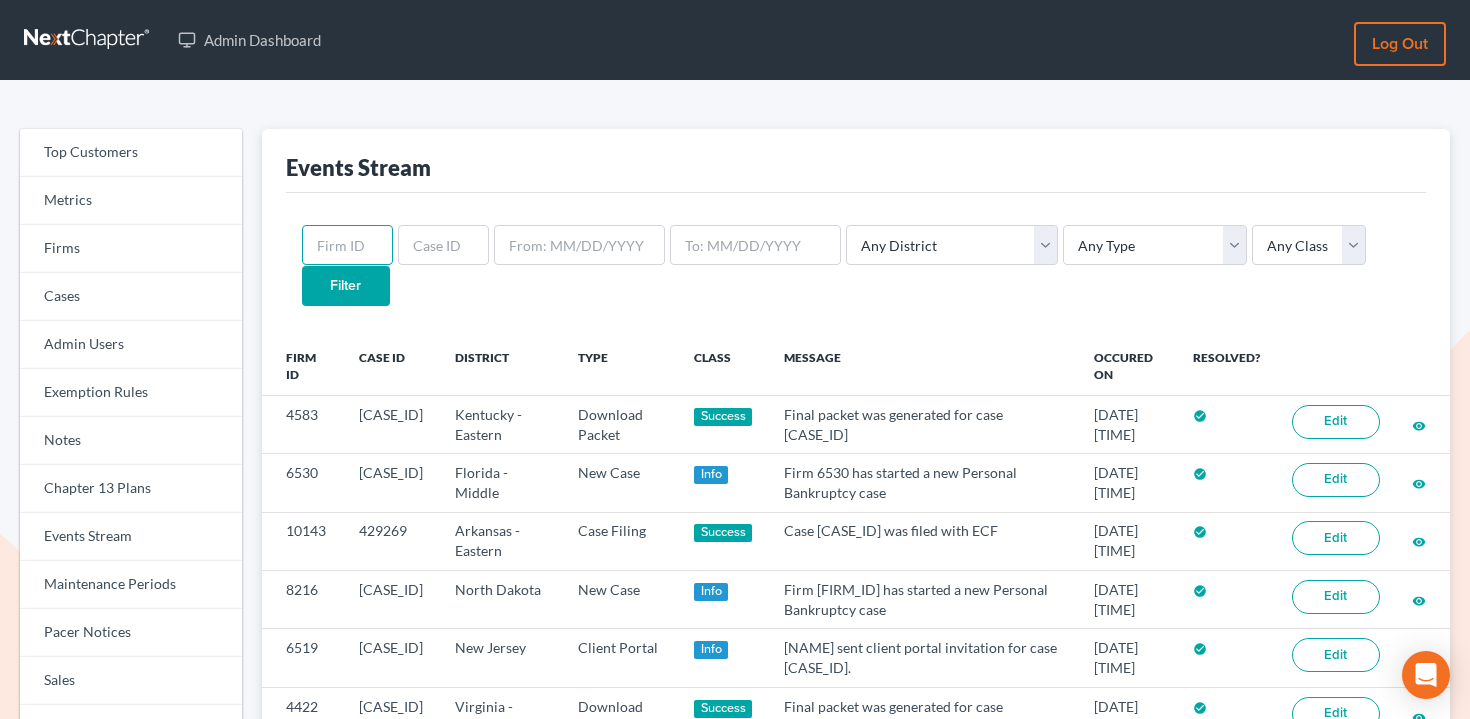 paste on "11161" 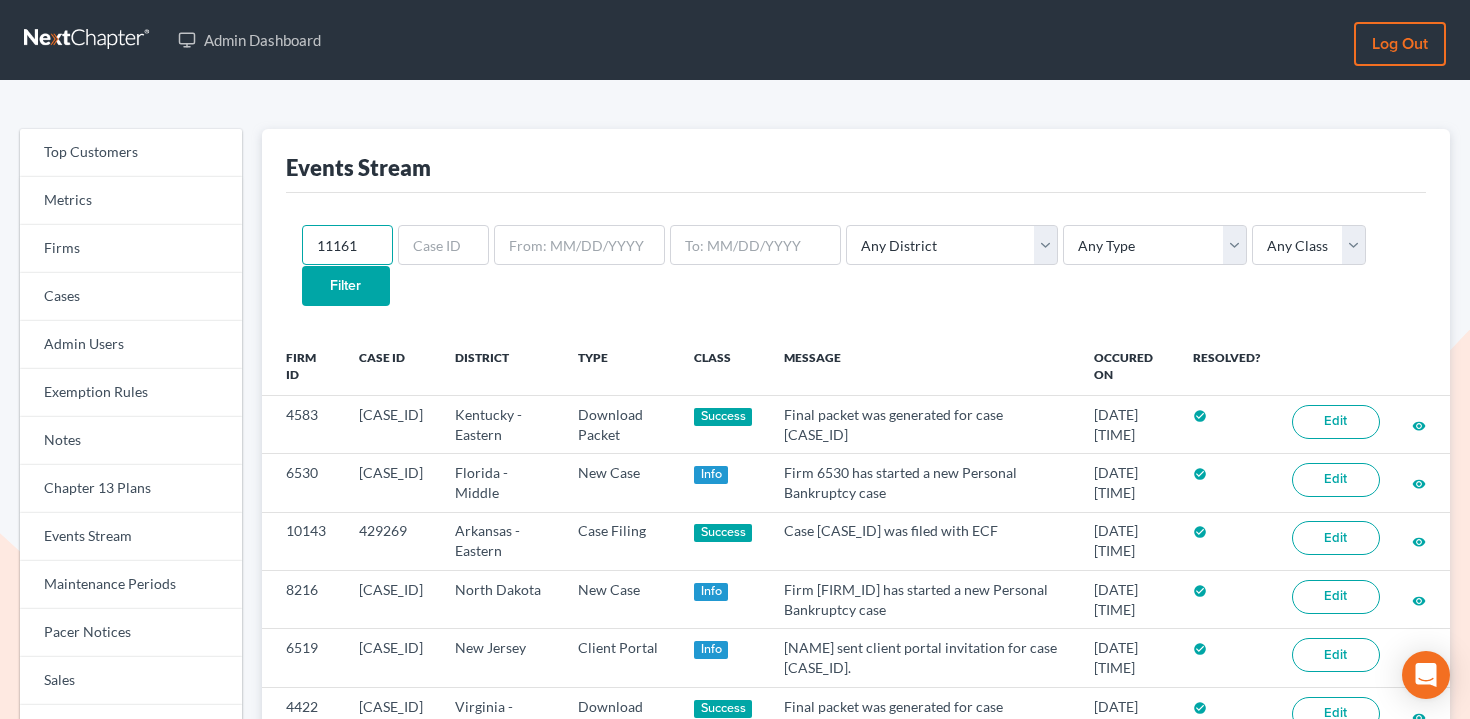 type on "11161" 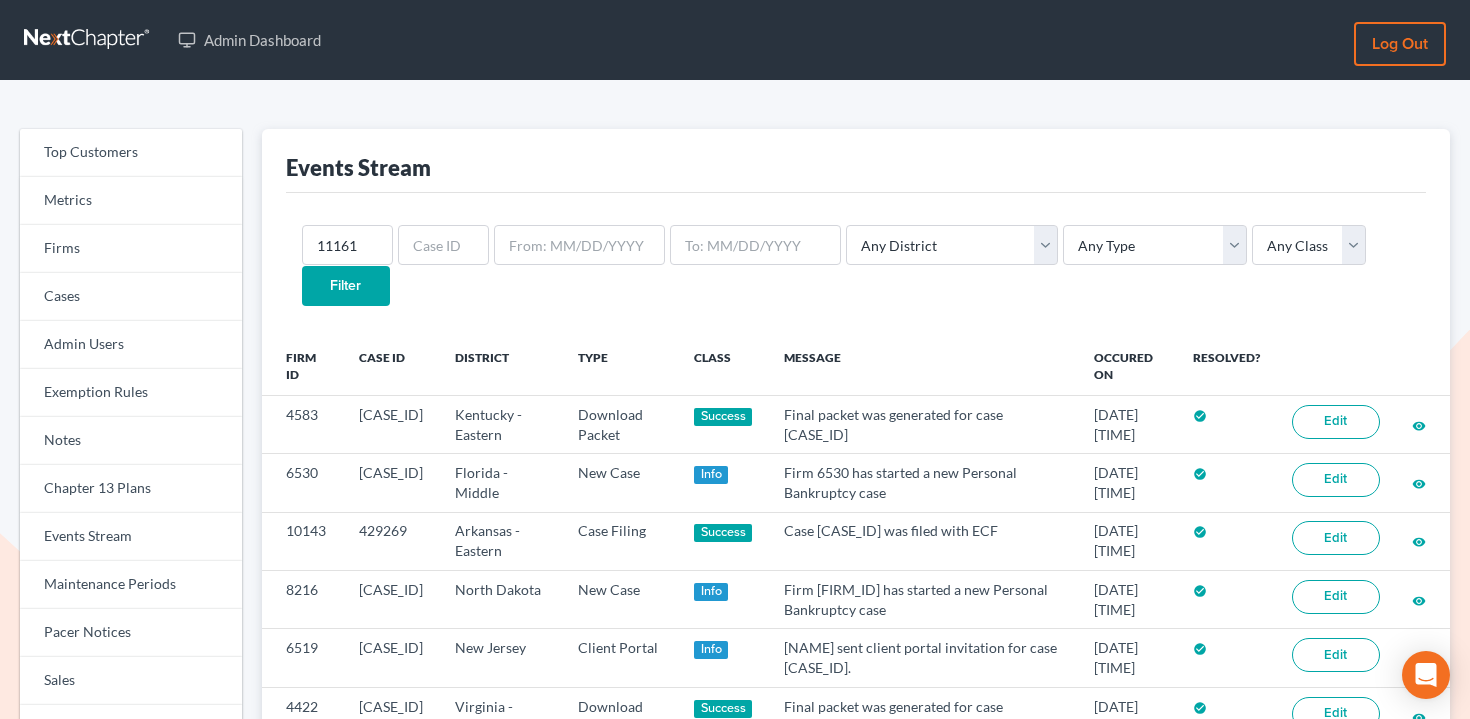 click on "Filter" at bounding box center [346, 286] 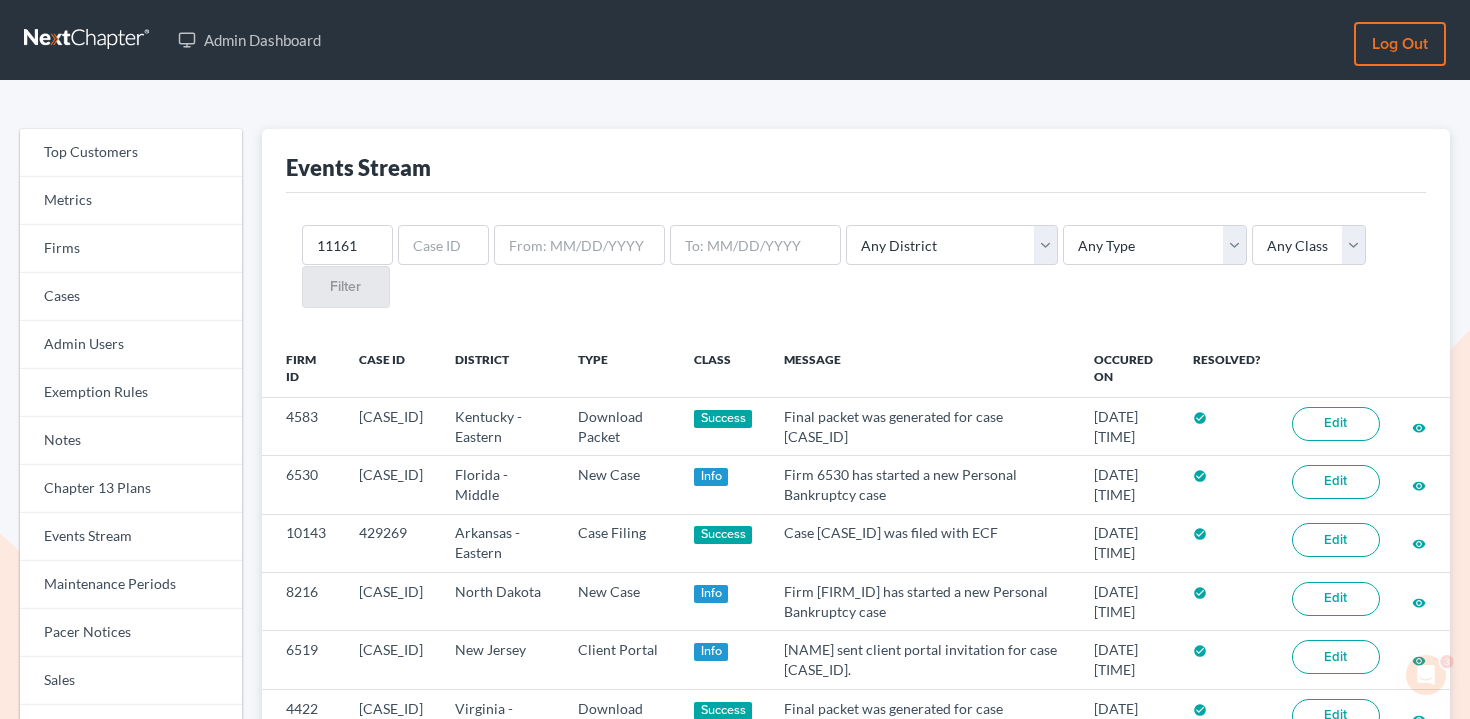 scroll, scrollTop: 0, scrollLeft: 0, axis: both 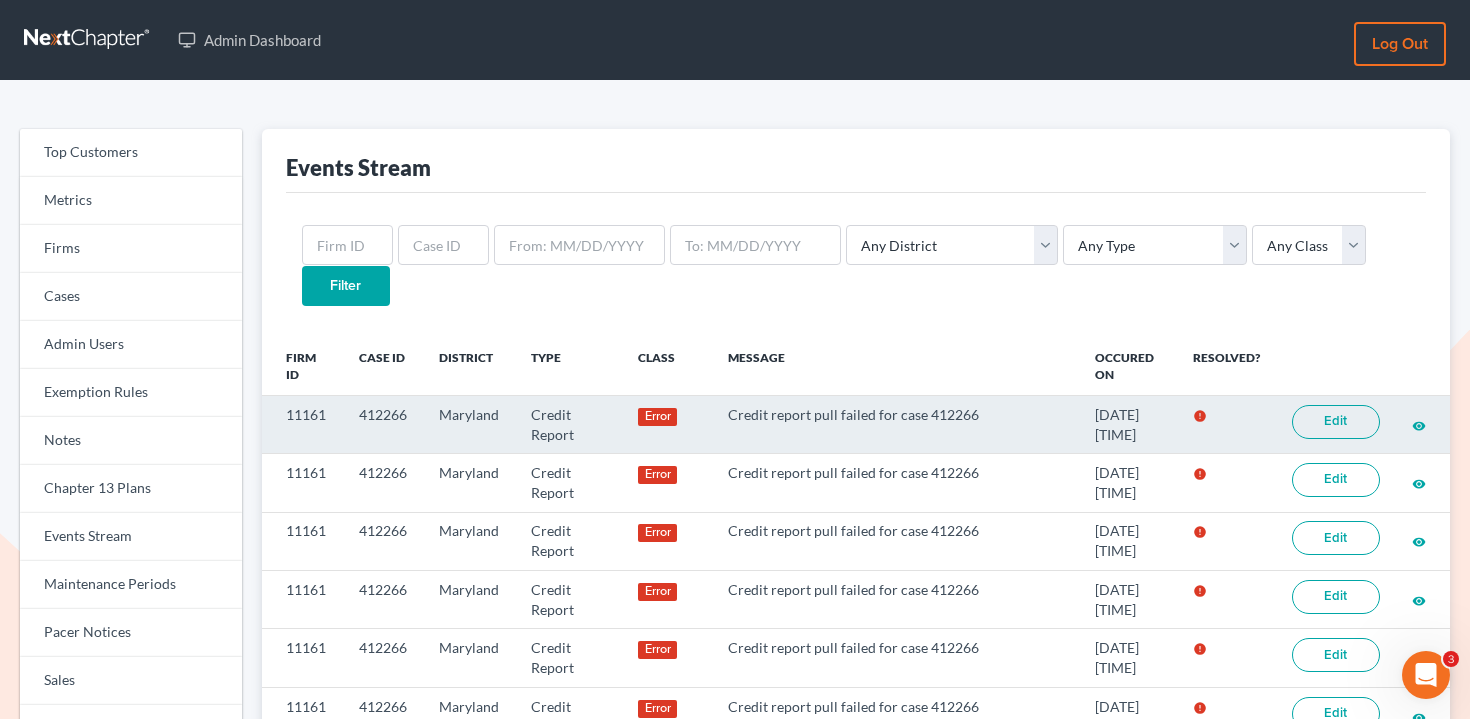 click on "412266" at bounding box center (383, 424) 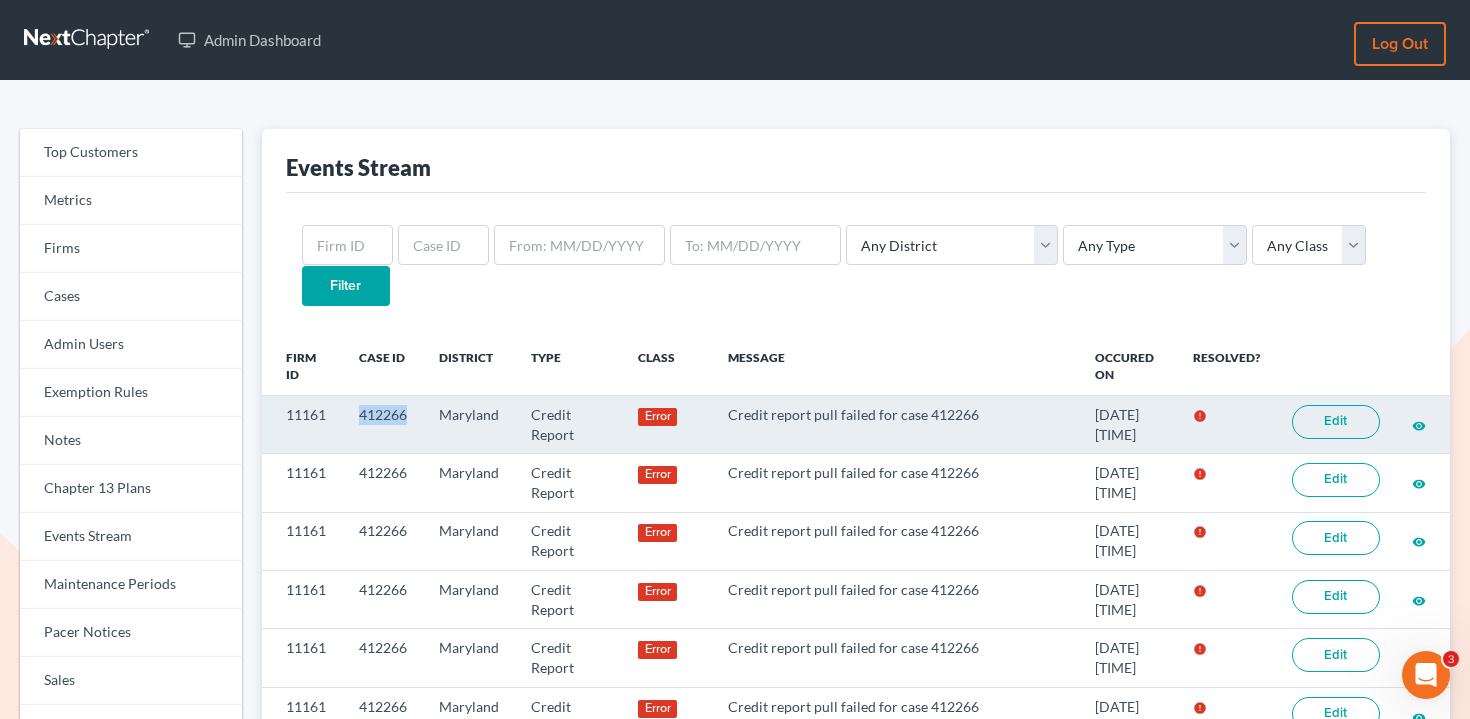 click on "412266" at bounding box center [383, 424] 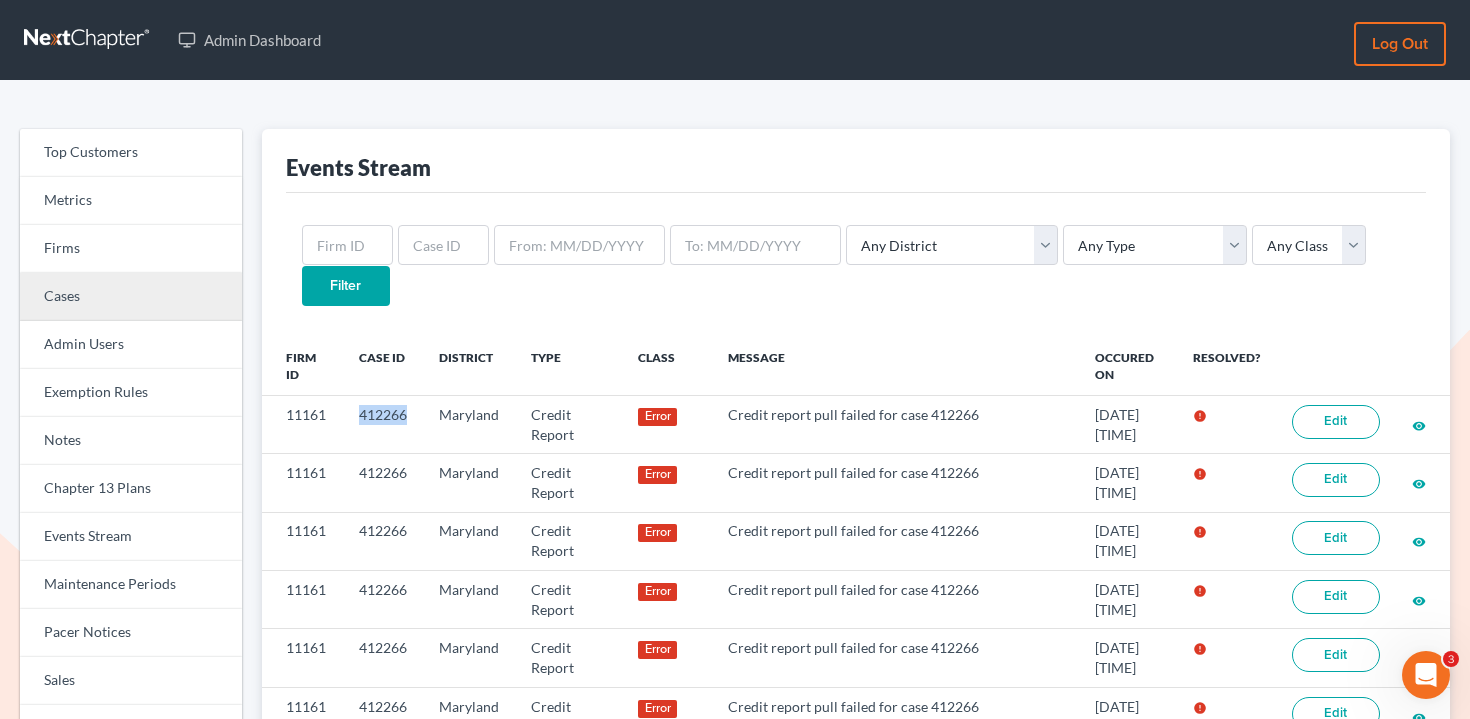 click on "Cases" at bounding box center (131, 297) 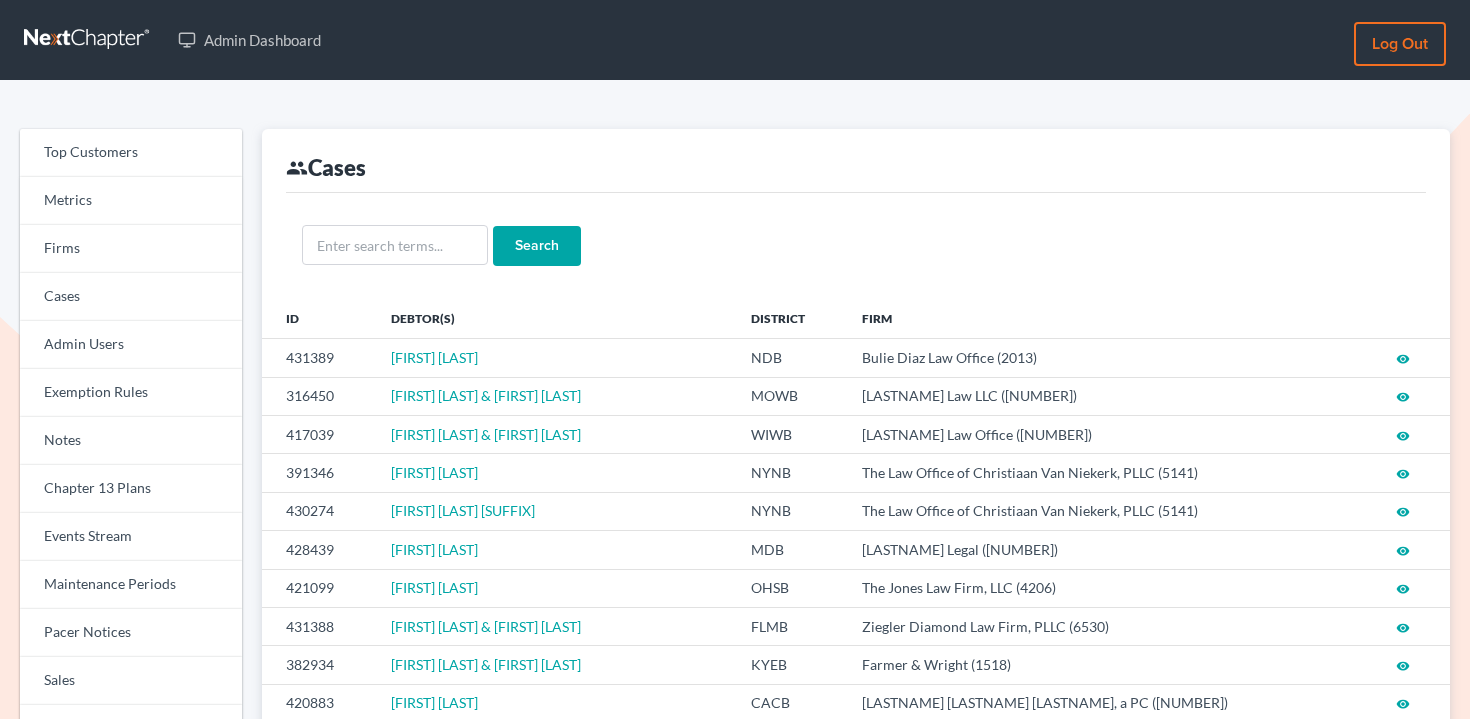 scroll, scrollTop: 0, scrollLeft: 0, axis: both 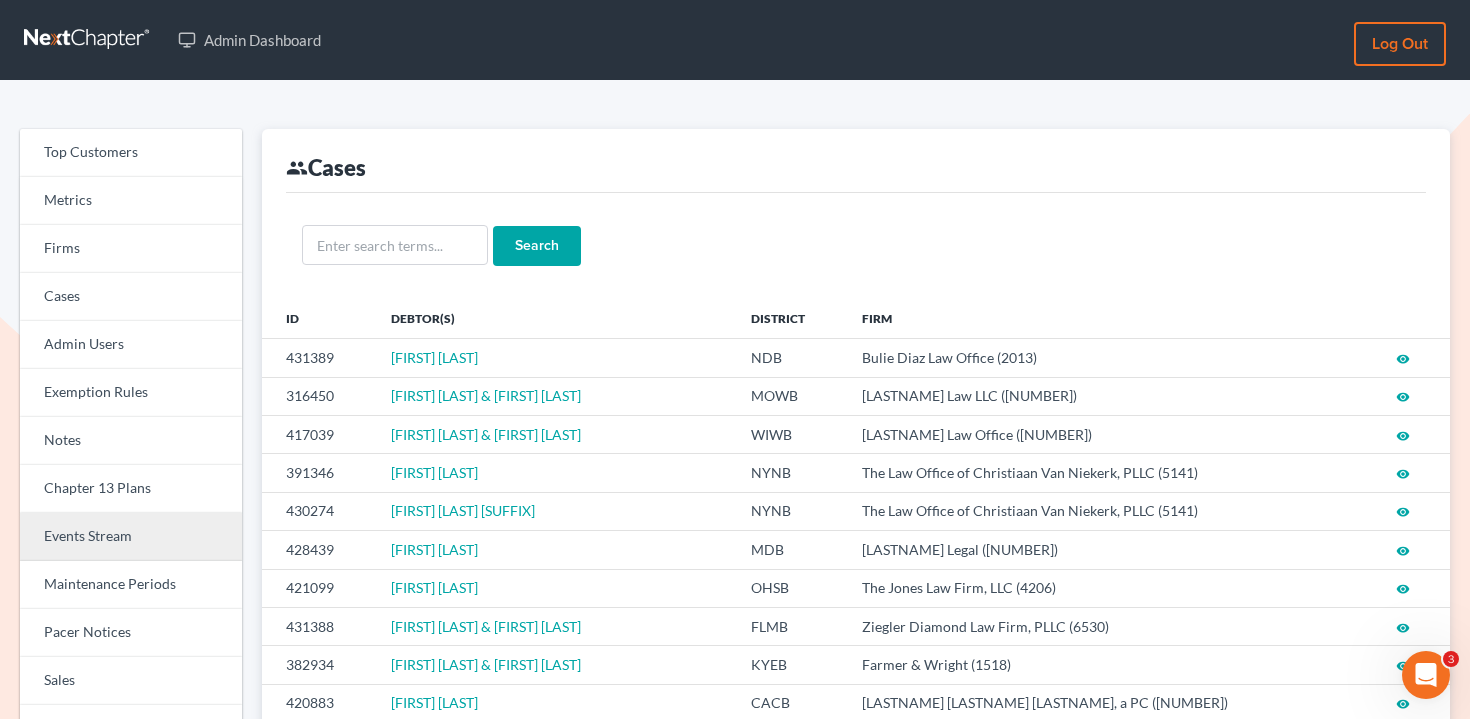 click on "Events Stream" at bounding box center [131, 537] 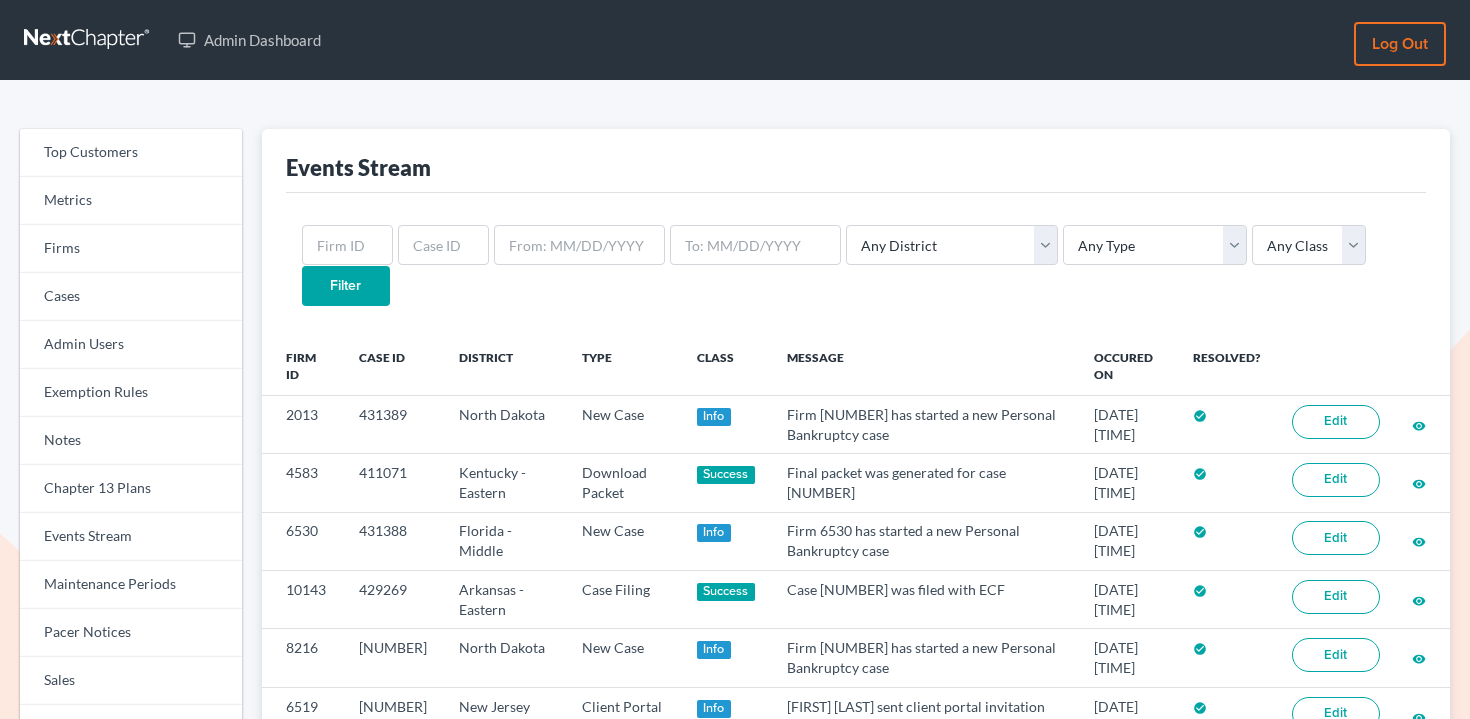 scroll, scrollTop: 0, scrollLeft: 0, axis: both 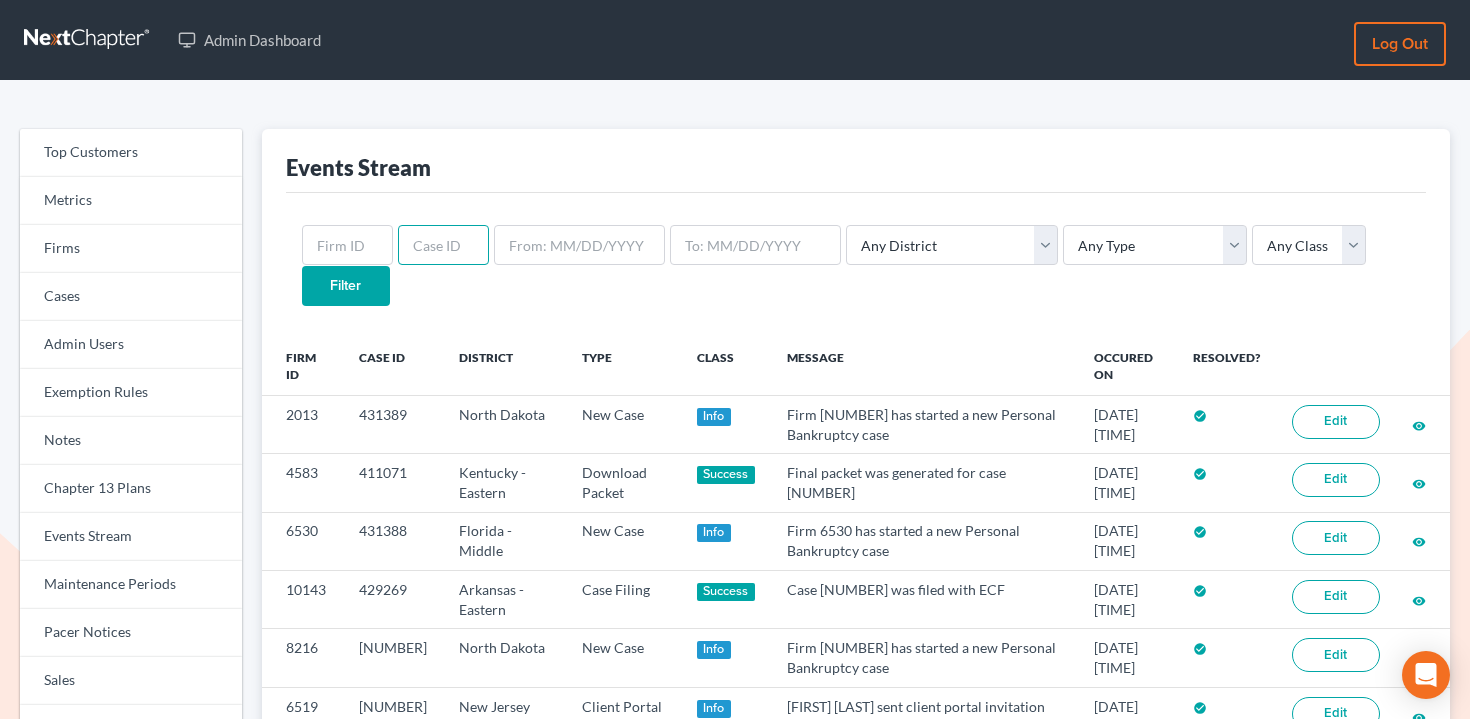 click at bounding box center [443, 245] 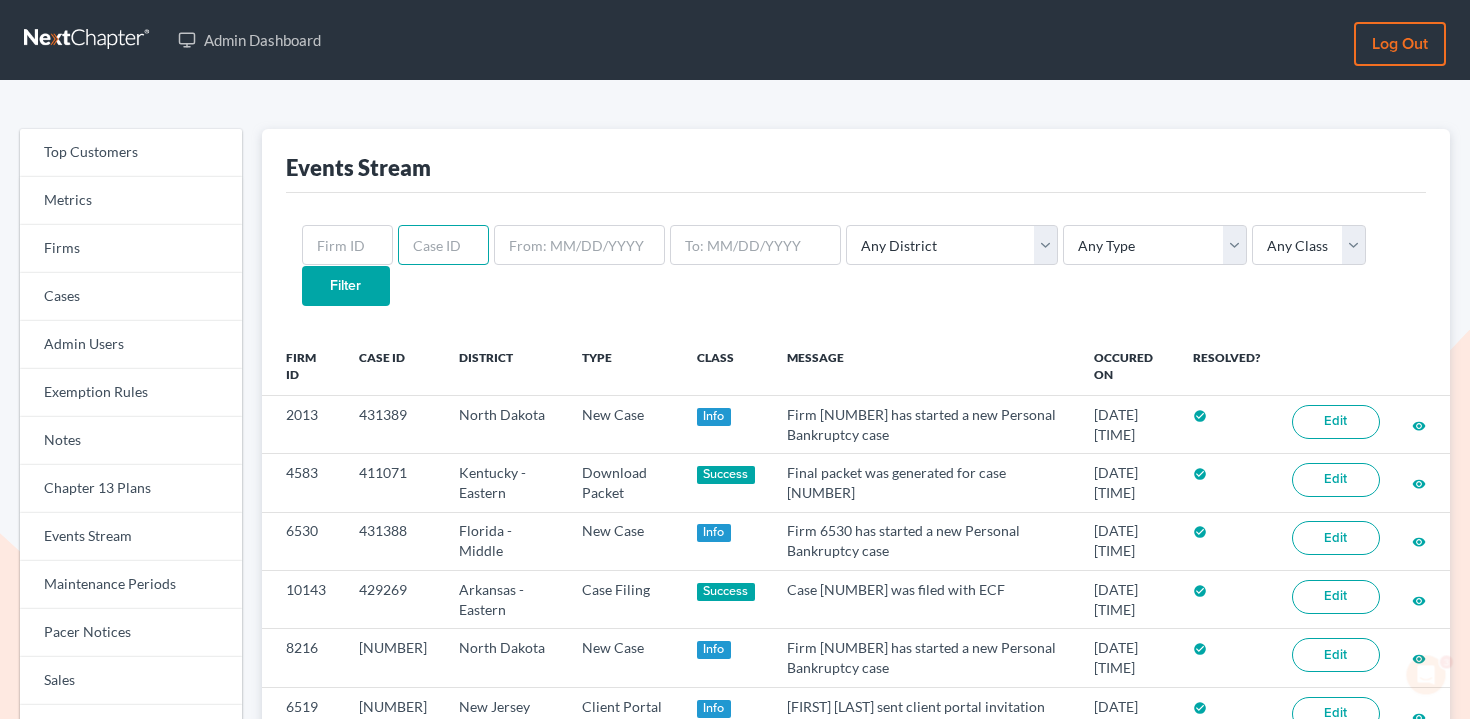 paste on "412266" 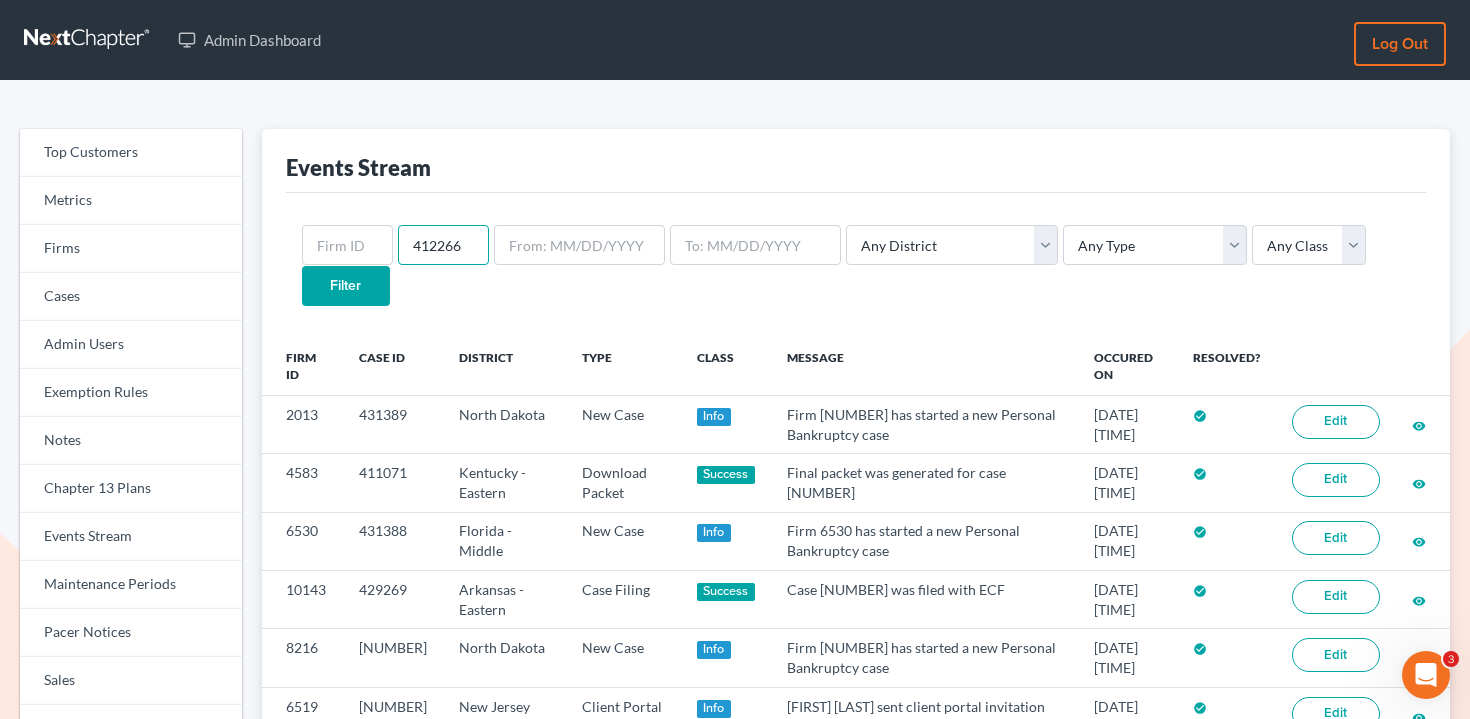 scroll, scrollTop: 0, scrollLeft: 0, axis: both 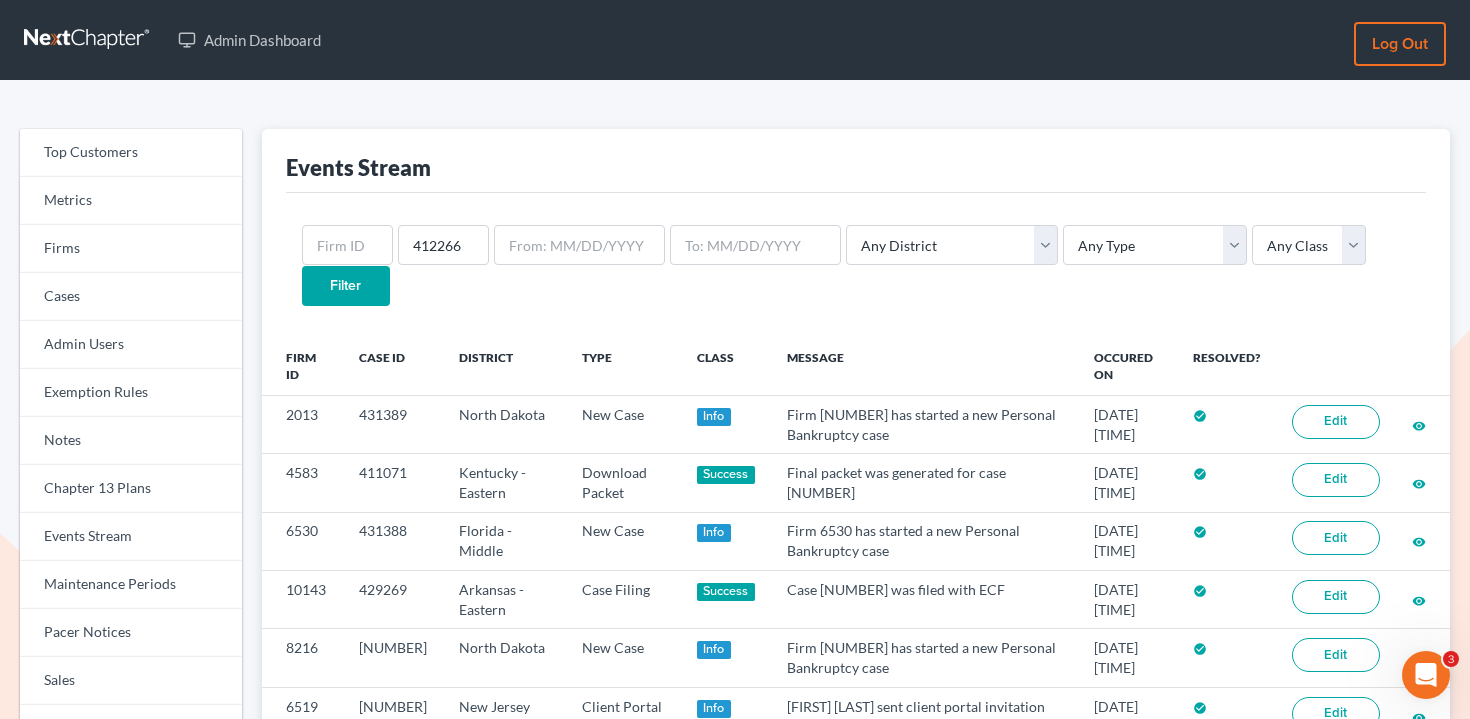 click on "Filter" at bounding box center (346, 286) 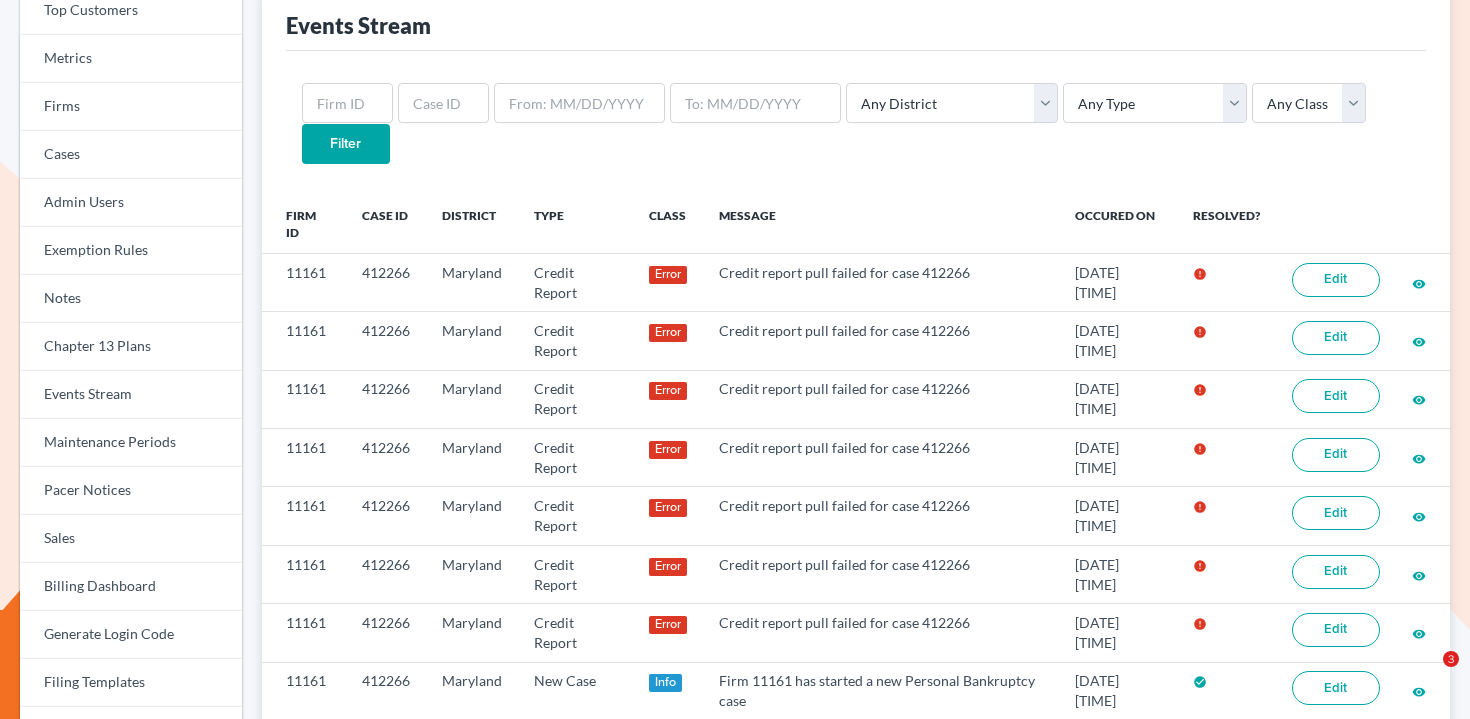 scroll, scrollTop: 179, scrollLeft: 0, axis: vertical 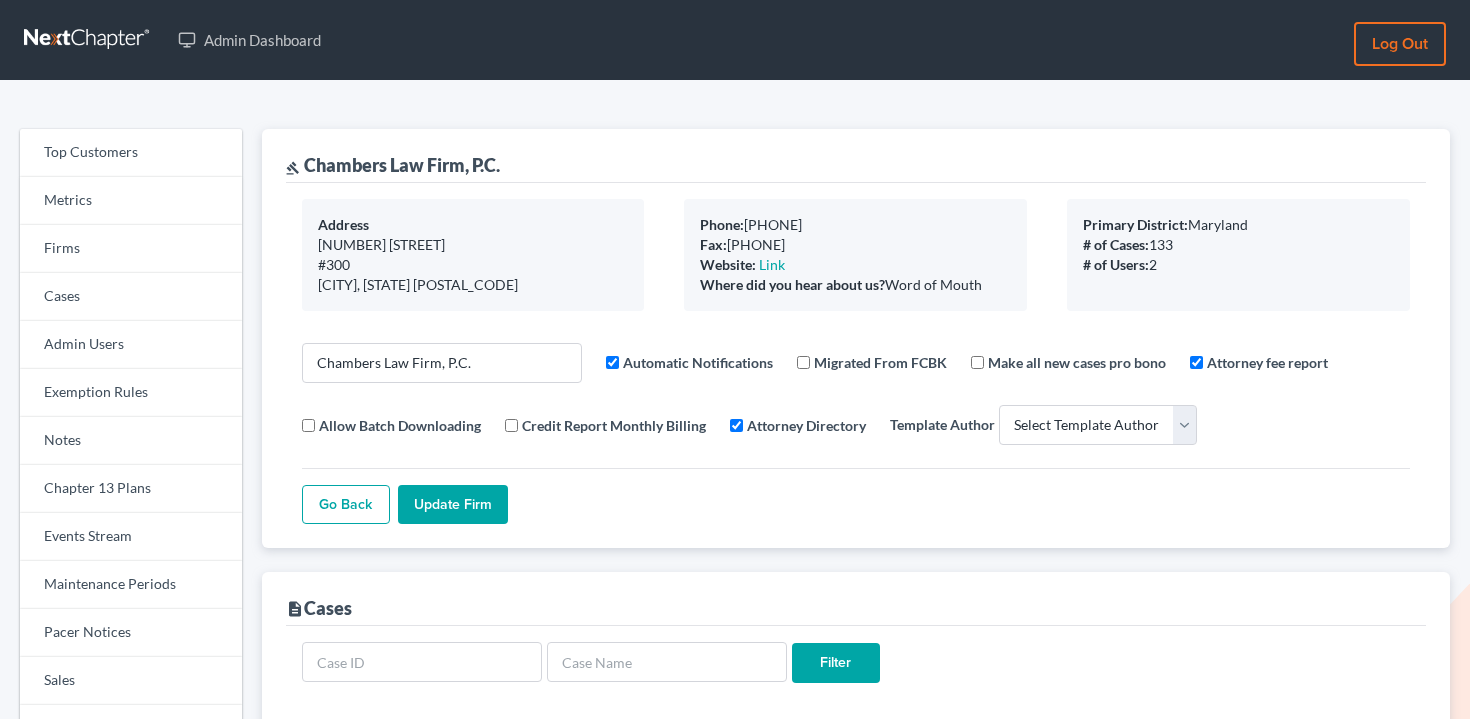 select 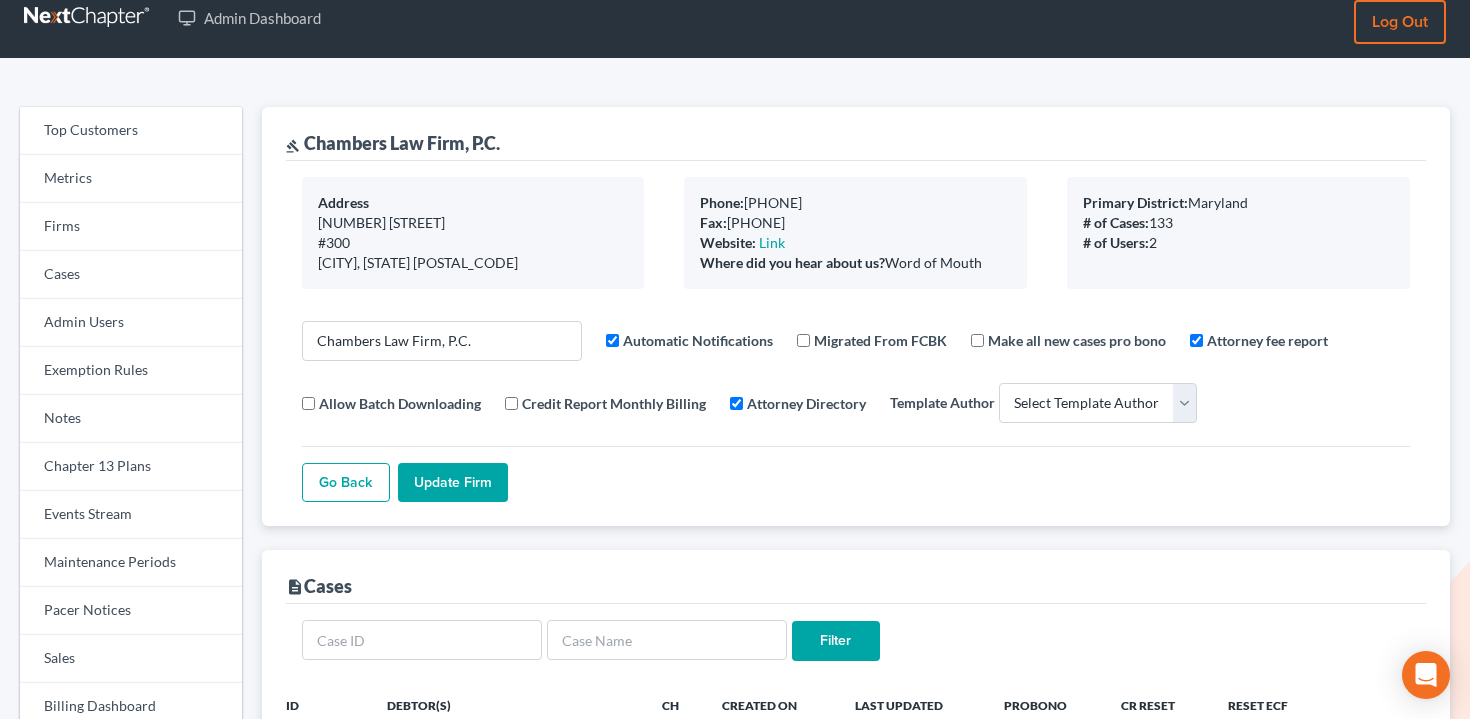 scroll, scrollTop: 12, scrollLeft: 0, axis: vertical 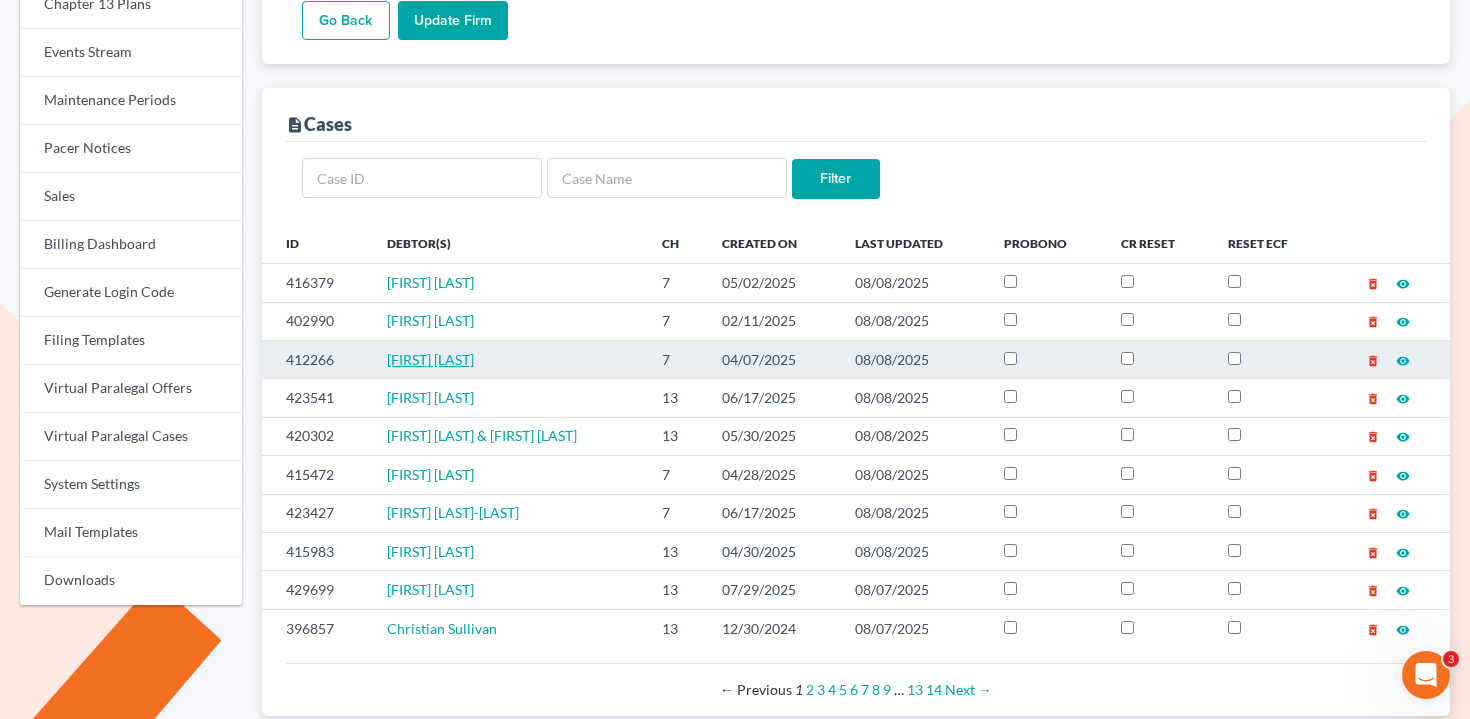 drag, startPoint x: 524, startPoint y: 368, endPoint x: 386, endPoint y: 362, distance: 138.13037 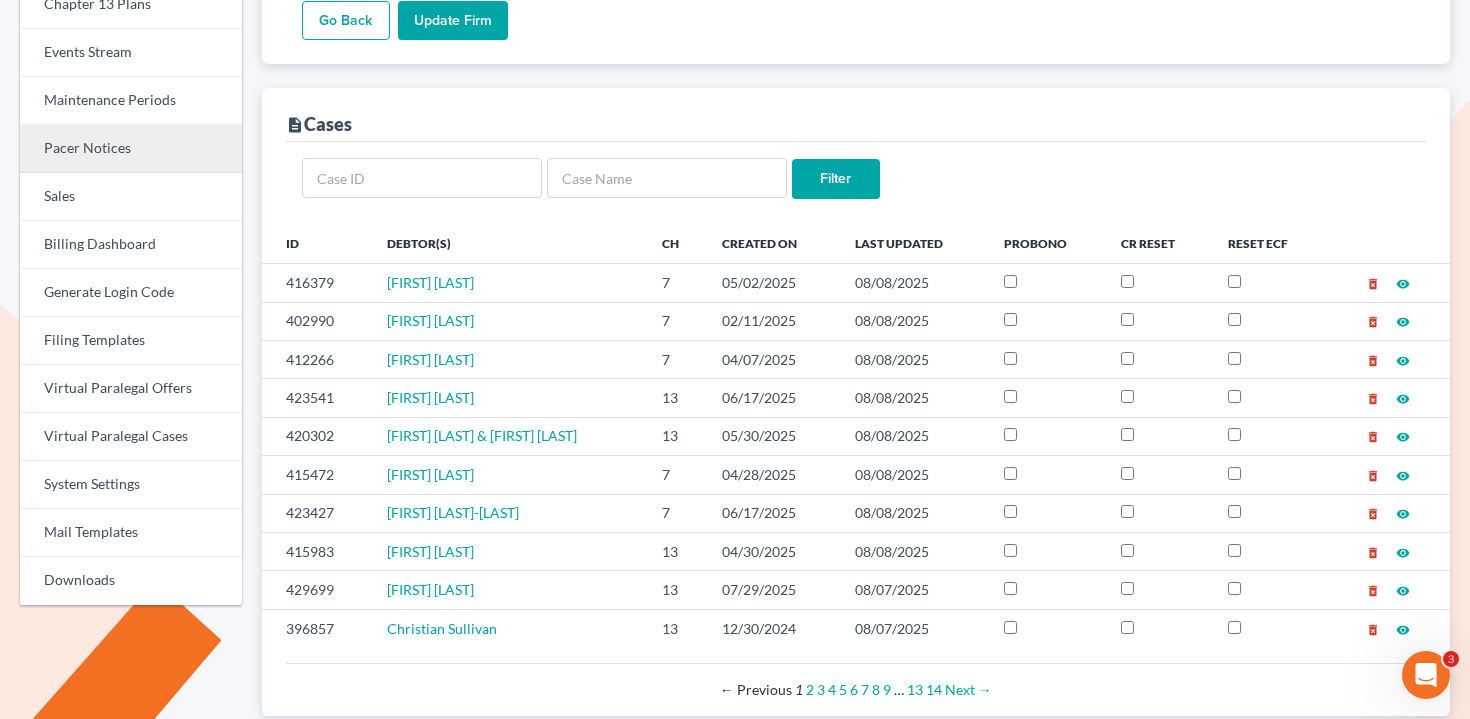 scroll, scrollTop: 20, scrollLeft: 0, axis: vertical 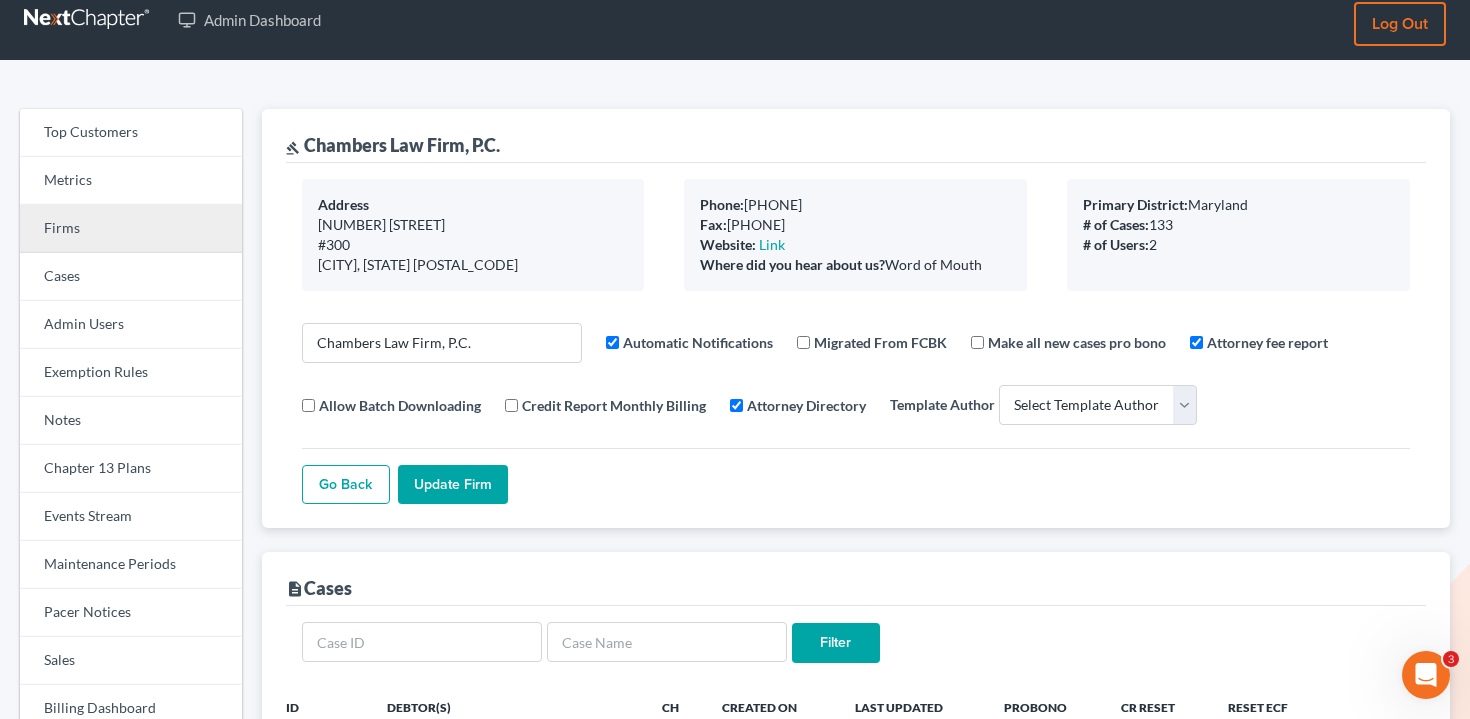 click on "Firms" at bounding box center [131, 229] 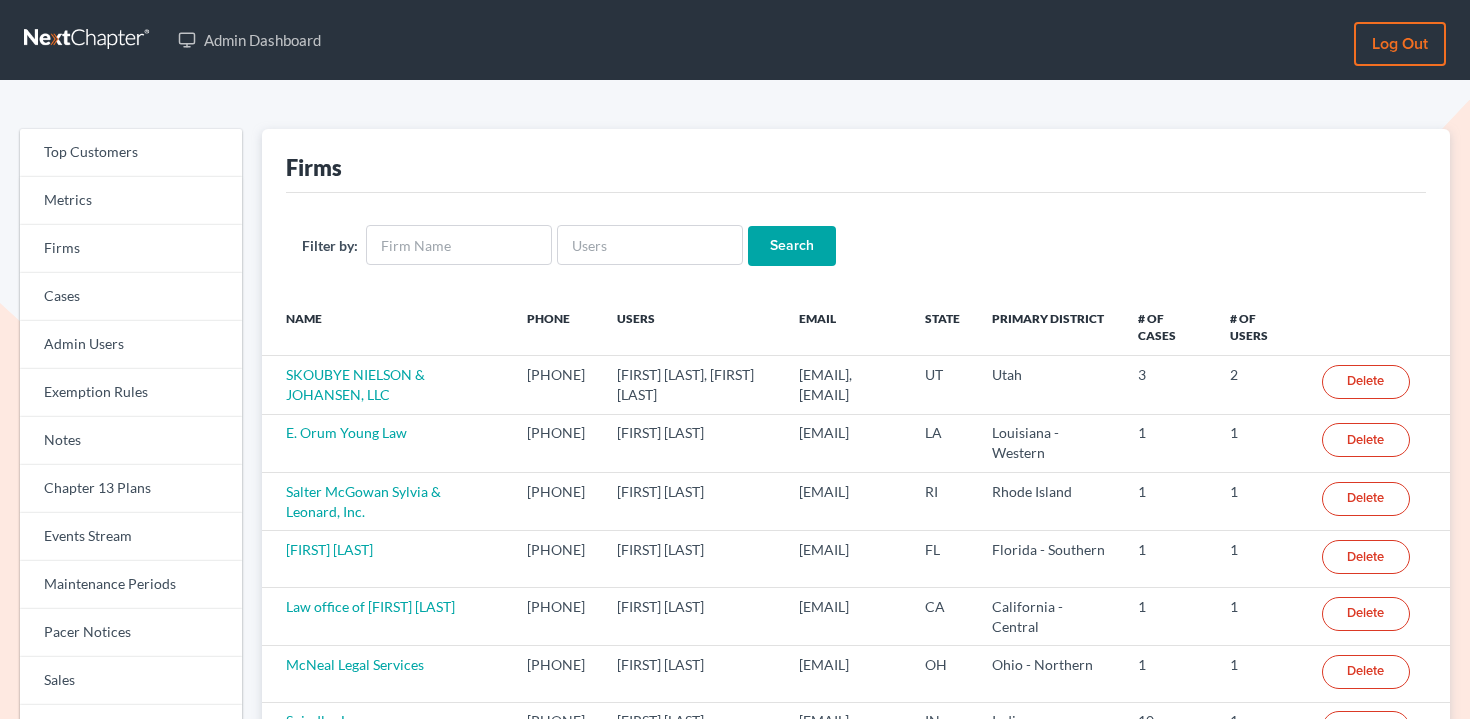 scroll, scrollTop: 0, scrollLeft: 0, axis: both 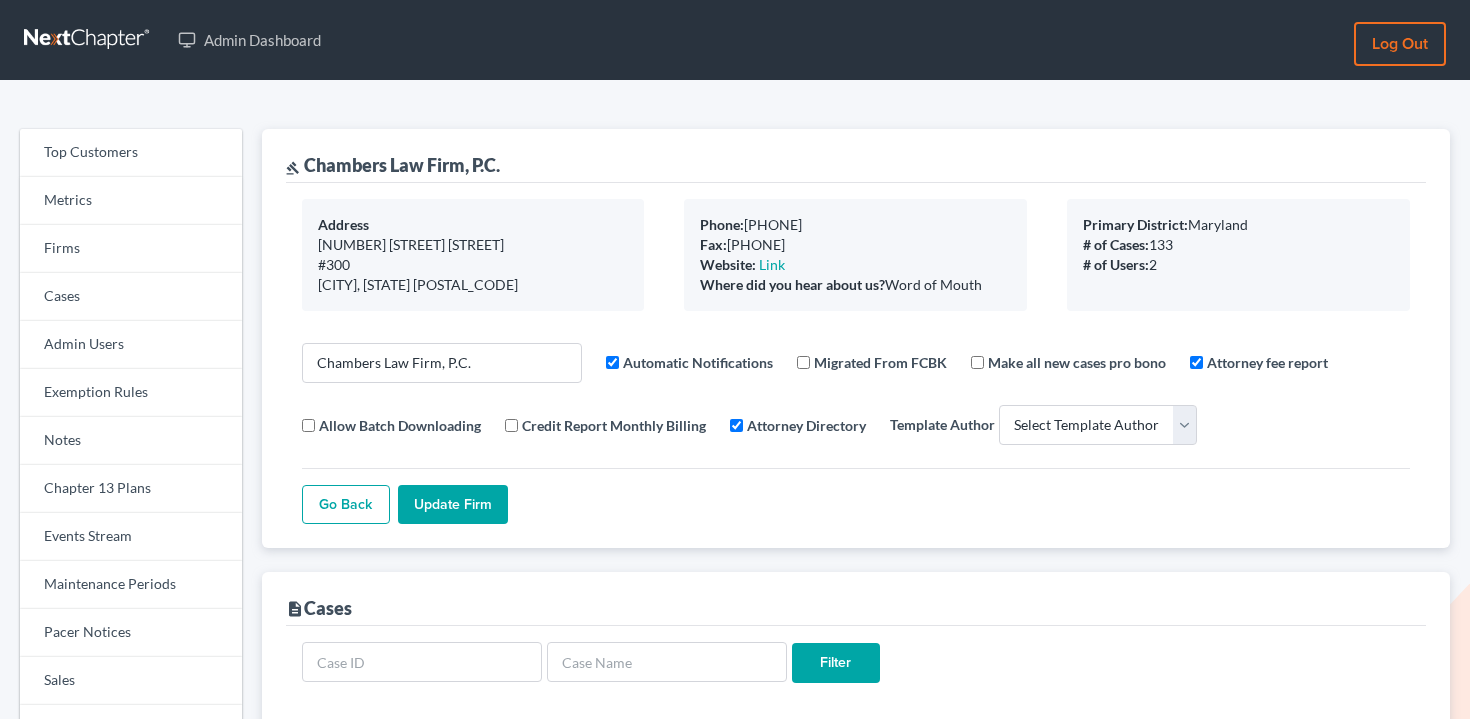 select 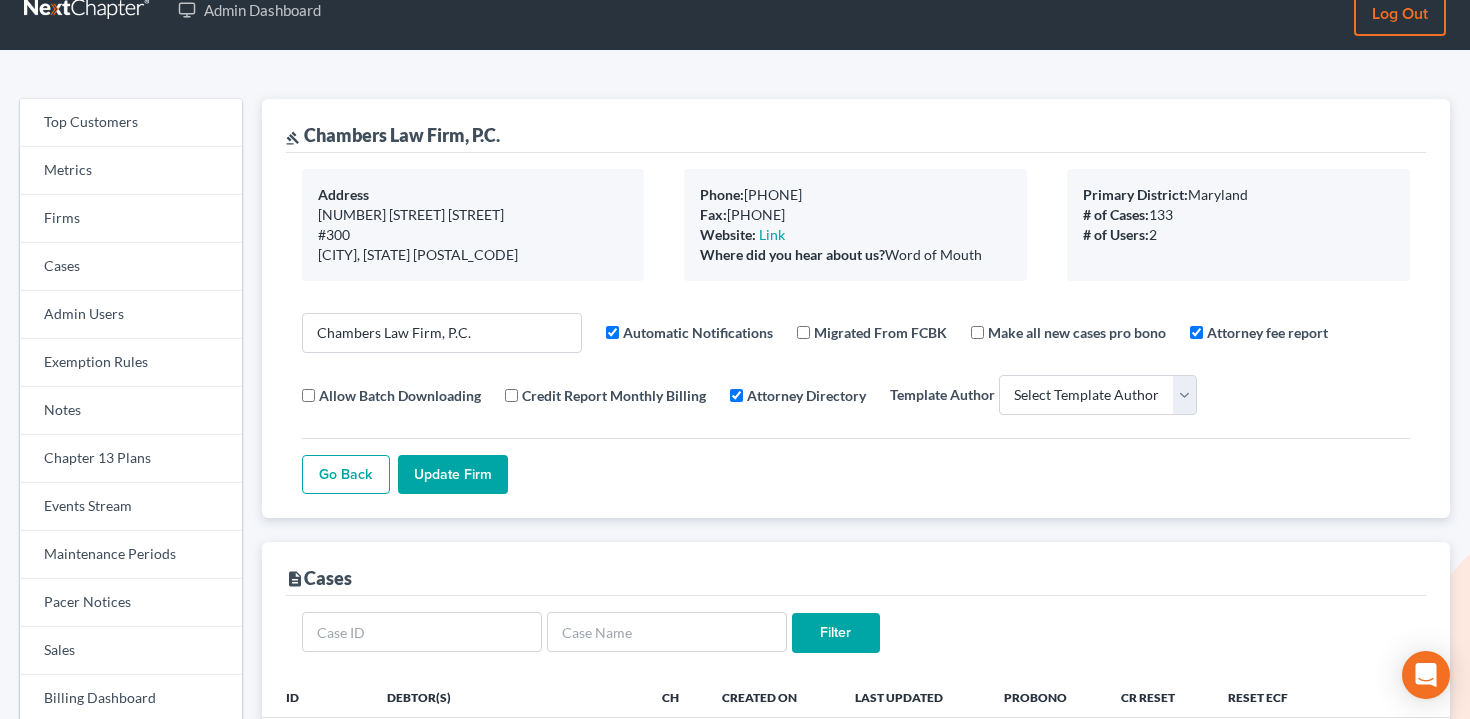 scroll, scrollTop: 20, scrollLeft: 0, axis: vertical 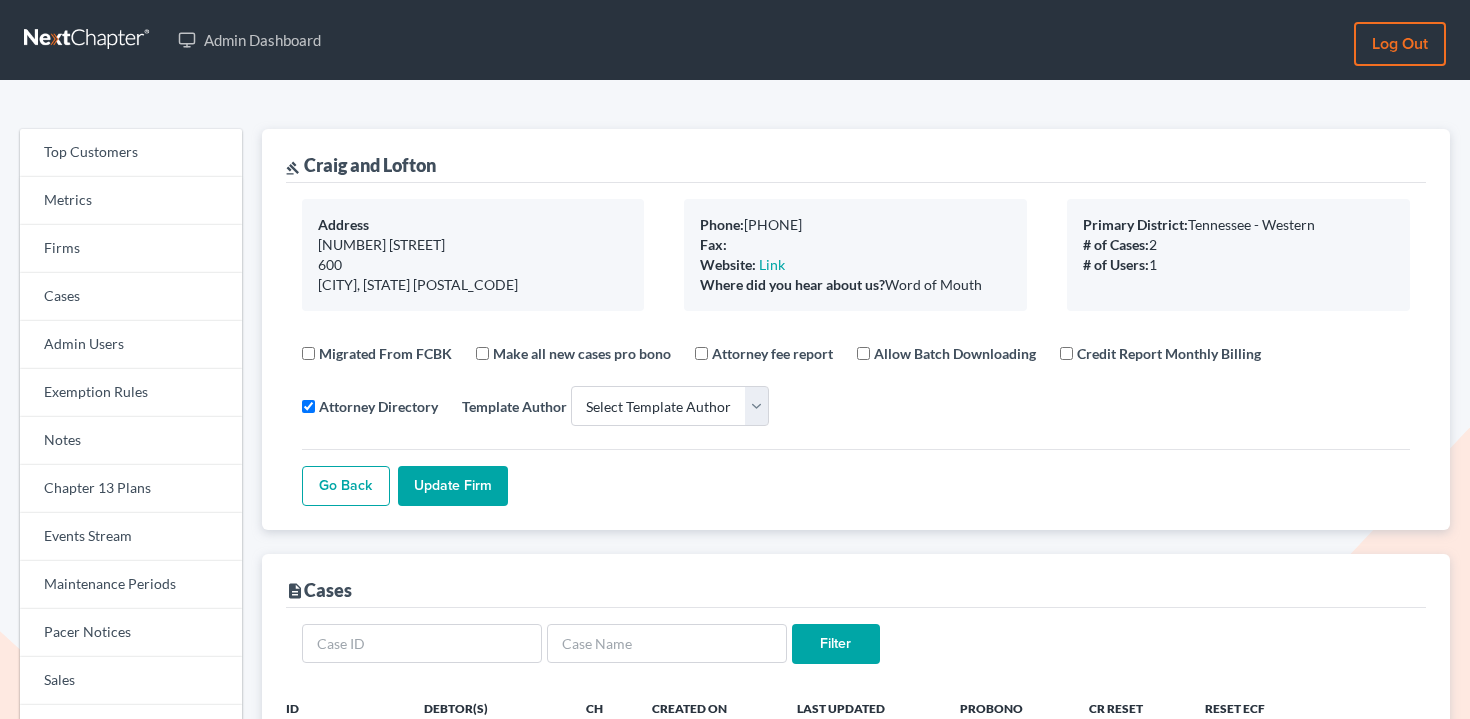 select 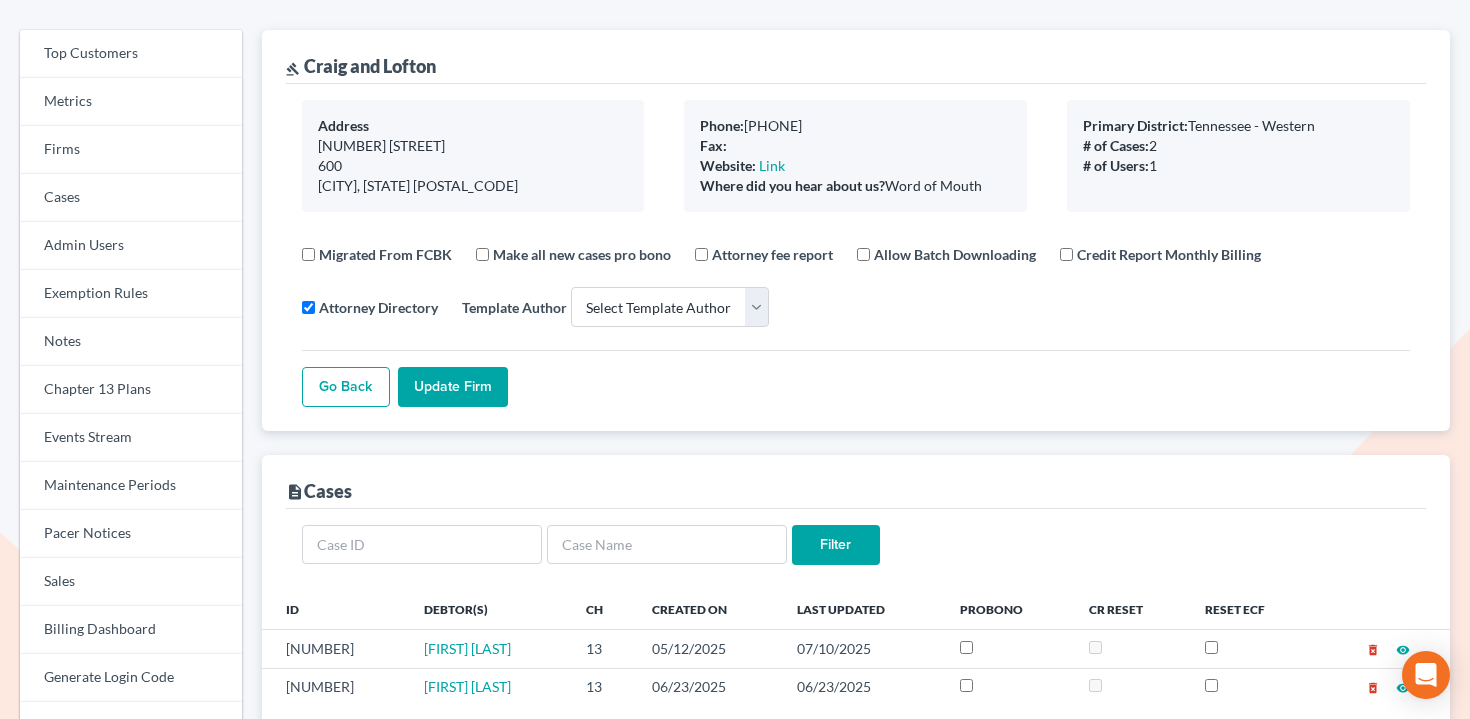 scroll, scrollTop: 116, scrollLeft: 0, axis: vertical 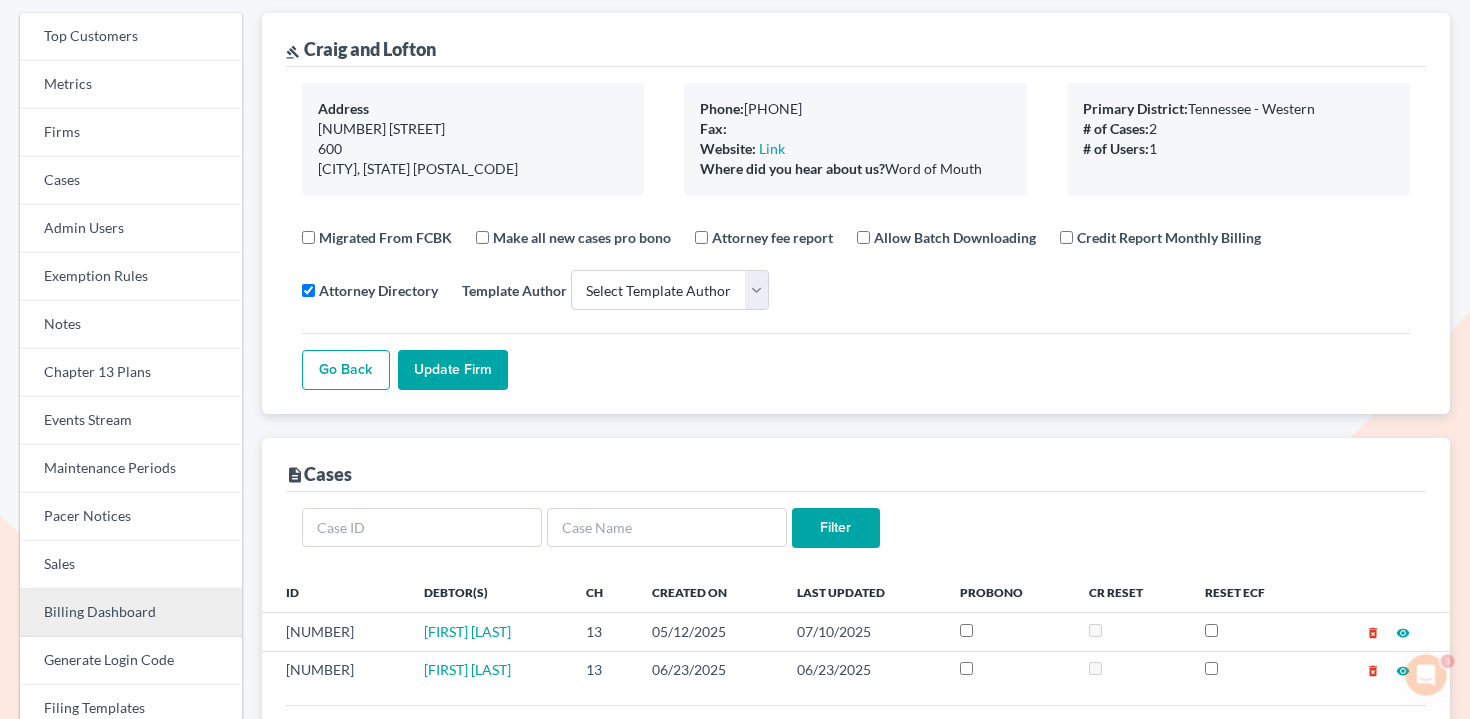 click on "Billing Dashboard" at bounding box center [131, 613] 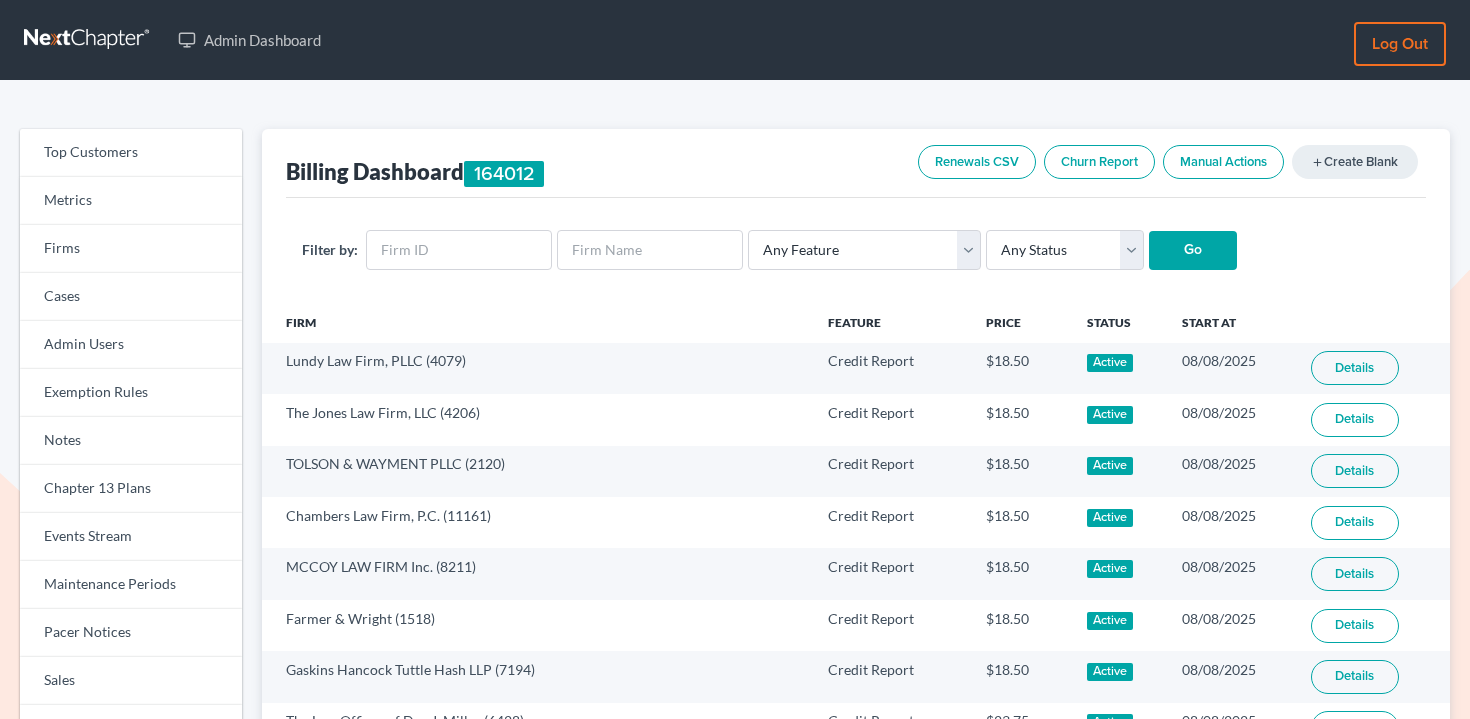 scroll, scrollTop: 0, scrollLeft: 0, axis: both 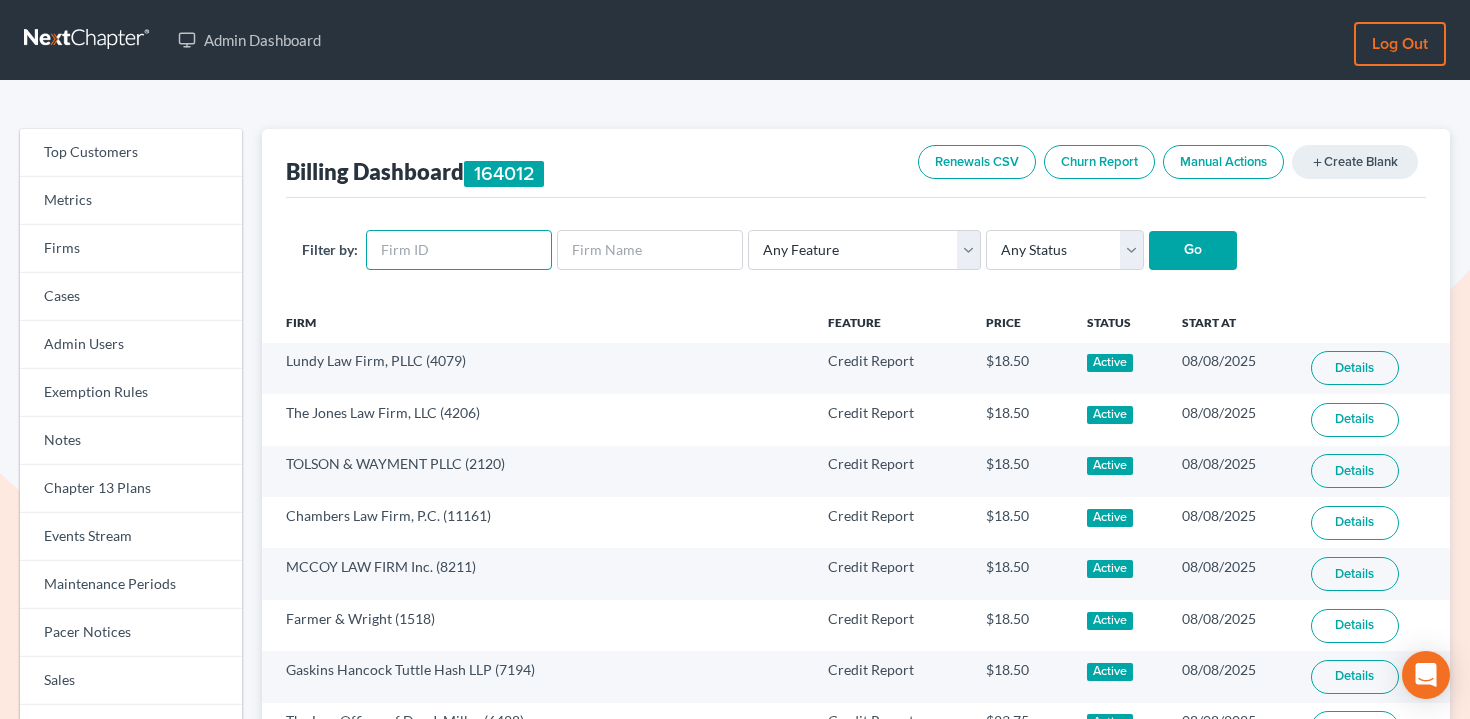 click at bounding box center (459, 250) 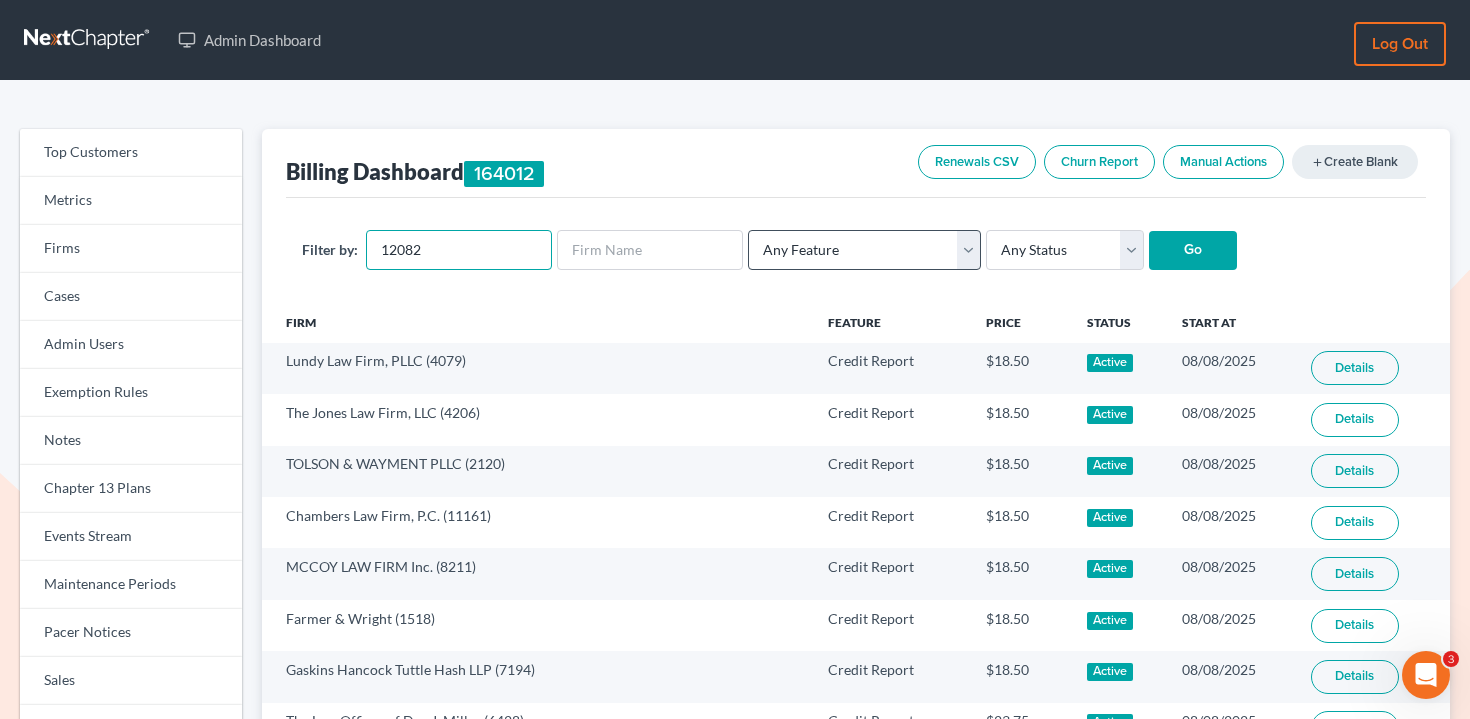scroll, scrollTop: 0, scrollLeft: 0, axis: both 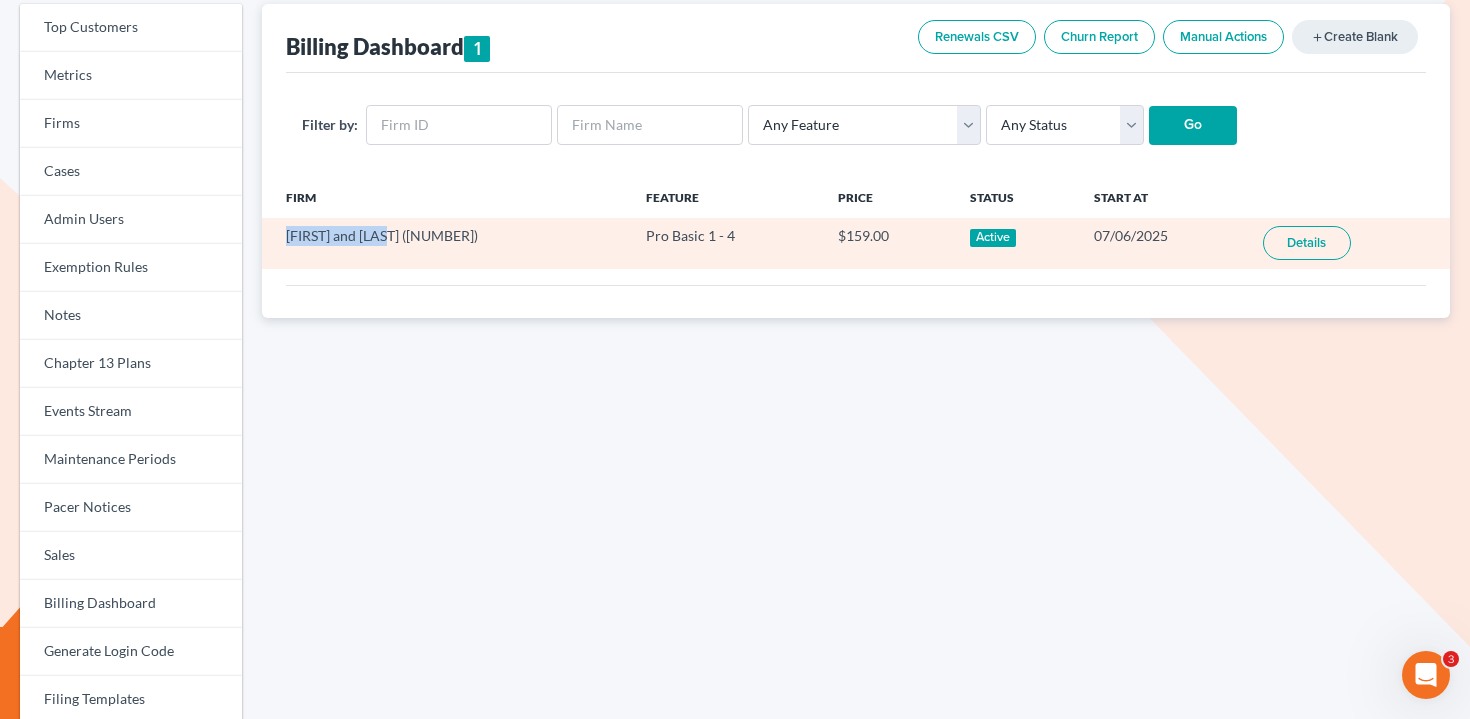 drag, startPoint x: 385, startPoint y: 235, endPoint x: 279, endPoint y: 233, distance: 106.01887 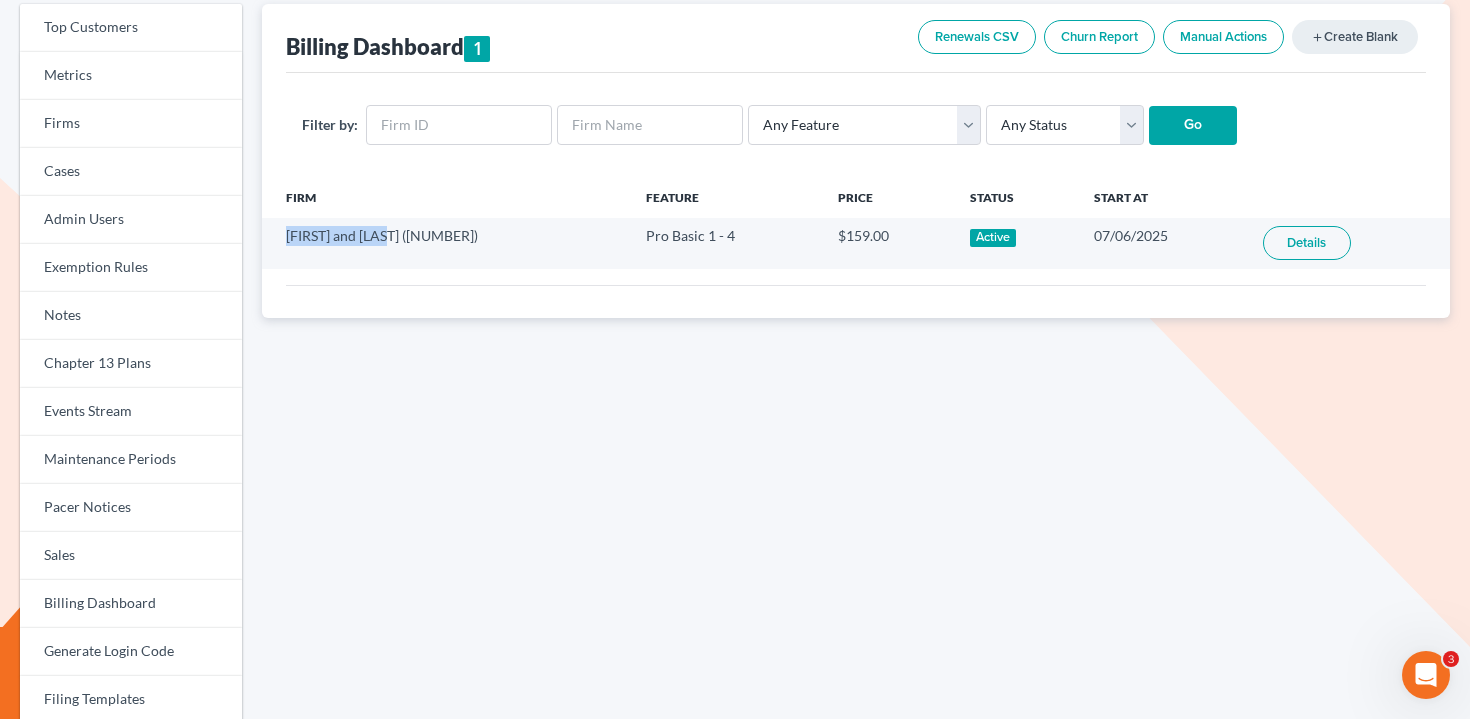 copy on "Craig and Lofton" 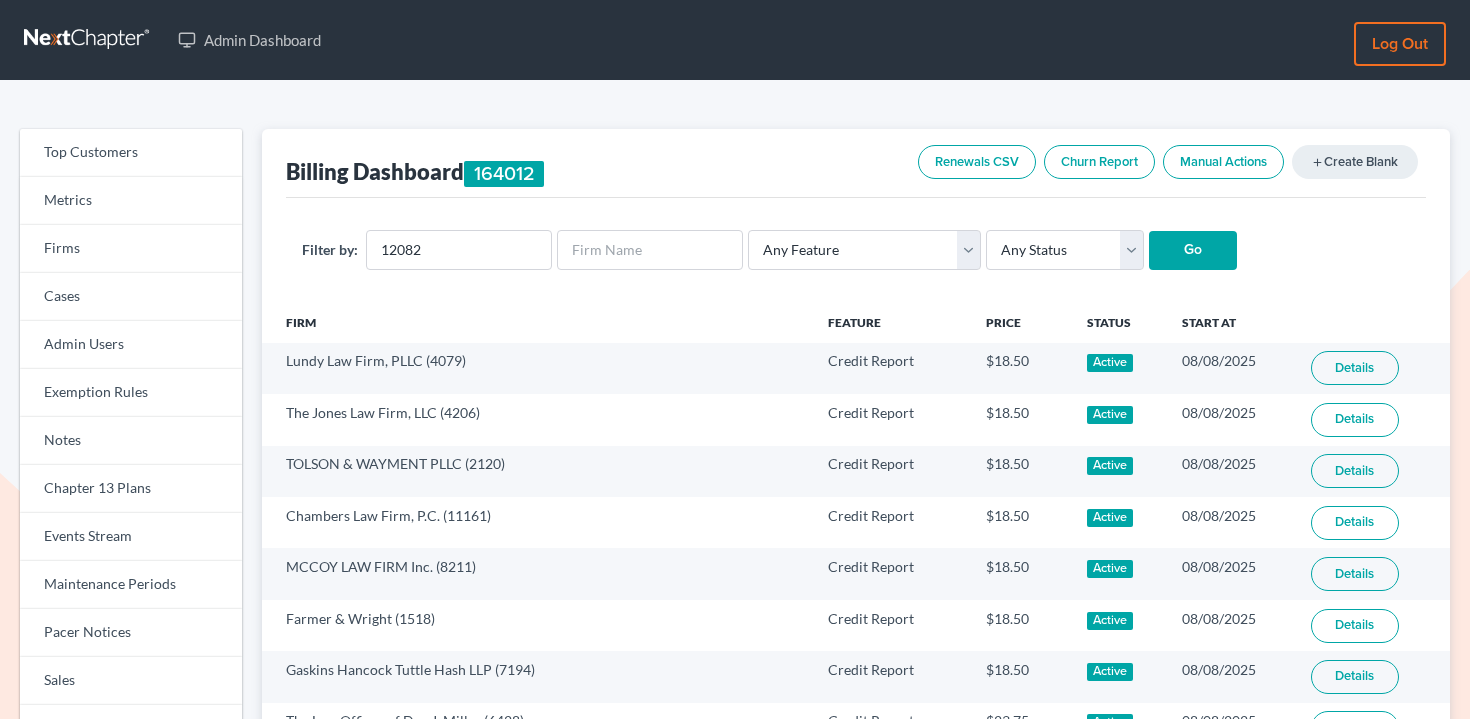 scroll, scrollTop: 0, scrollLeft: 0, axis: both 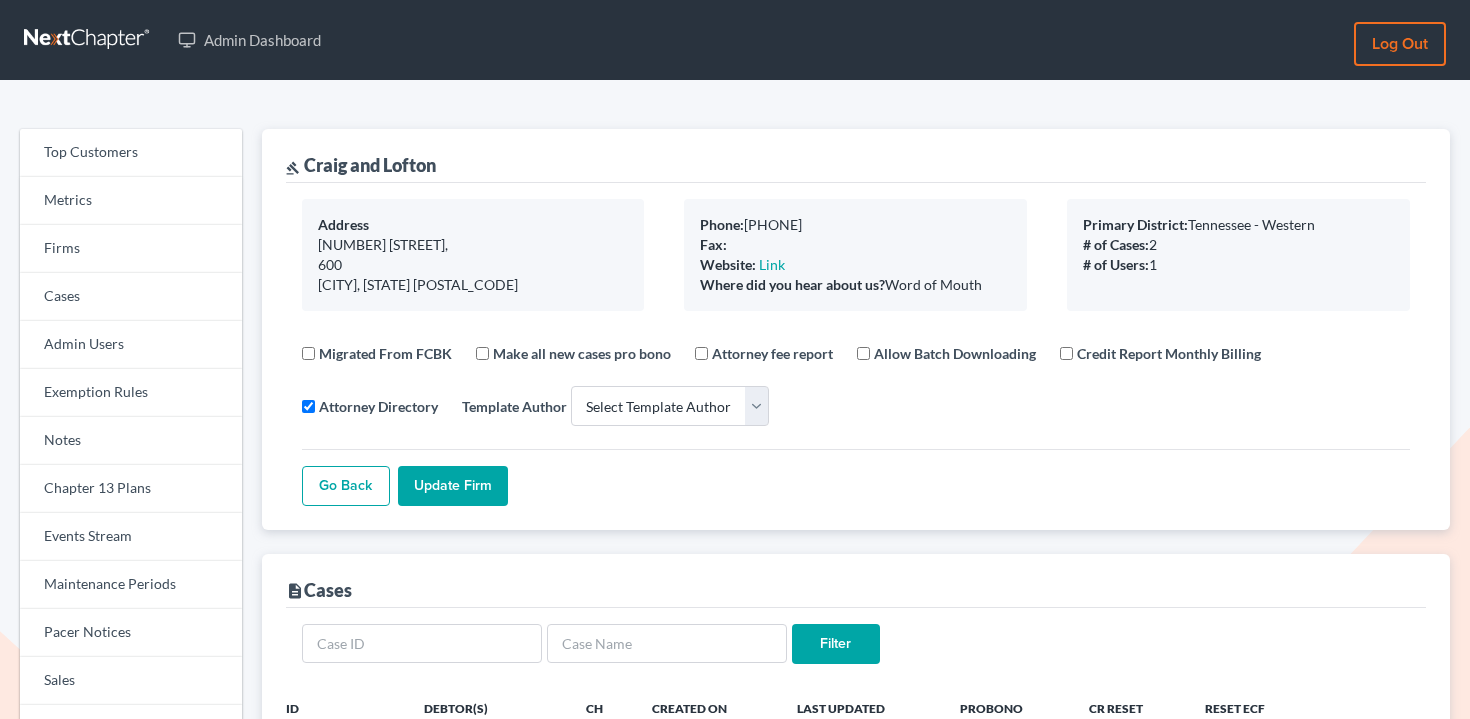 select 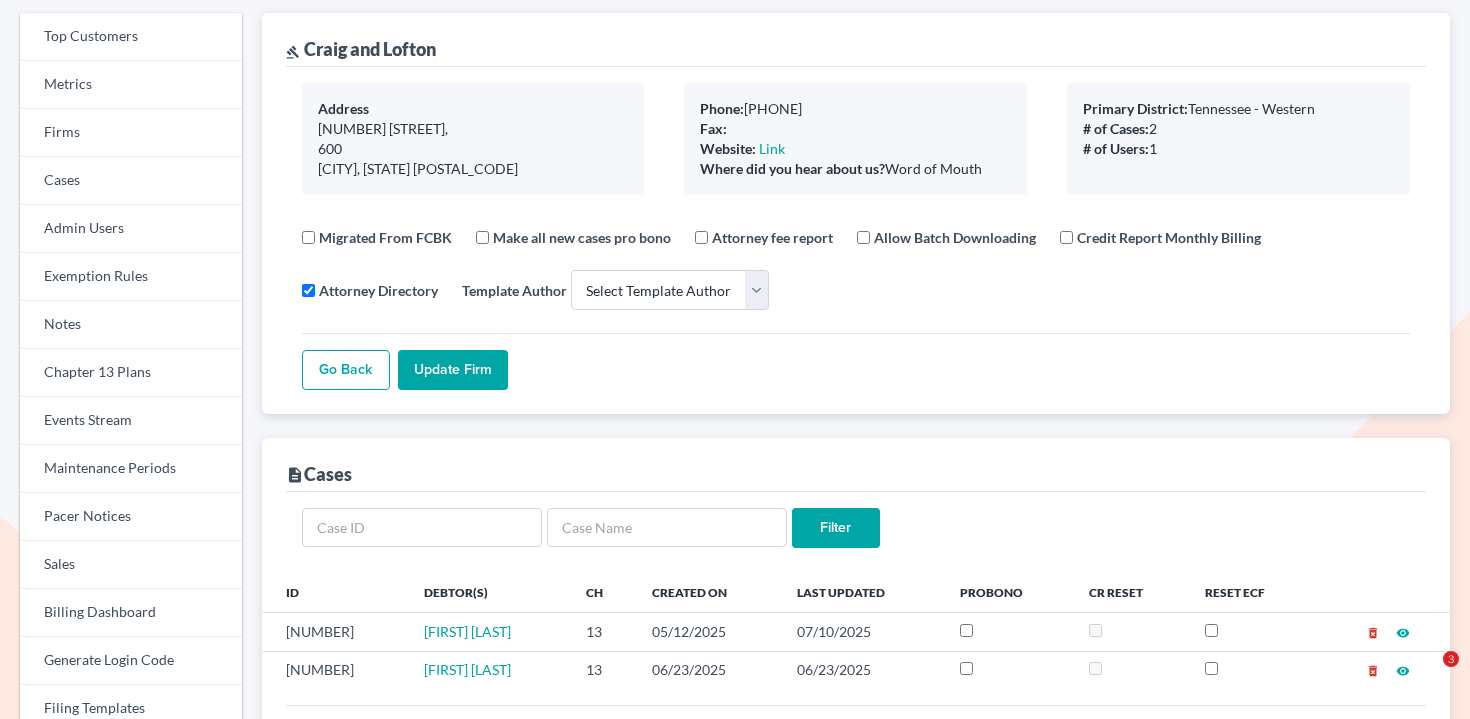 scroll, scrollTop: 649, scrollLeft: 0, axis: vertical 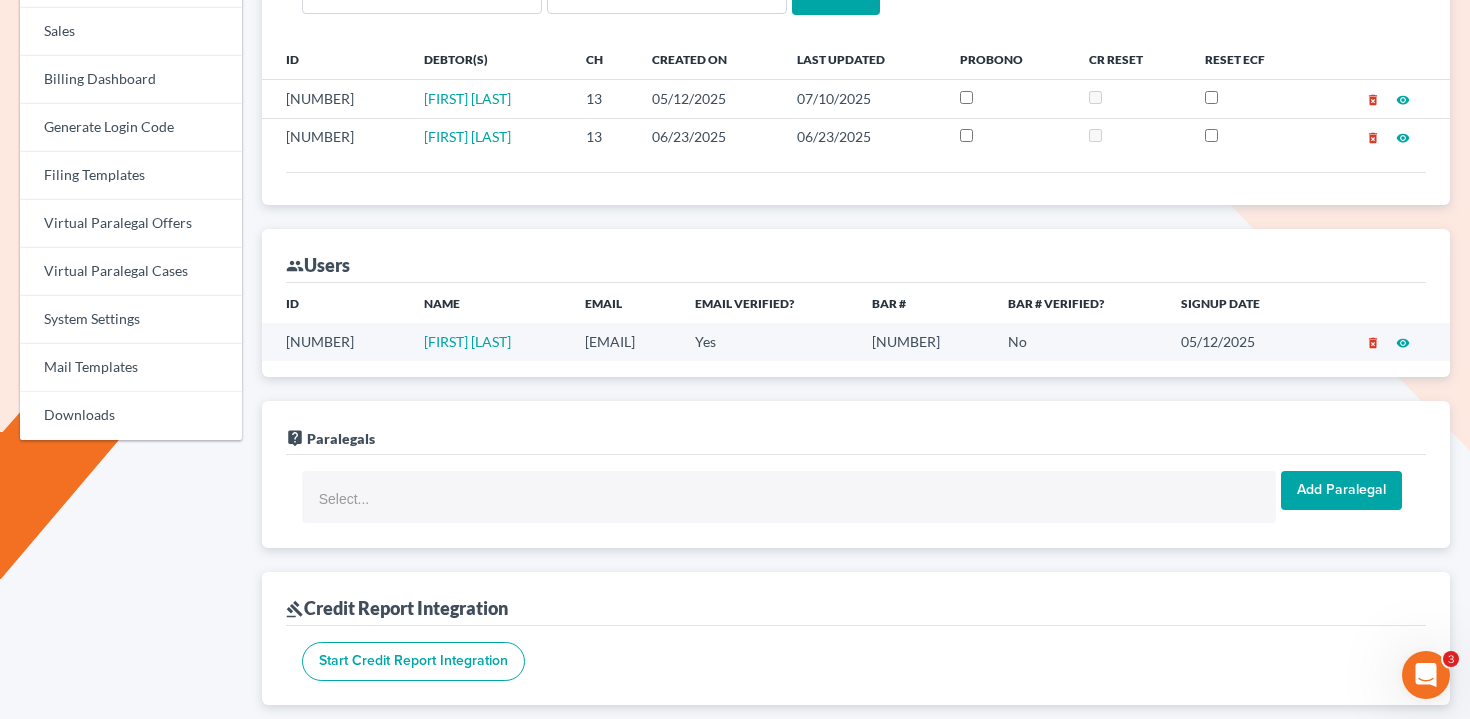 click on "[EMAIL]" at bounding box center (624, 341) 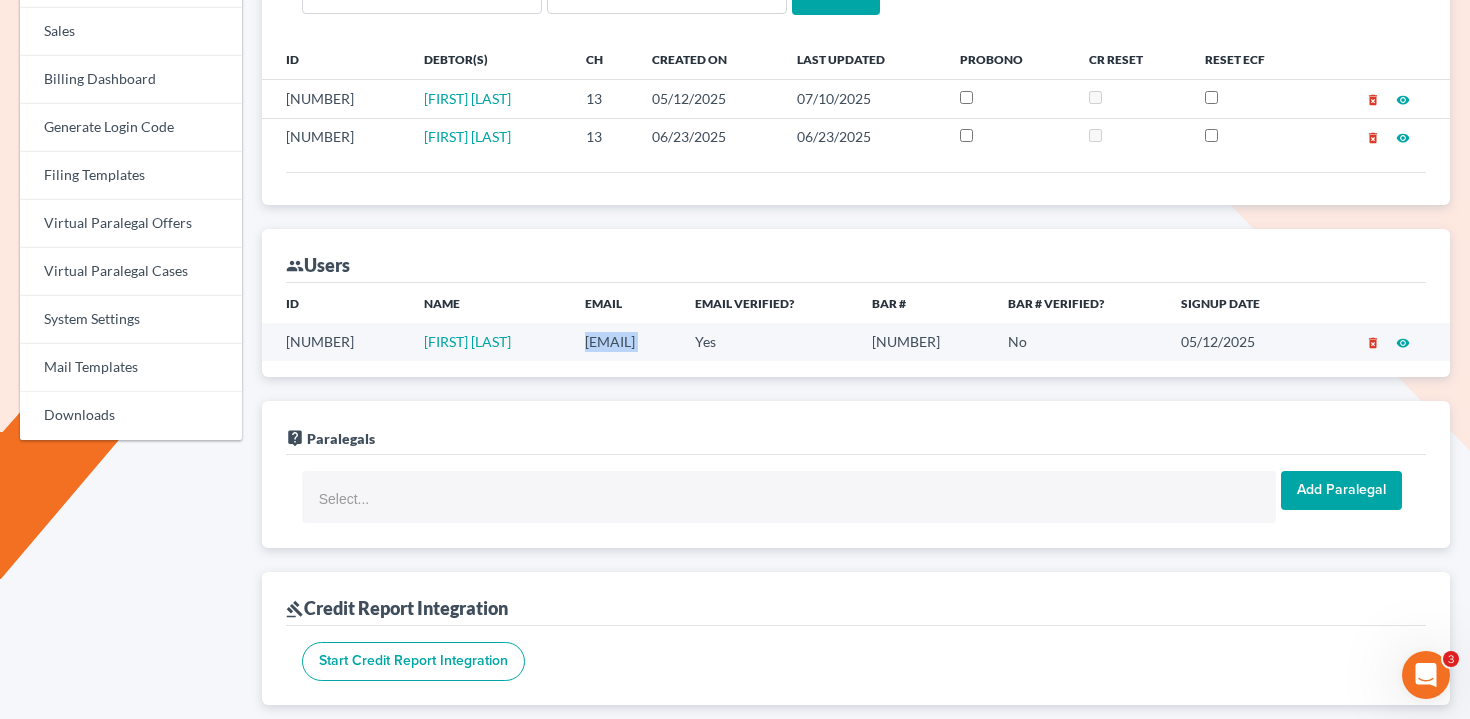 click on "pfcraig@bellsouth.net" at bounding box center (624, 341) 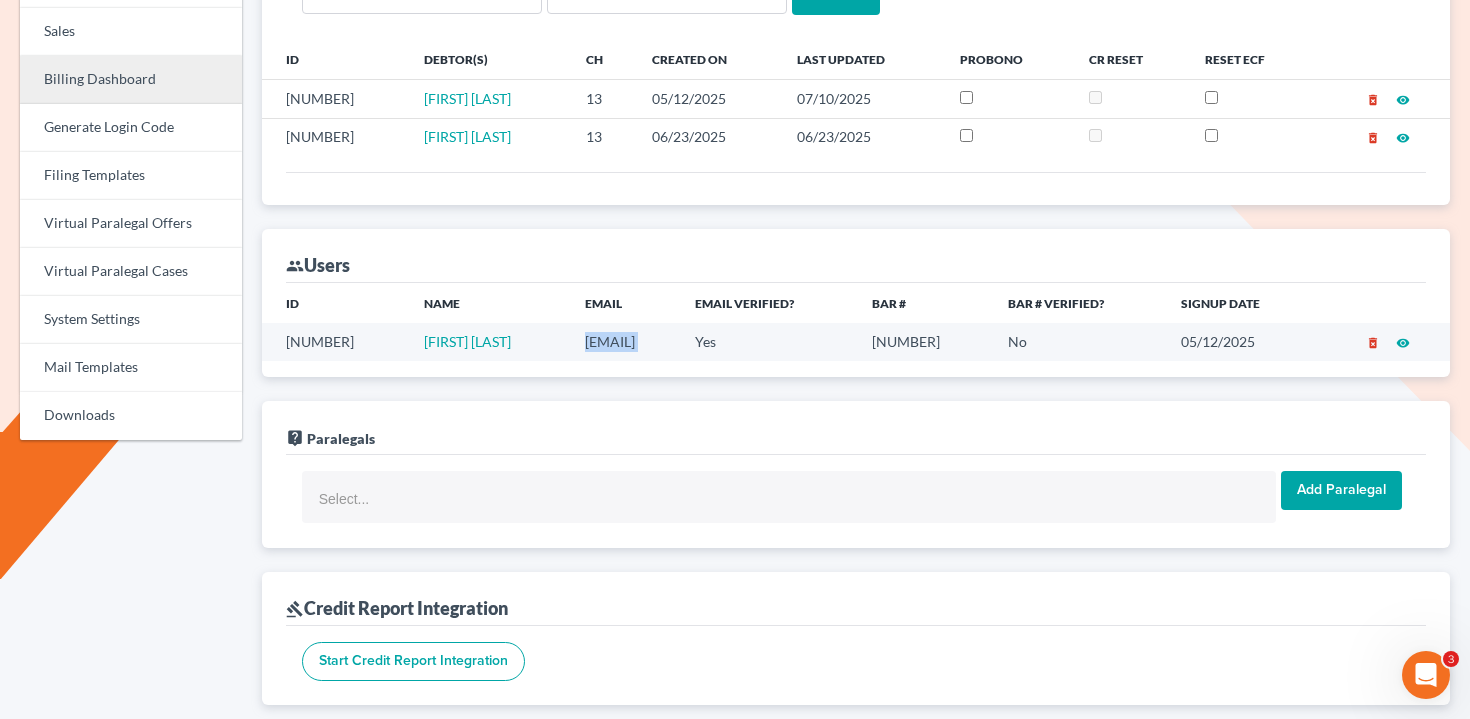 click on "Billing Dashboard" at bounding box center [131, 80] 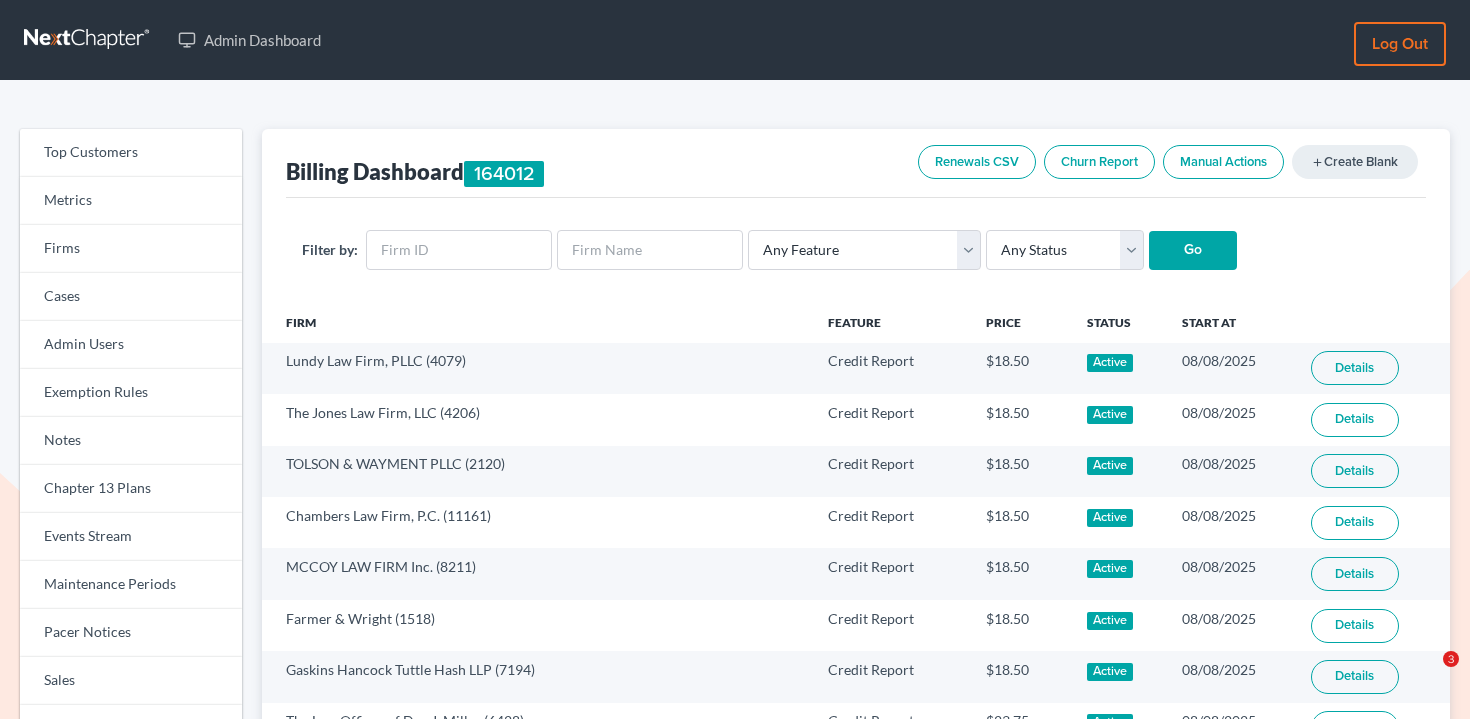 scroll, scrollTop: 0, scrollLeft: 0, axis: both 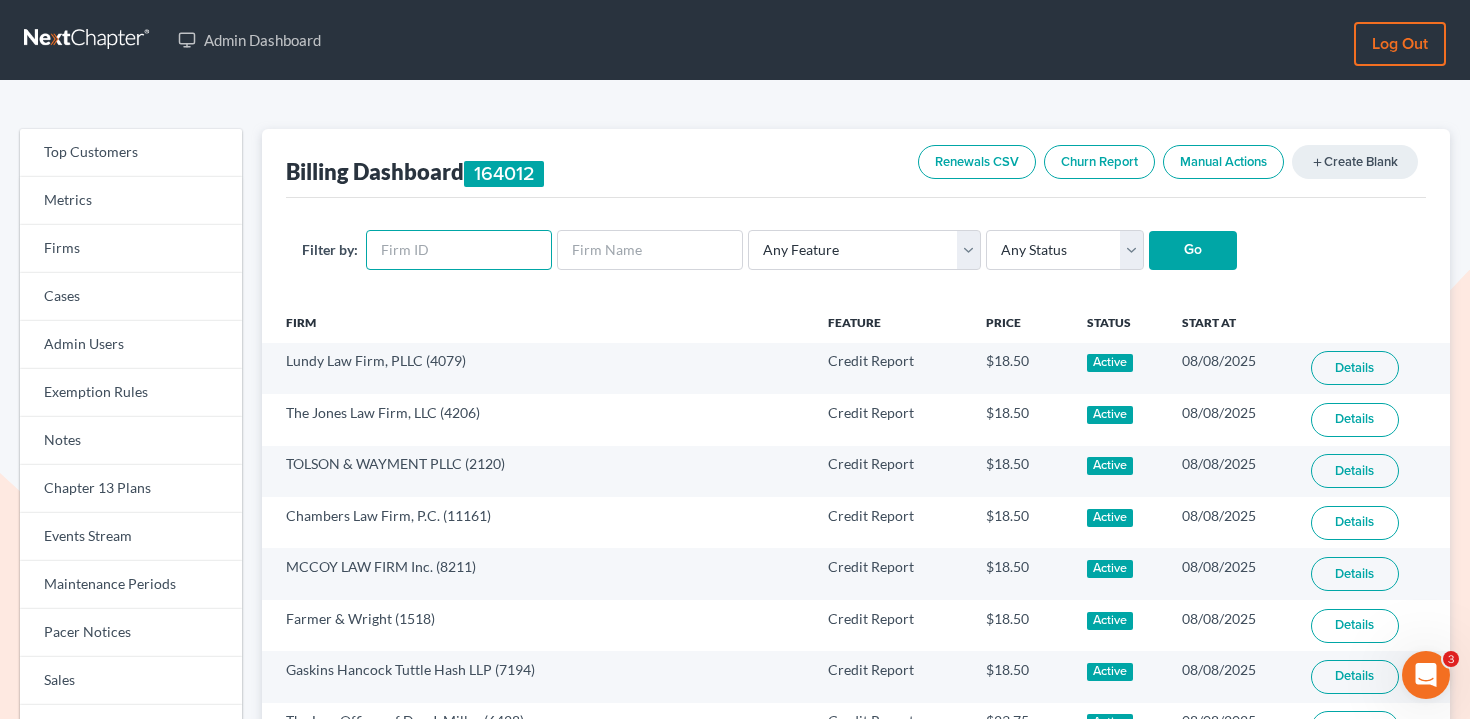 click at bounding box center (459, 250) 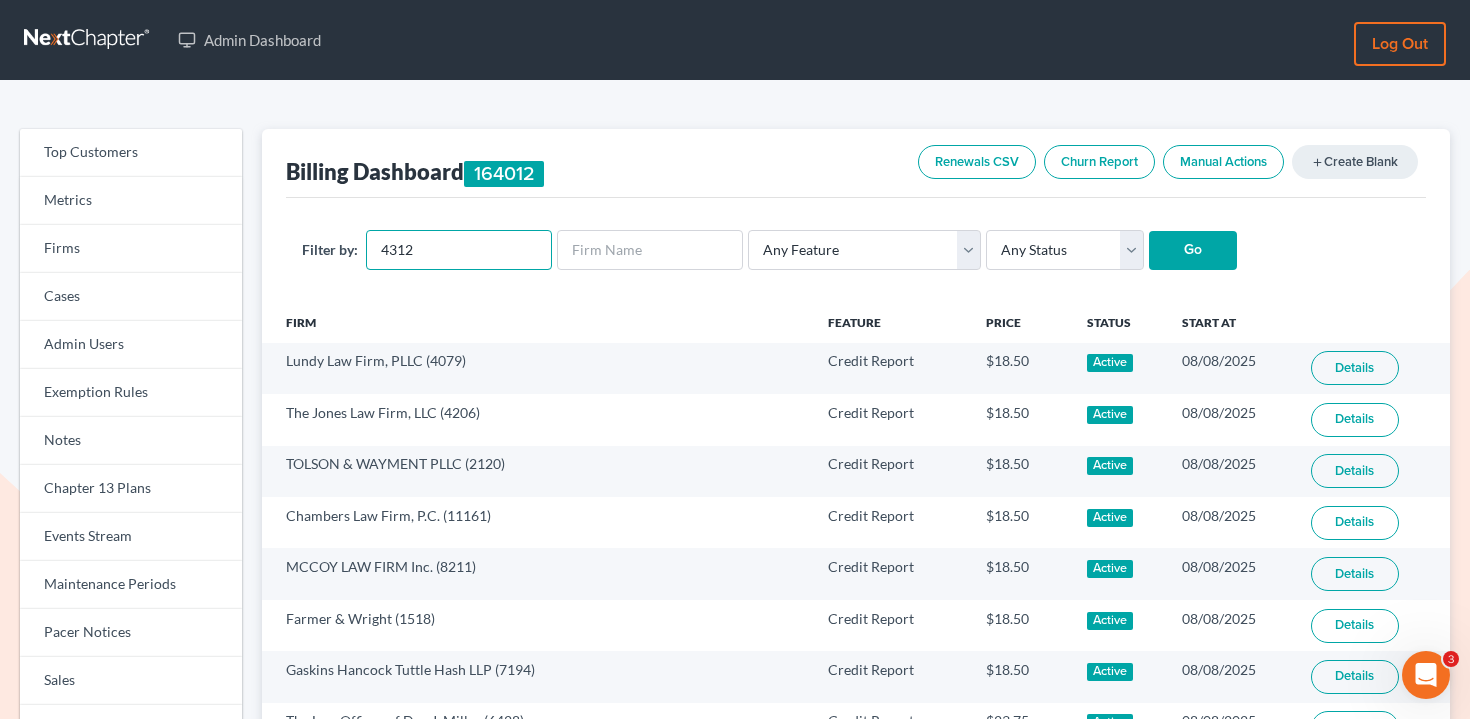 type on "4312" 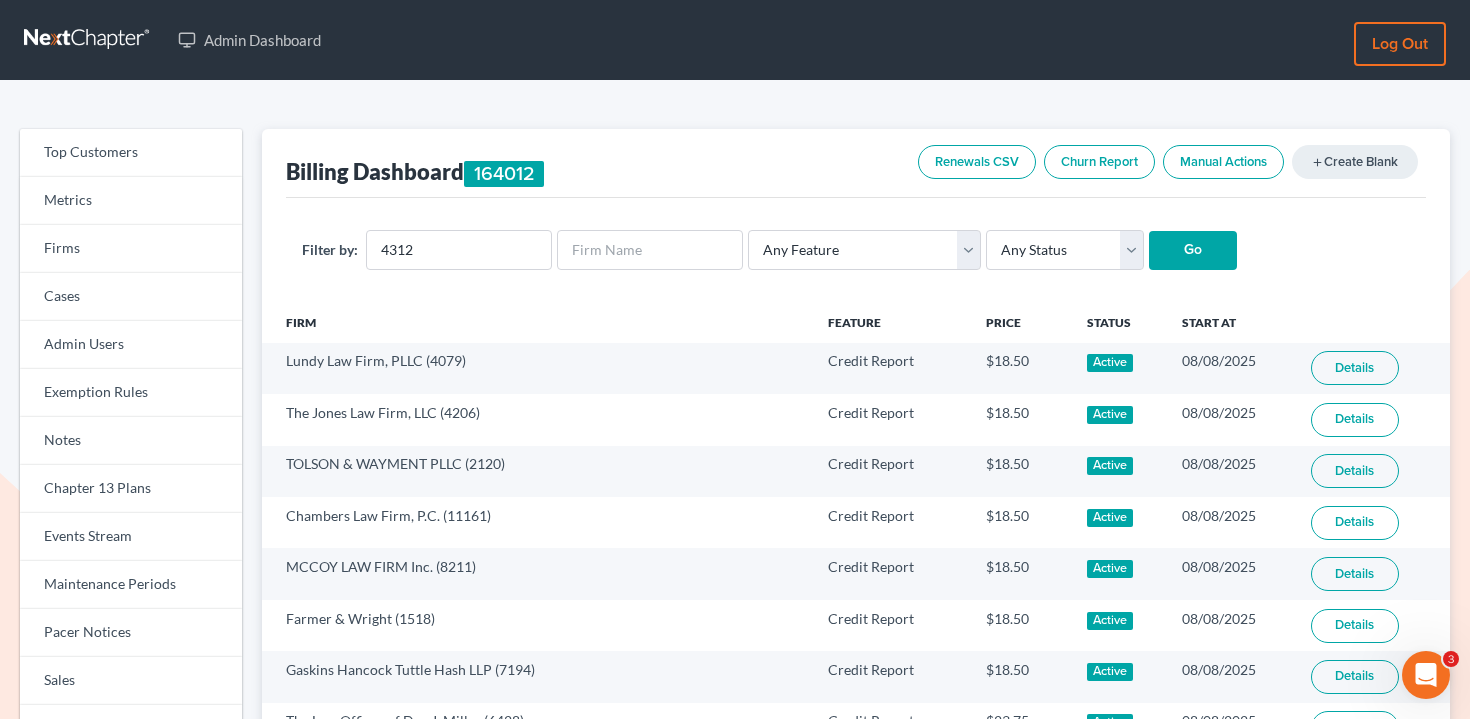click on "Go" at bounding box center [1193, 251] 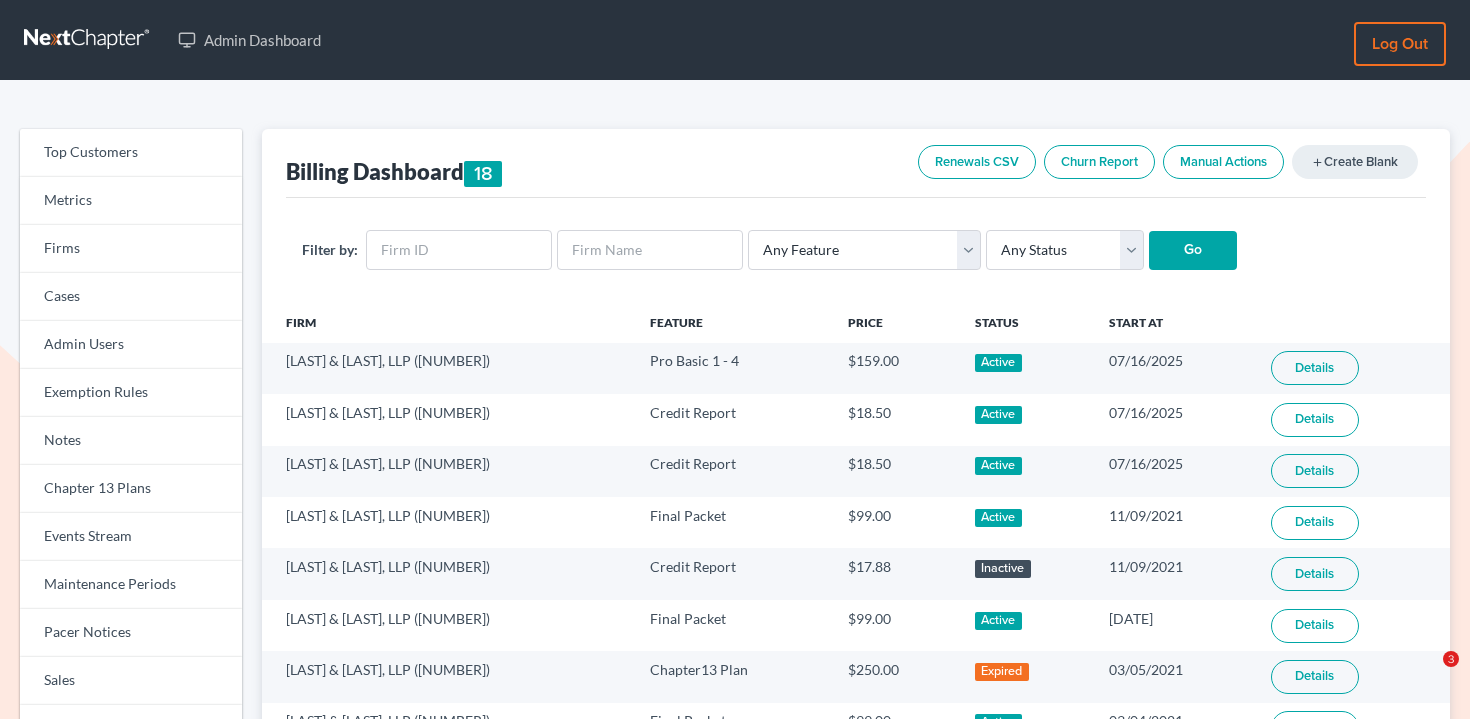 scroll, scrollTop: 0, scrollLeft: 0, axis: both 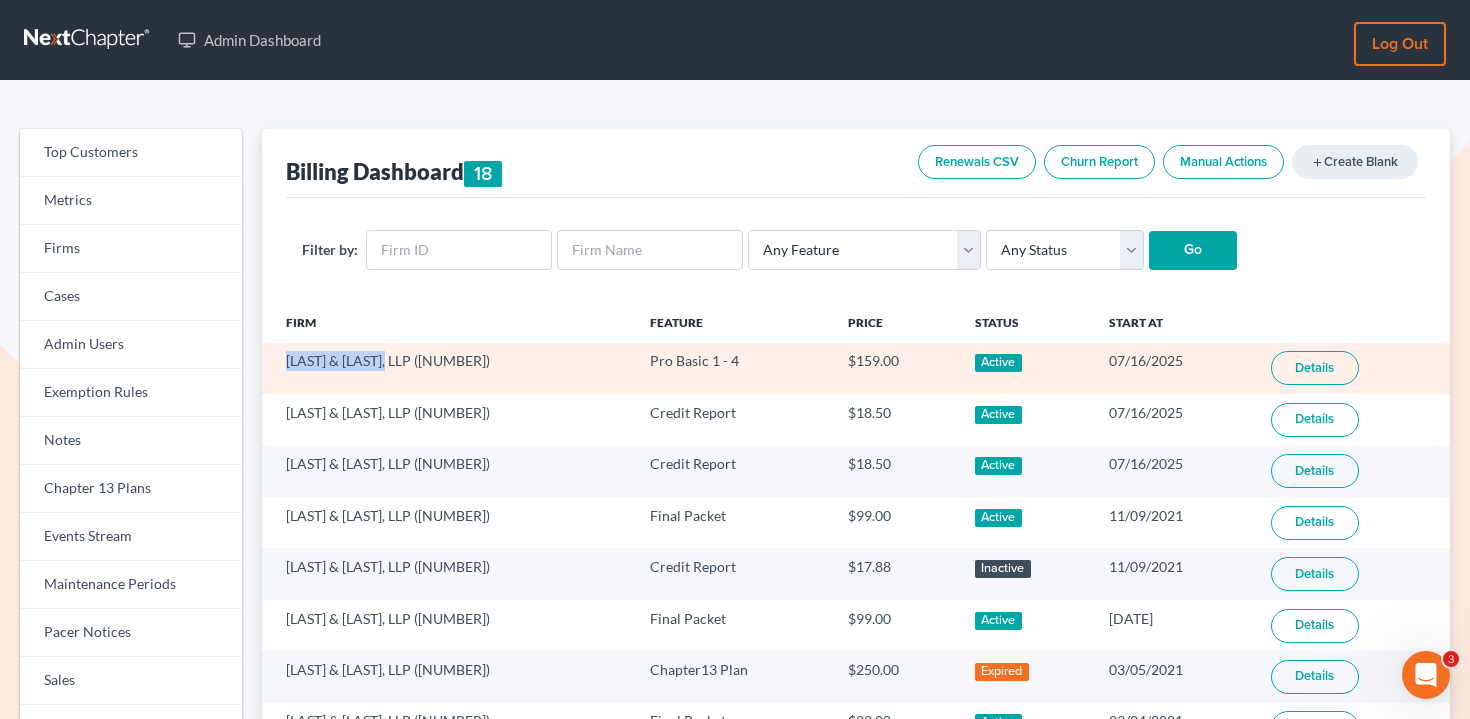 drag, startPoint x: 284, startPoint y: 367, endPoint x: 392, endPoint y: 366, distance: 108.00463 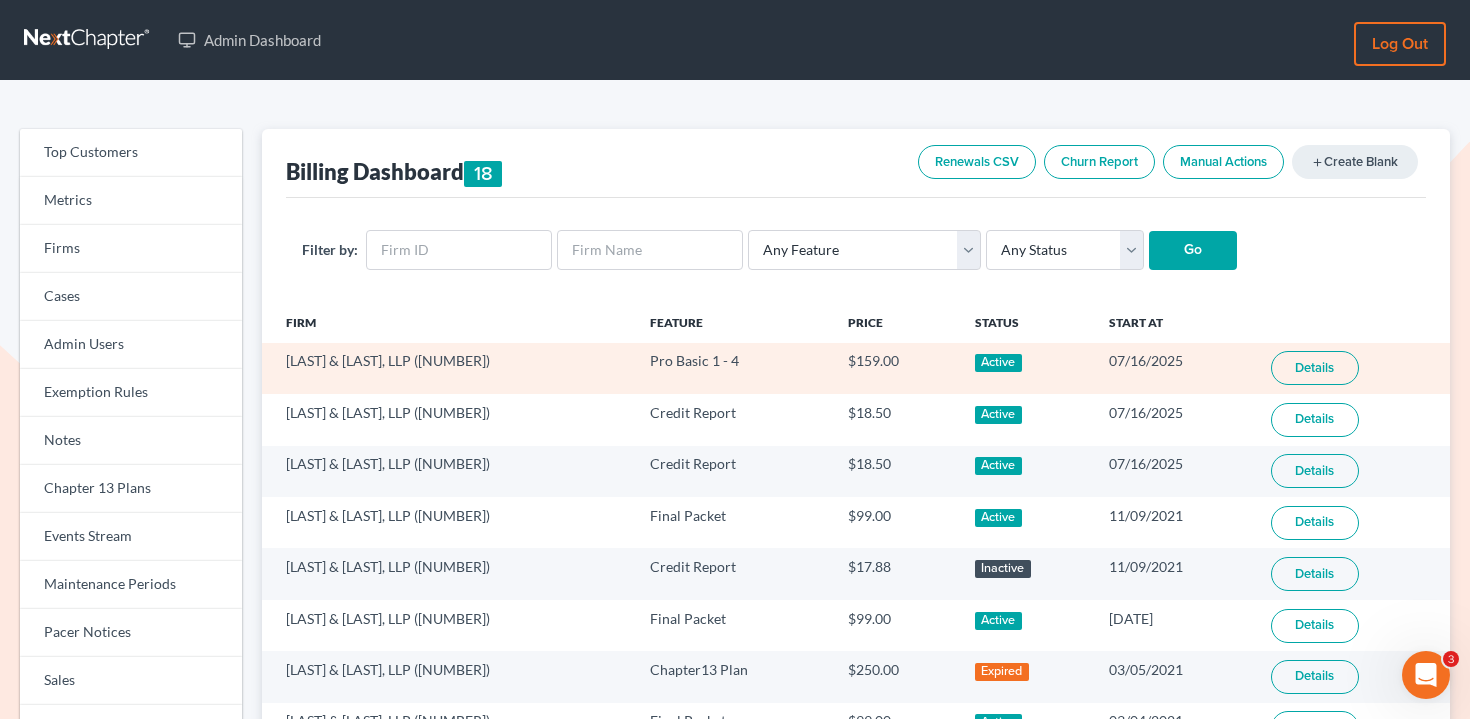 click on "Agha & Agha, LLP (4312)" at bounding box center (448, 368) 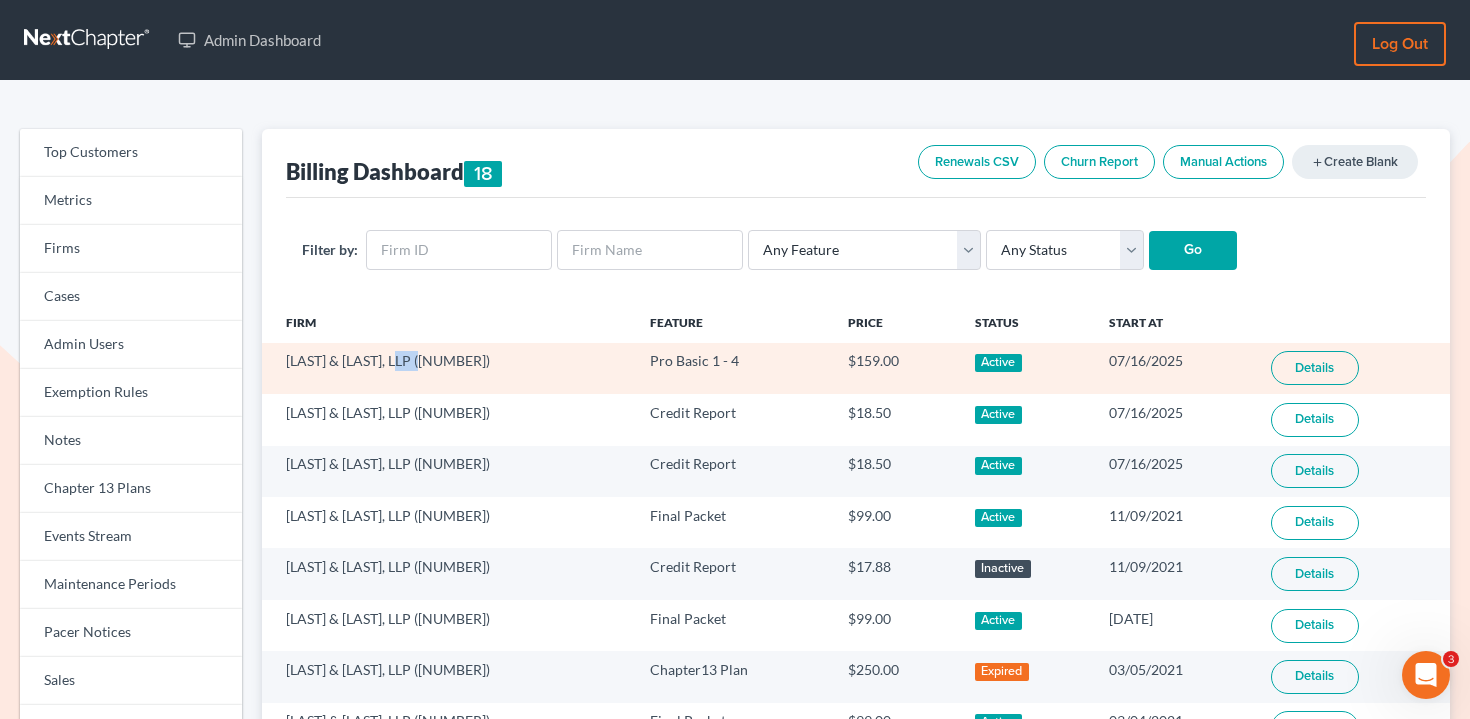 click on "Agha & Agha, LLP (4312)" at bounding box center (448, 368) 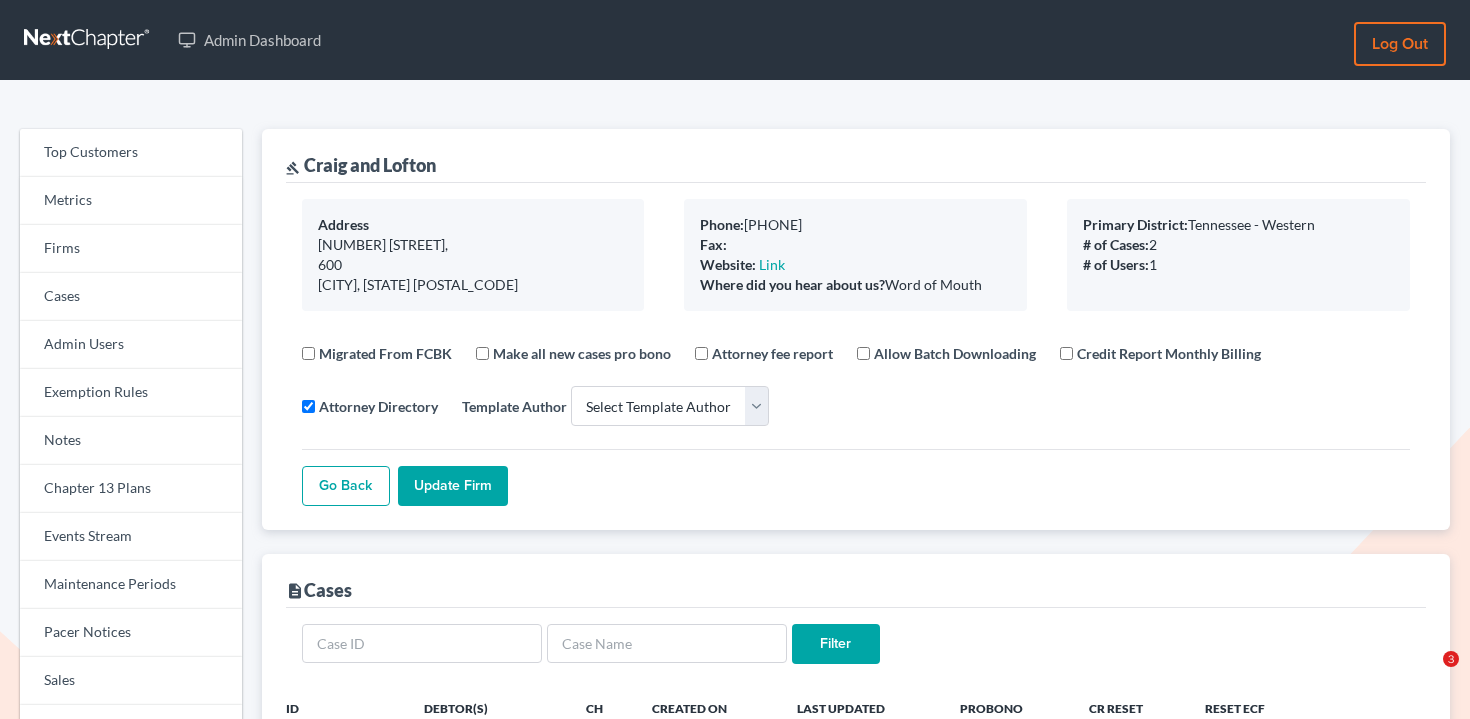 select 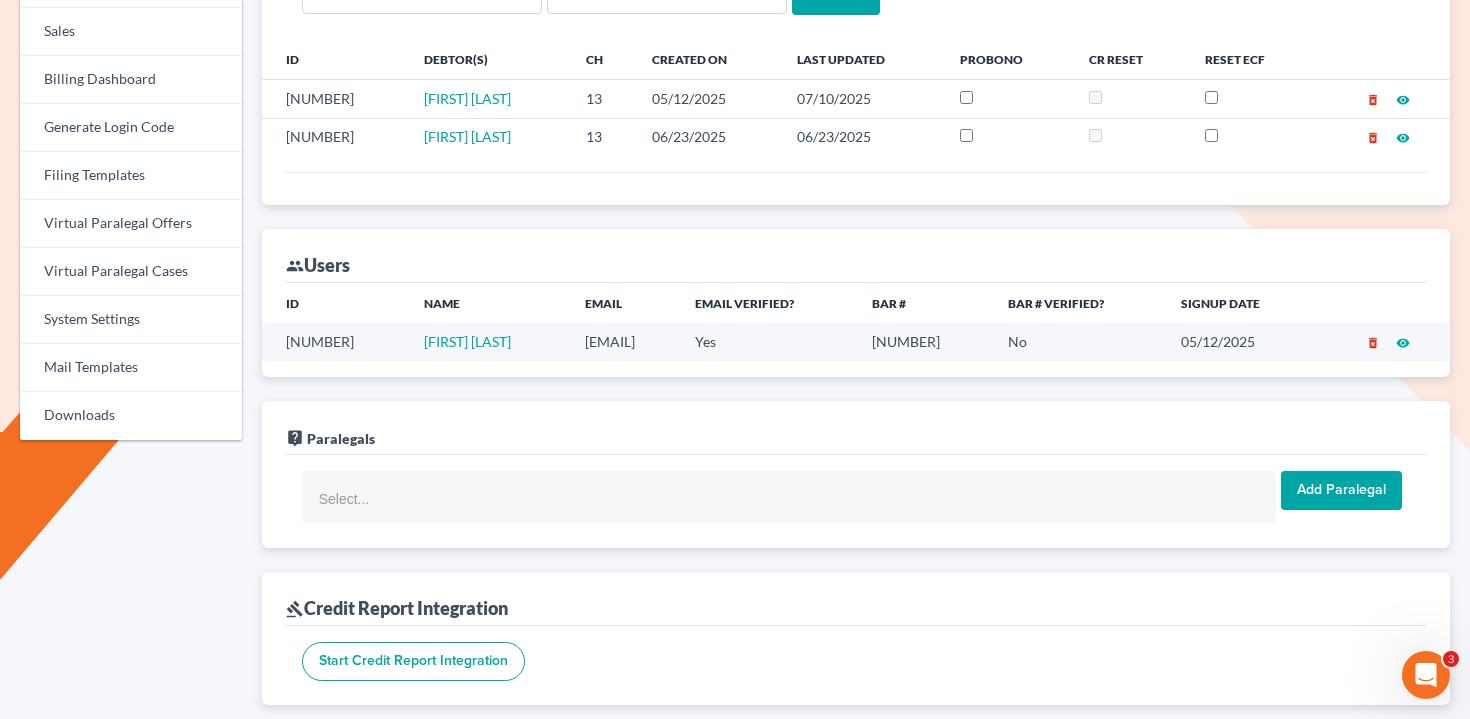 scroll, scrollTop: 0, scrollLeft: 0, axis: both 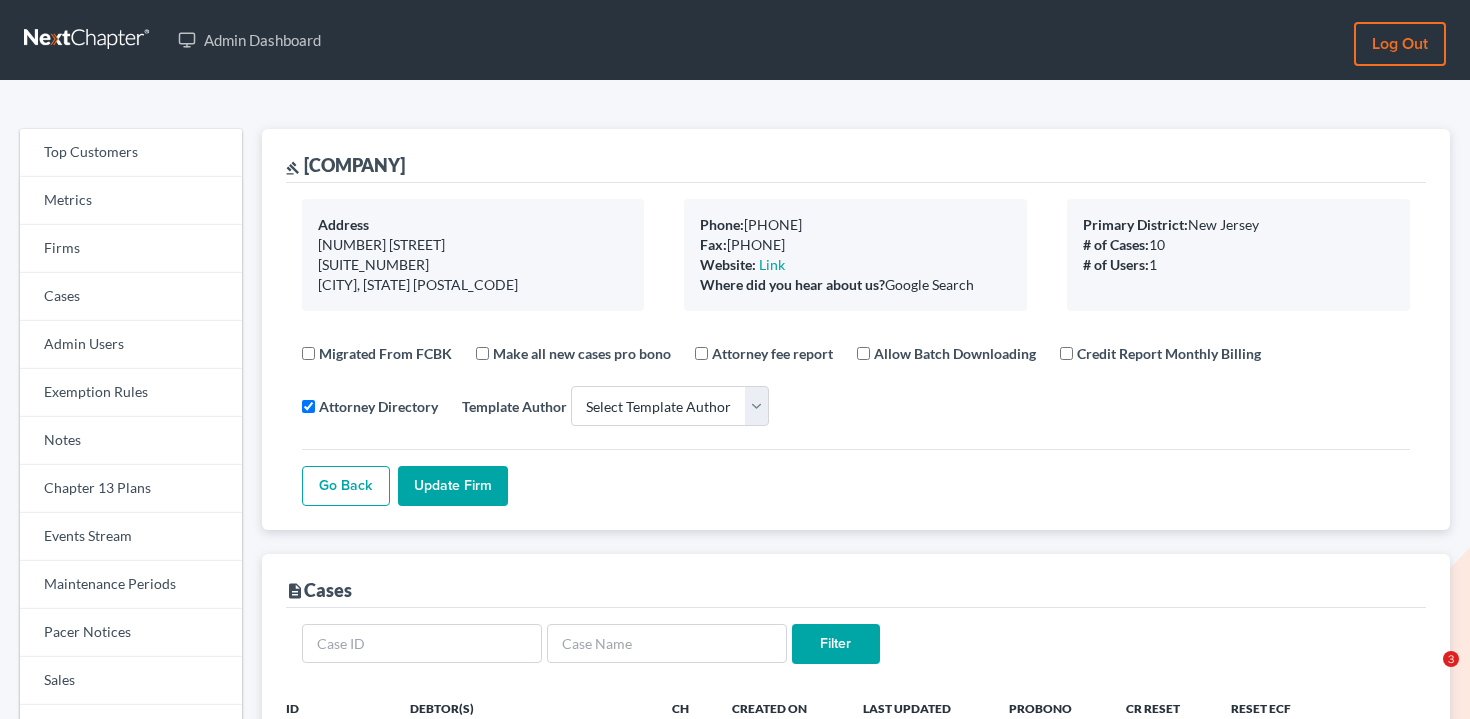 select 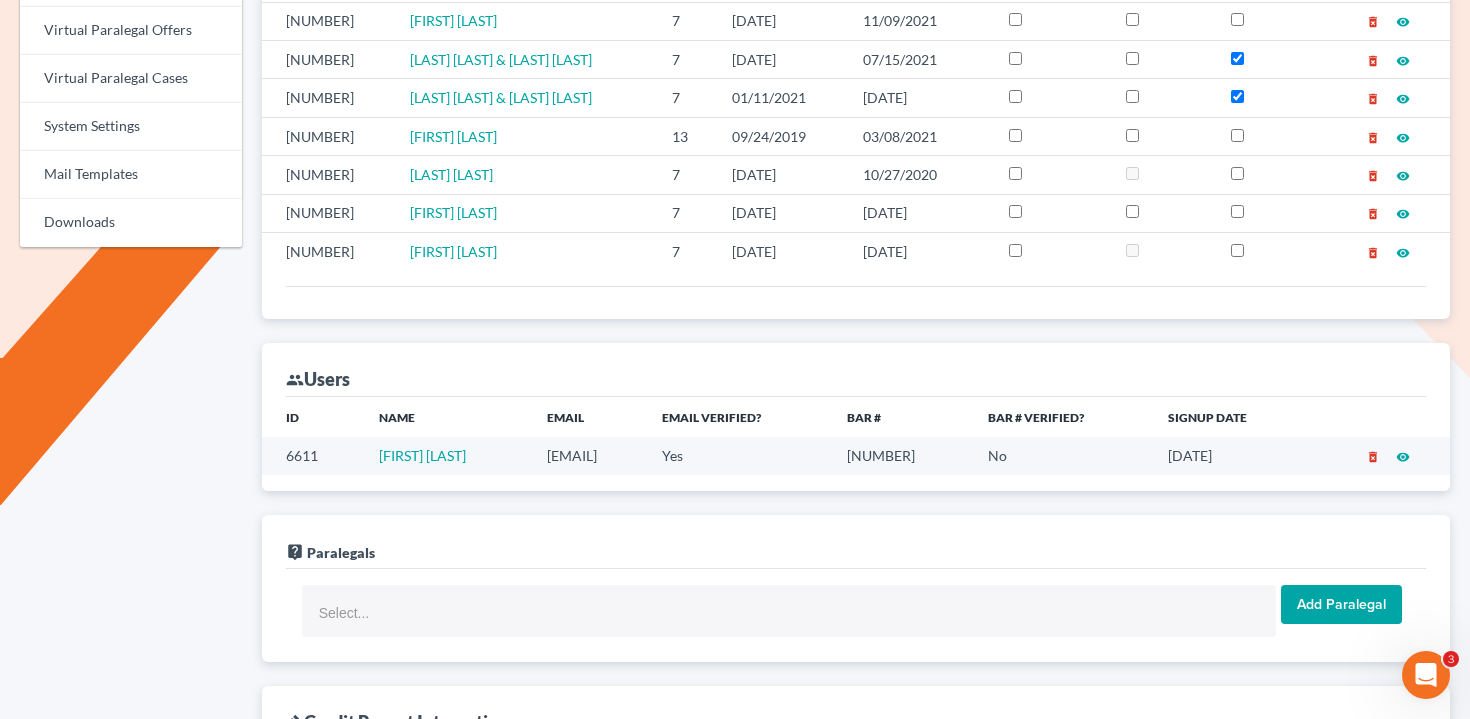 scroll, scrollTop: 0, scrollLeft: 0, axis: both 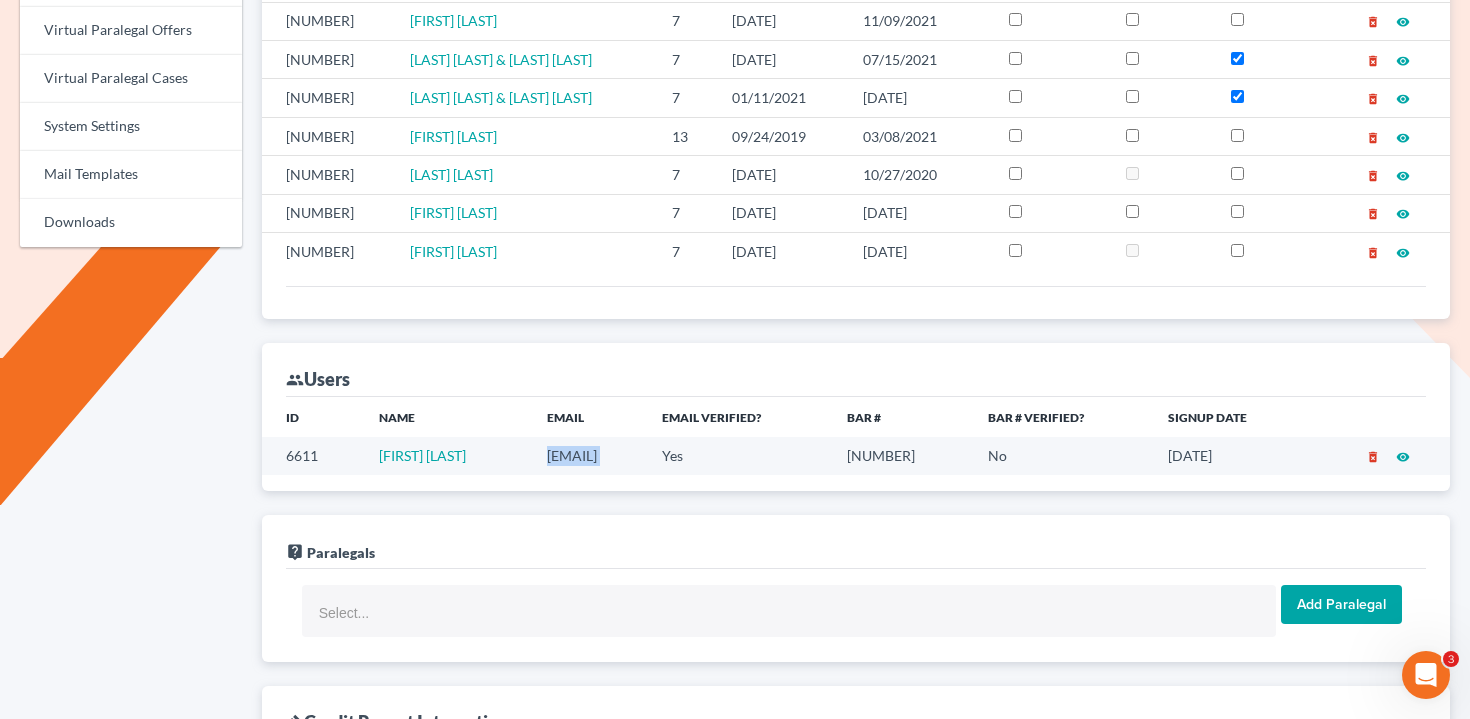 click on "saif@aghalaw.com" at bounding box center (589, 455) 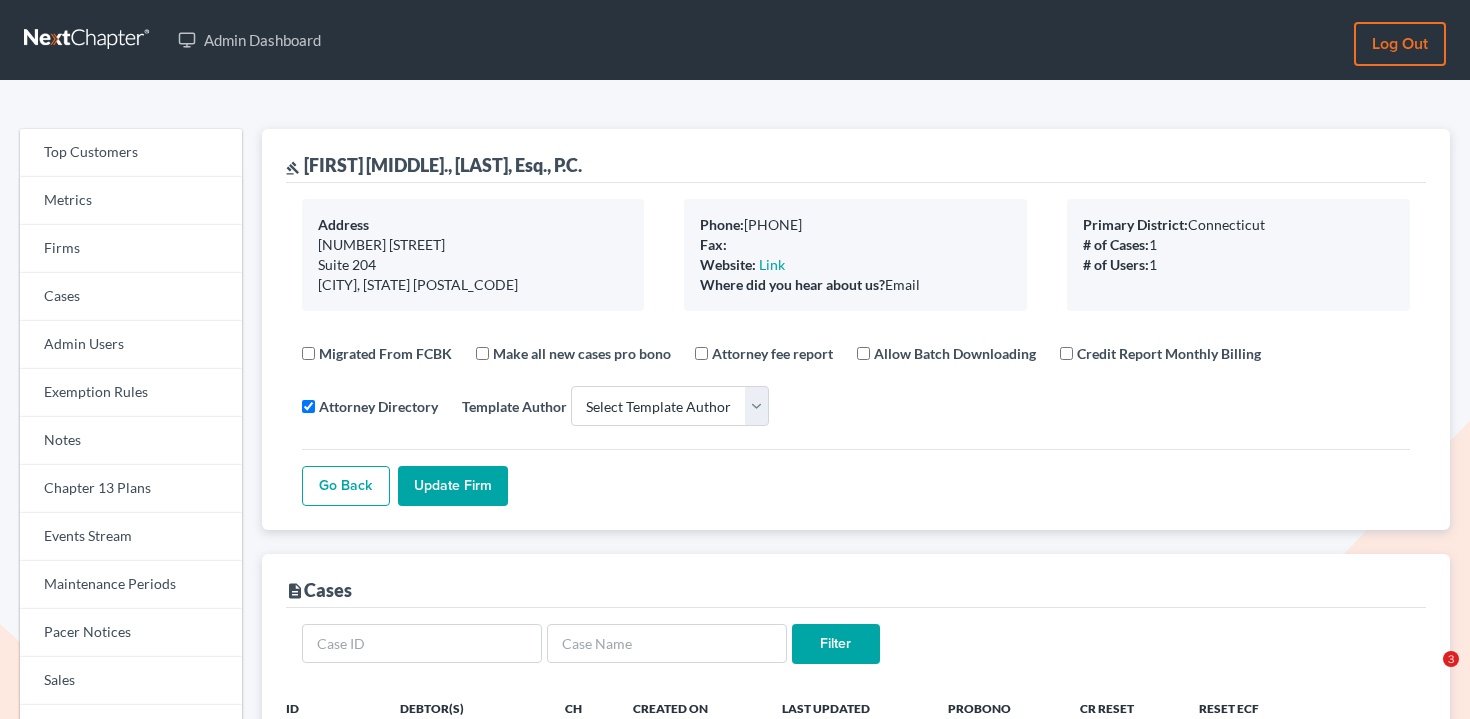 select 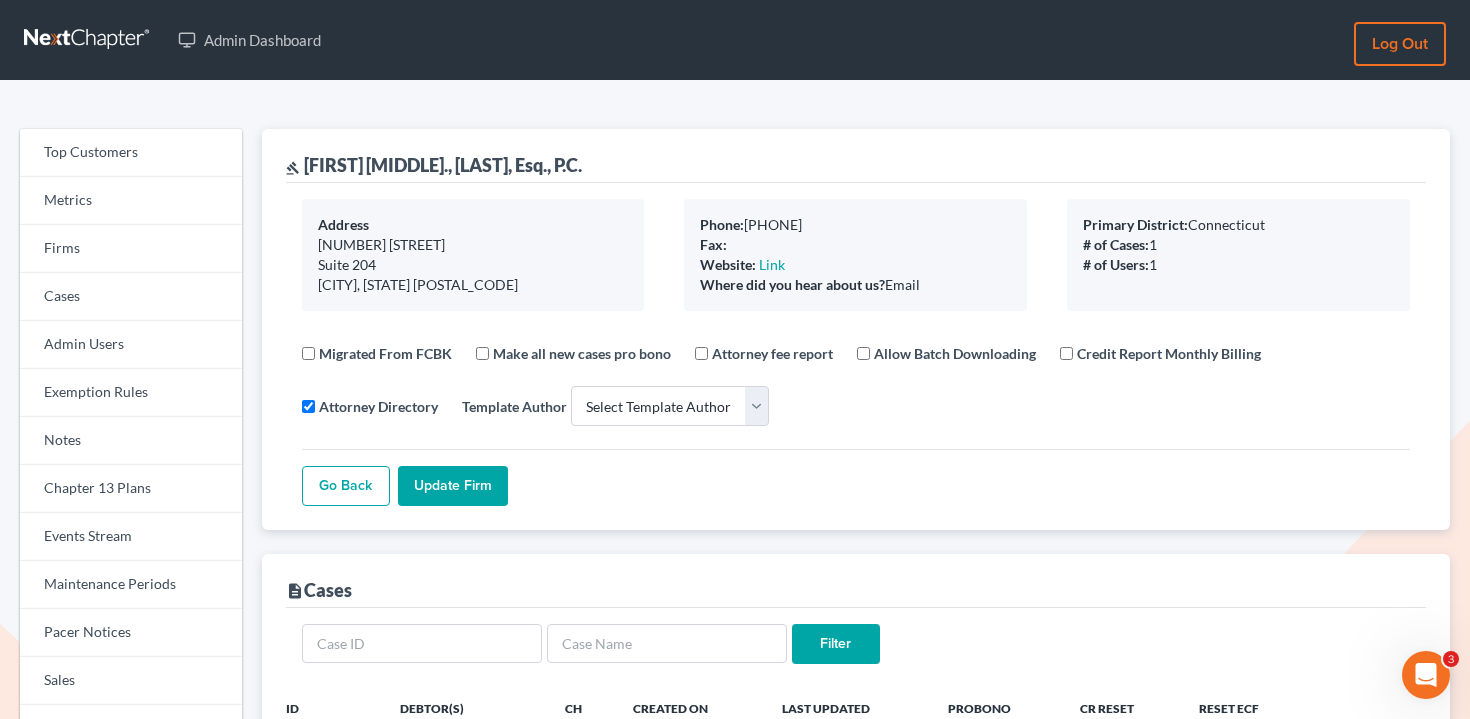 scroll, scrollTop: 0, scrollLeft: 0, axis: both 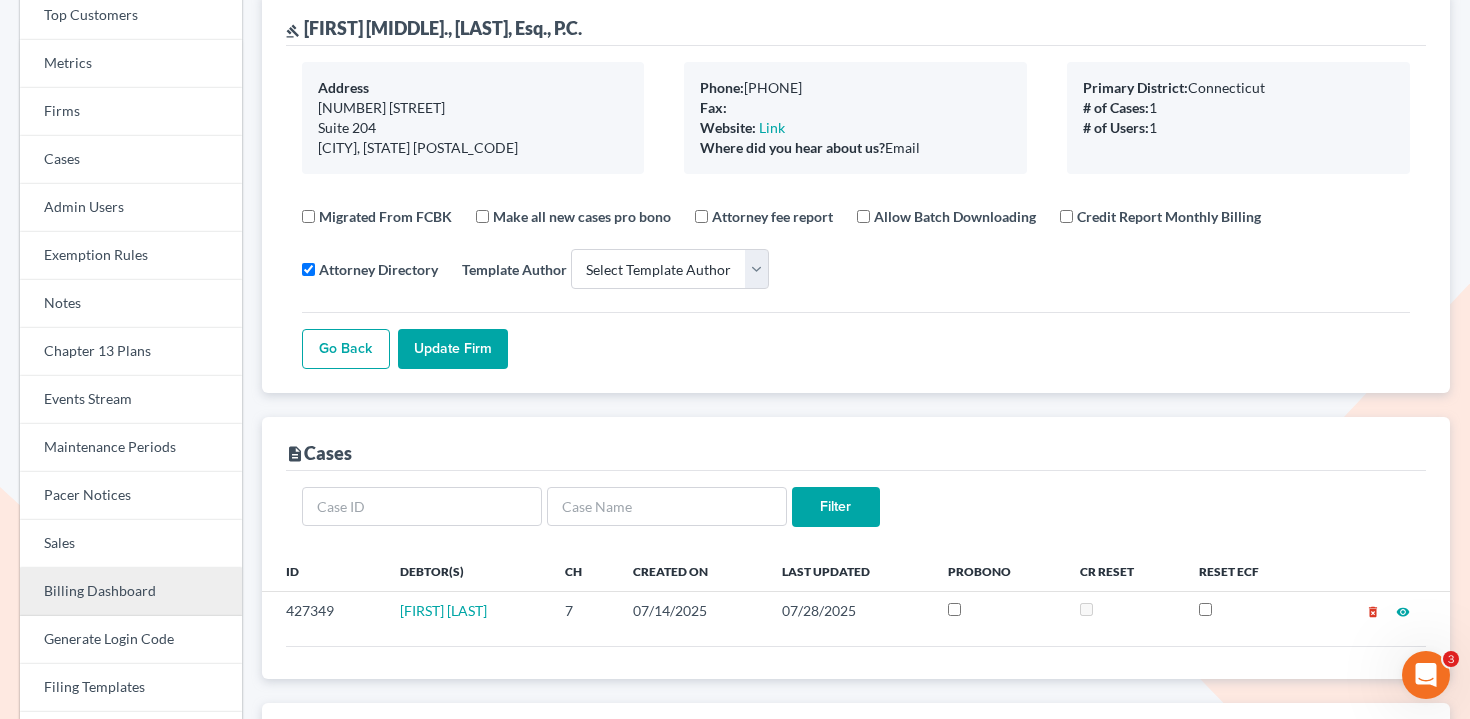 click on "Billing Dashboard" at bounding box center [131, 592] 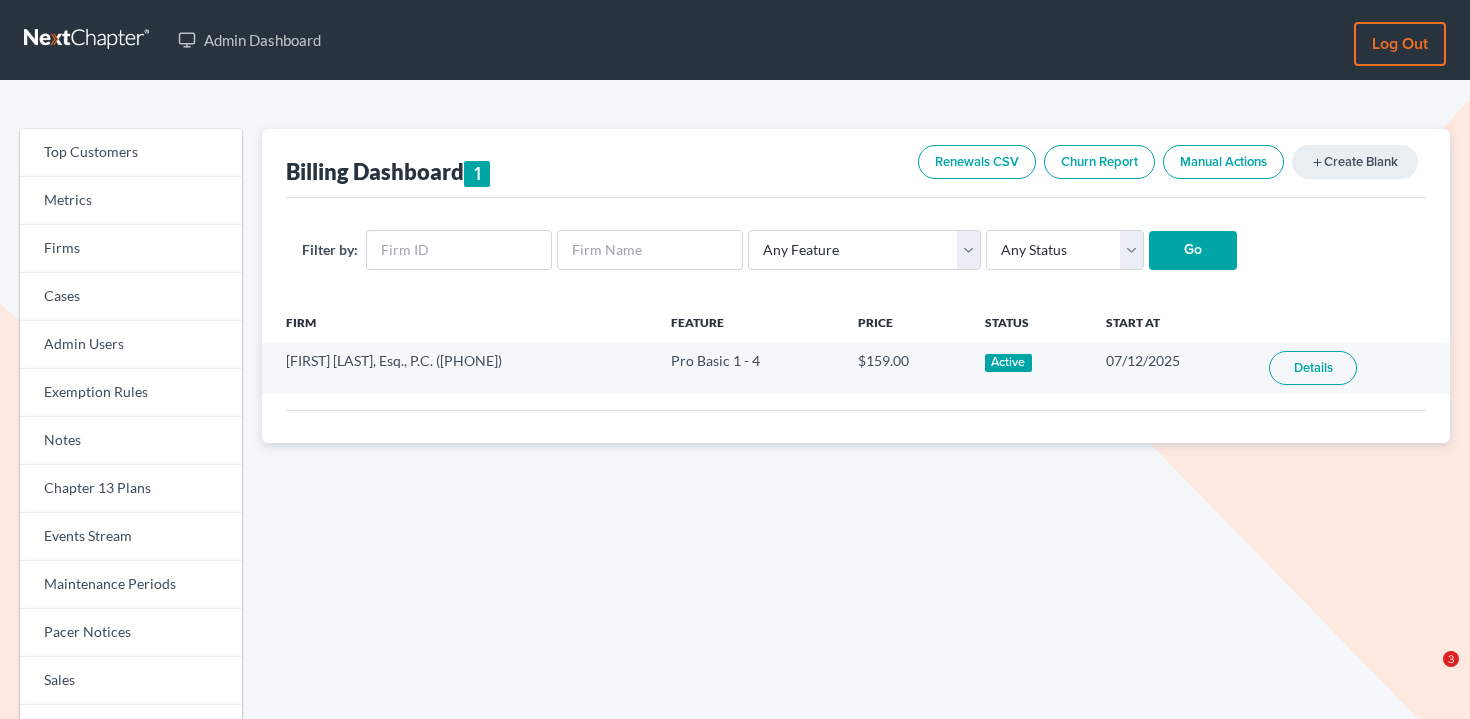 scroll, scrollTop: 0, scrollLeft: 0, axis: both 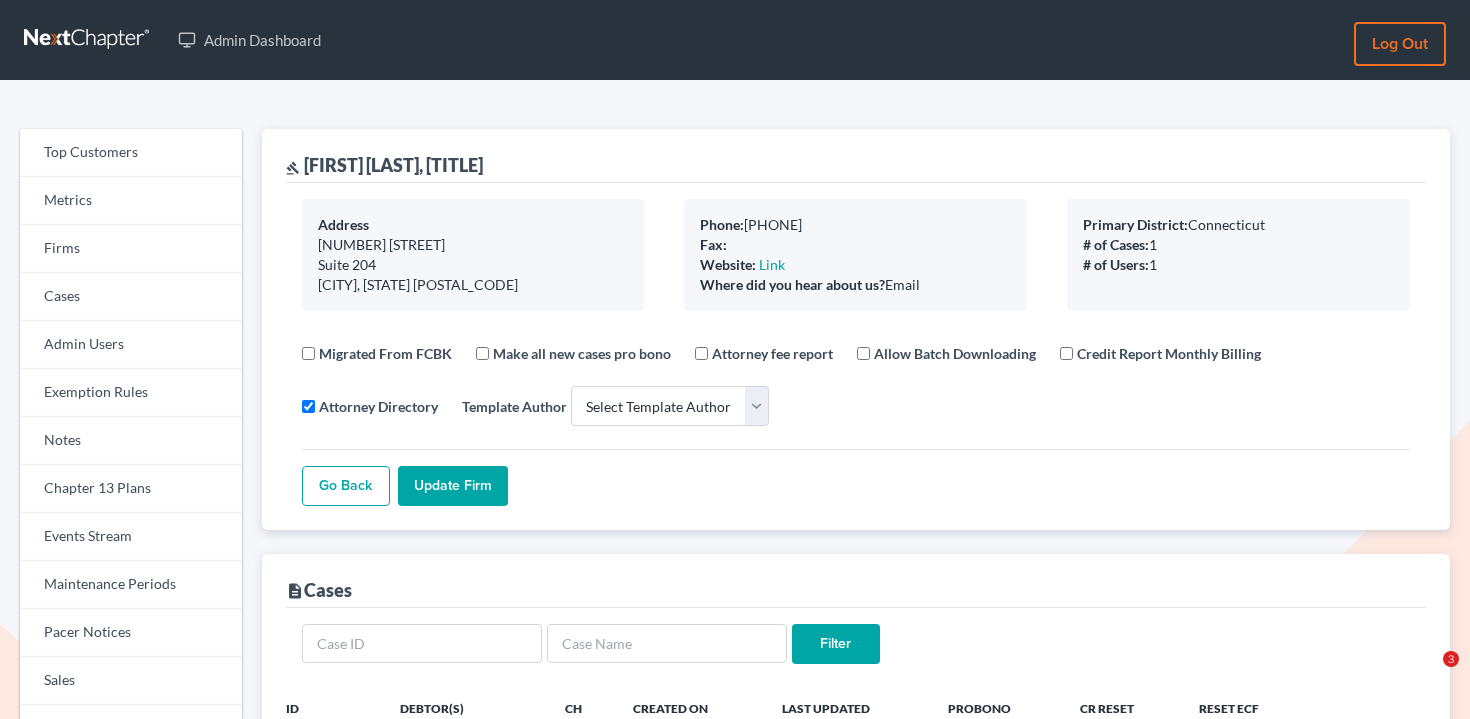 select 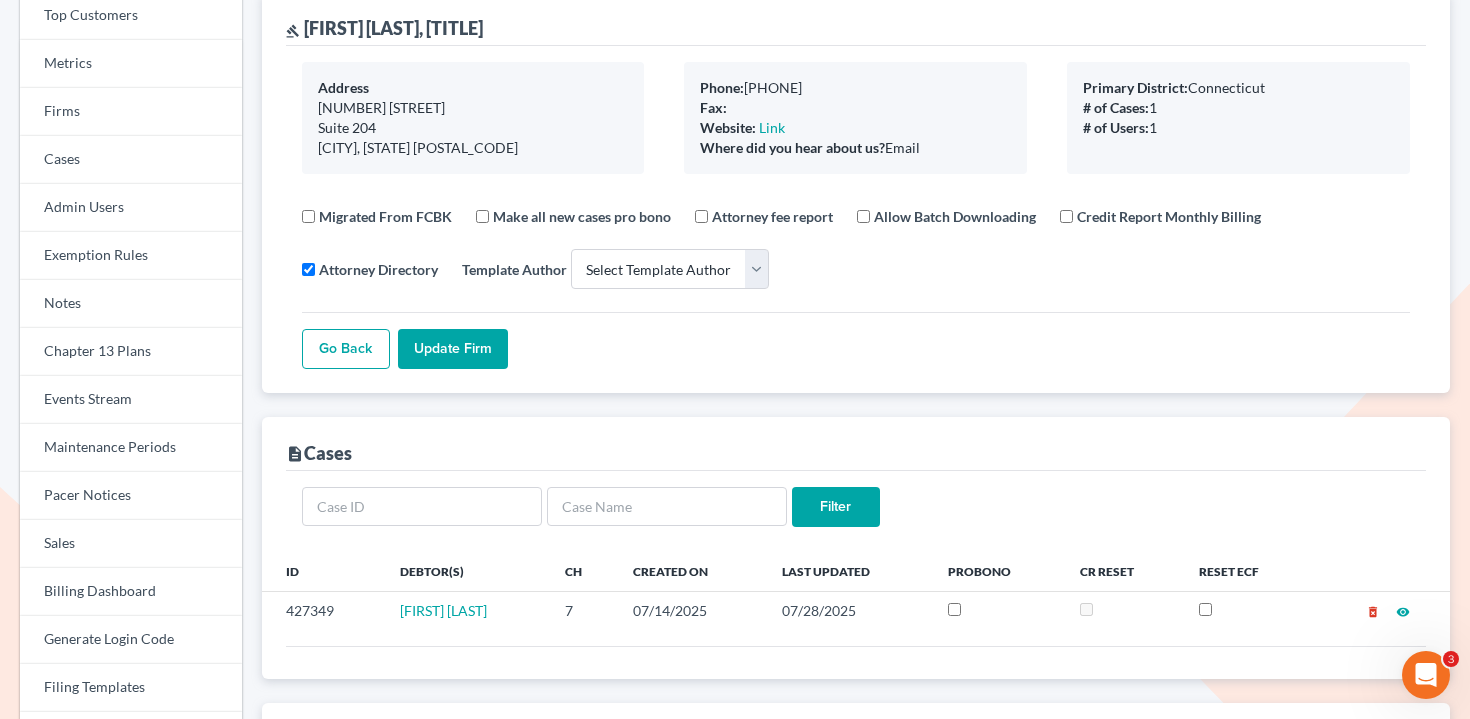 scroll, scrollTop: 0, scrollLeft: 0, axis: both 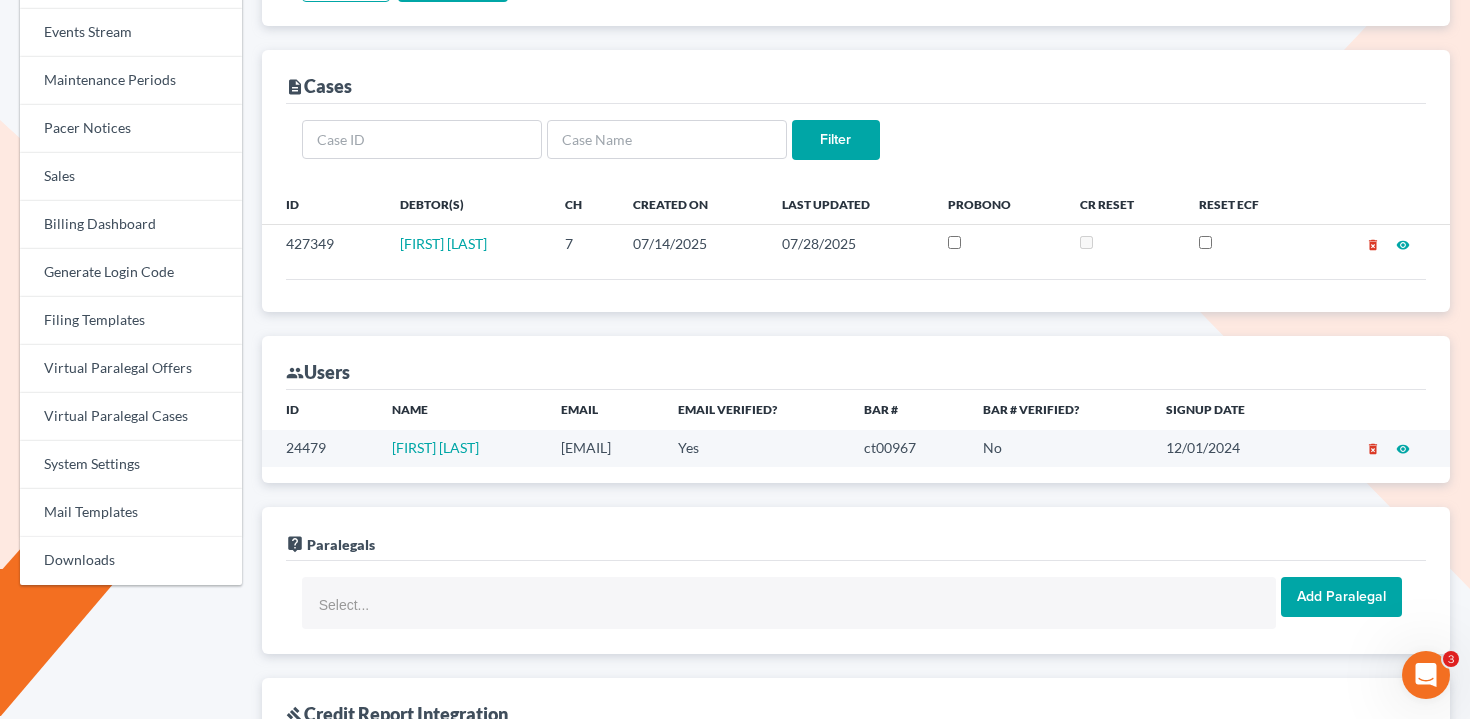 click on "fjbrownelaw@gmail.com" at bounding box center (603, 448) 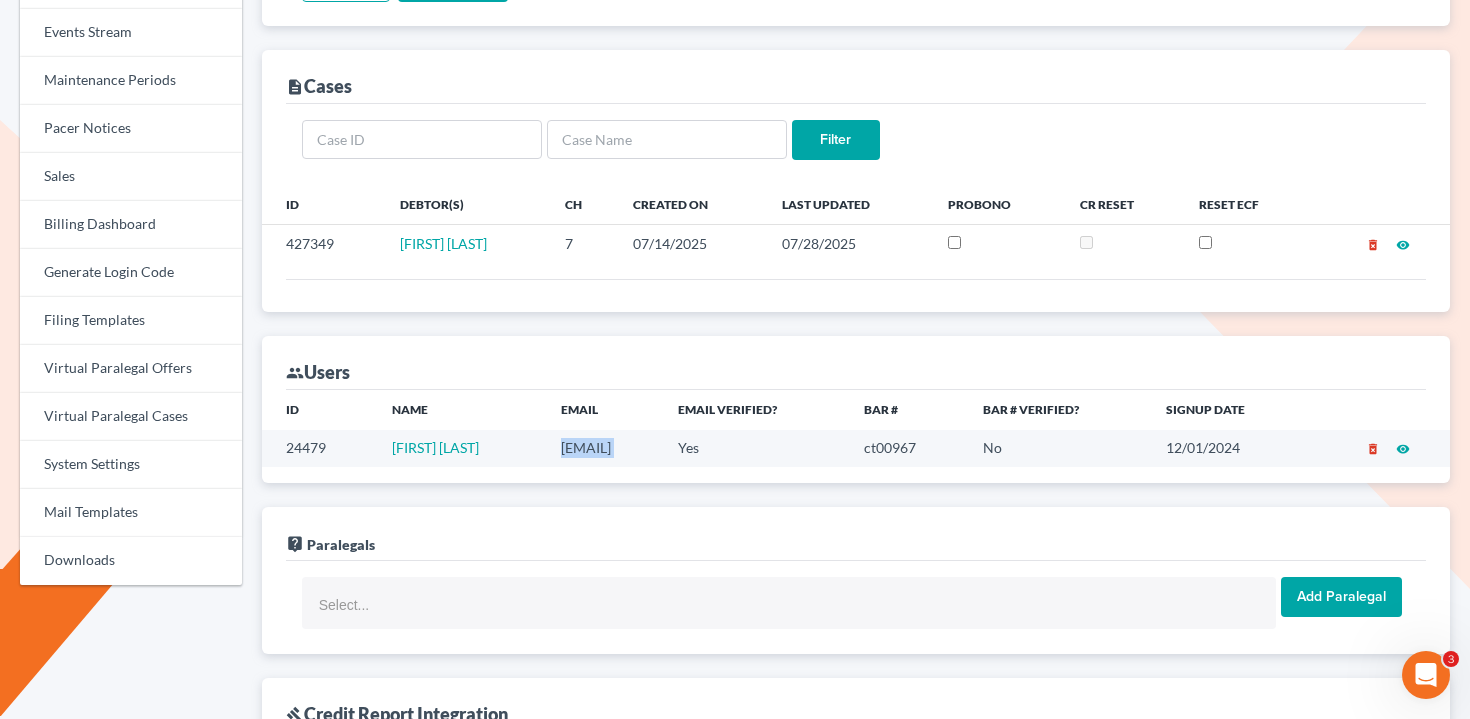 click on "fjbrownelaw@gmail.com" at bounding box center [603, 448] 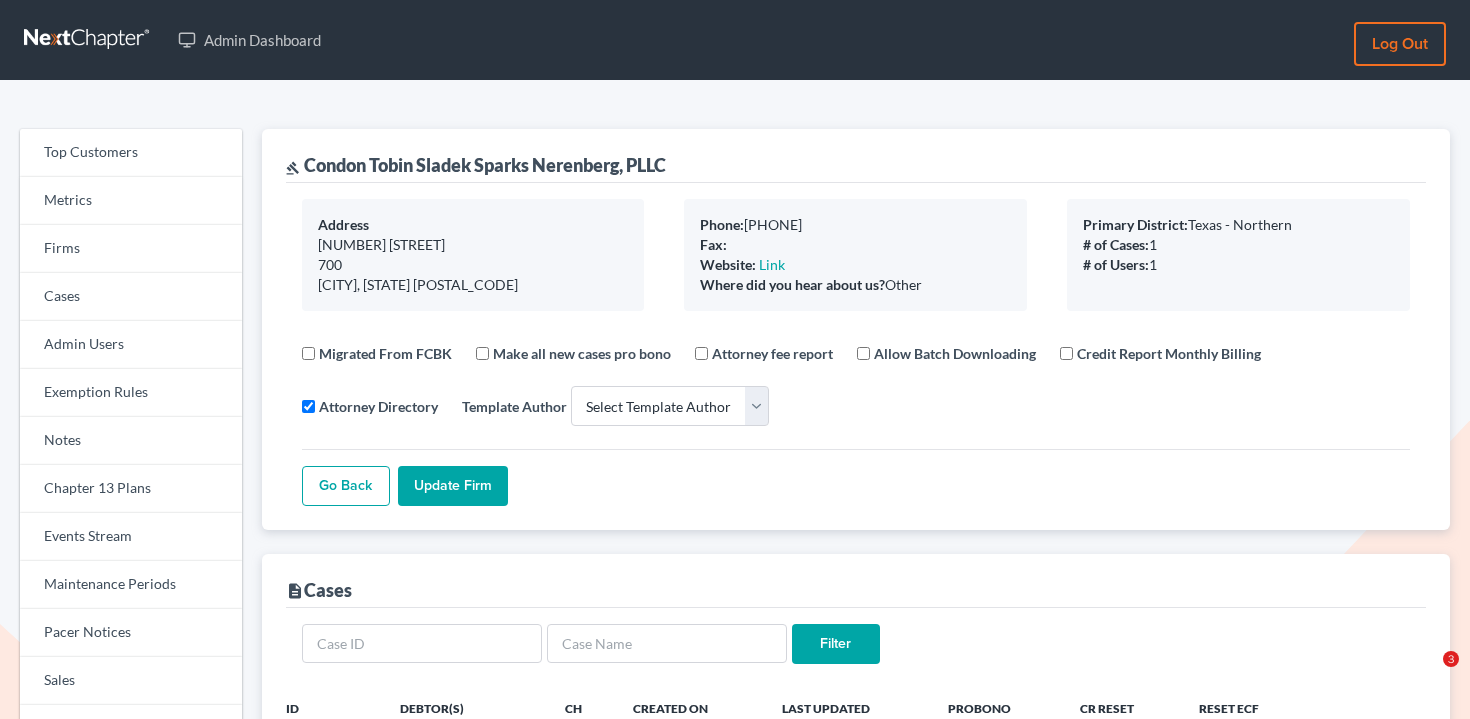 select 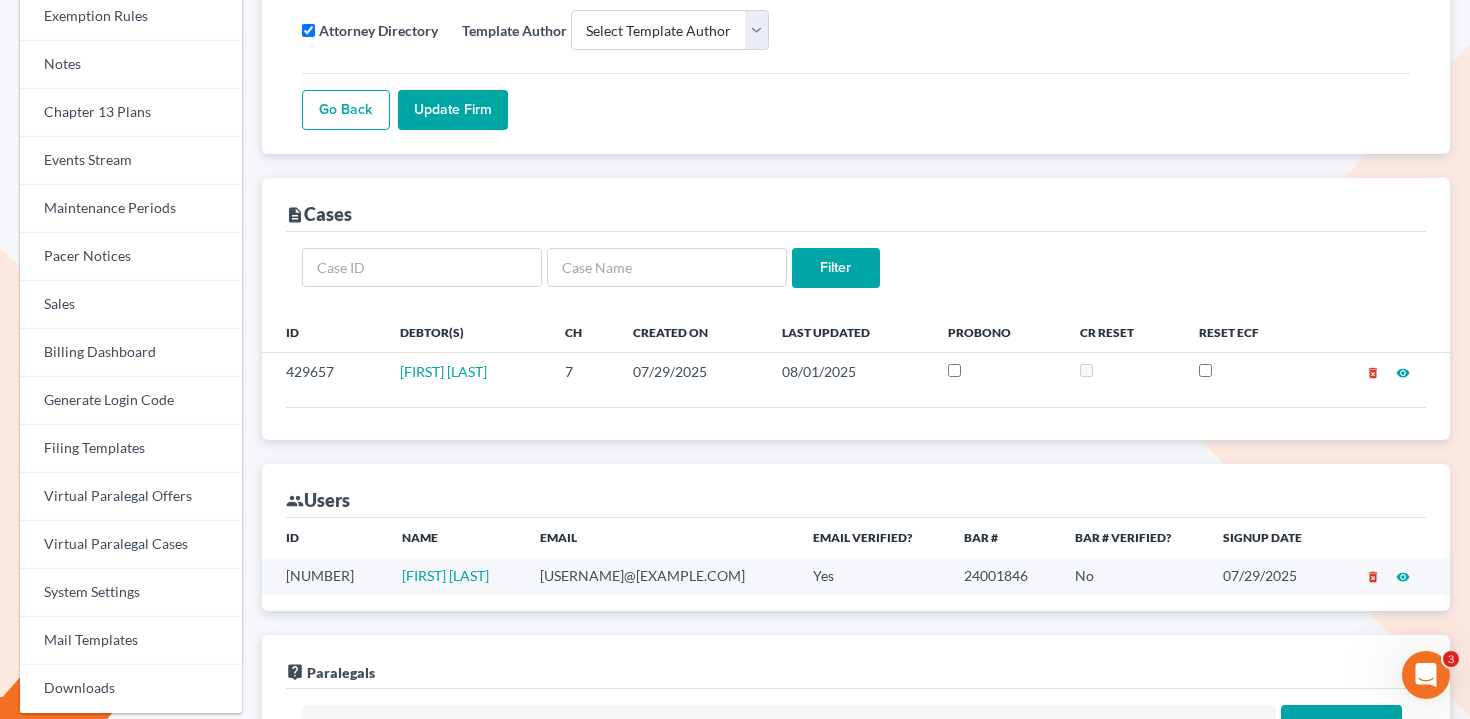 scroll, scrollTop: 0, scrollLeft: 0, axis: both 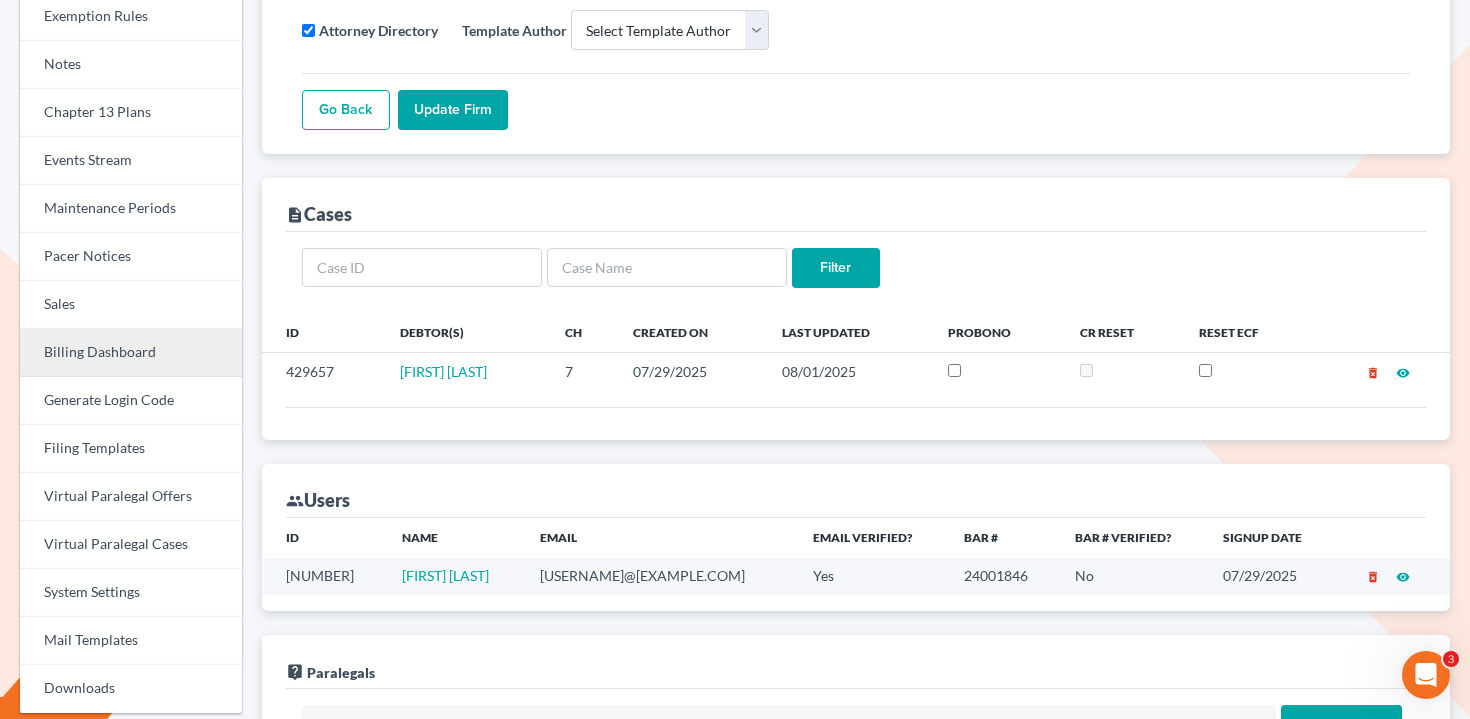 click on "Billing Dashboard" at bounding box center [131, 353] 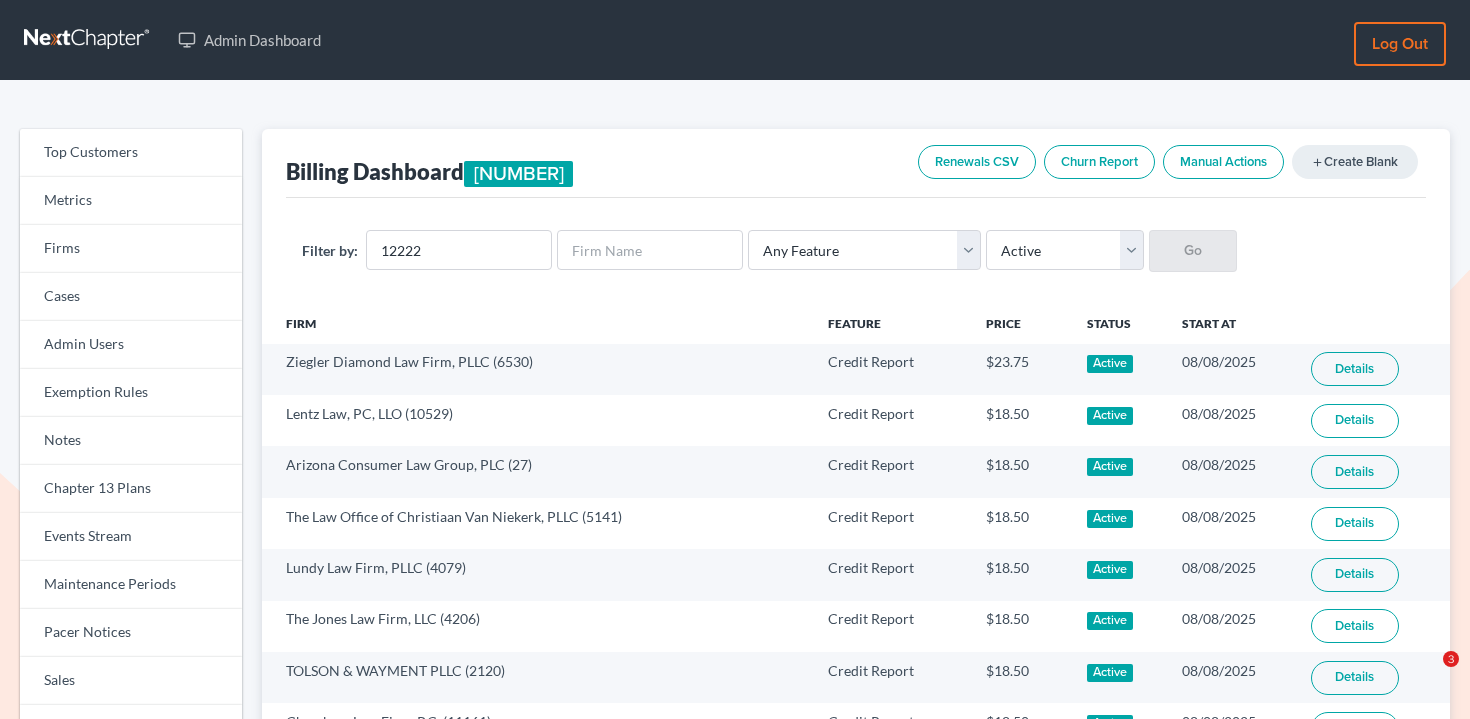 select on "active" 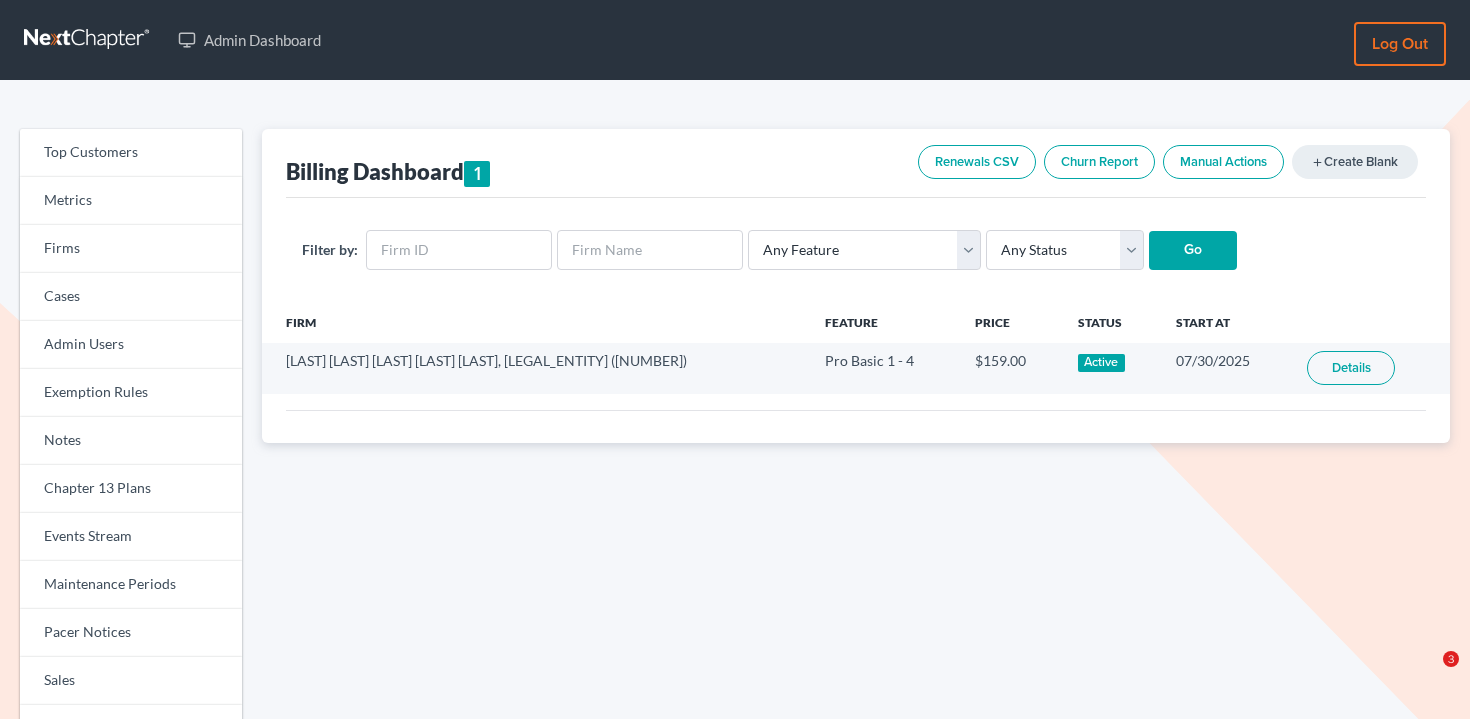 scroll, scrollTop: 0, scrollLeft: 0, axis: both 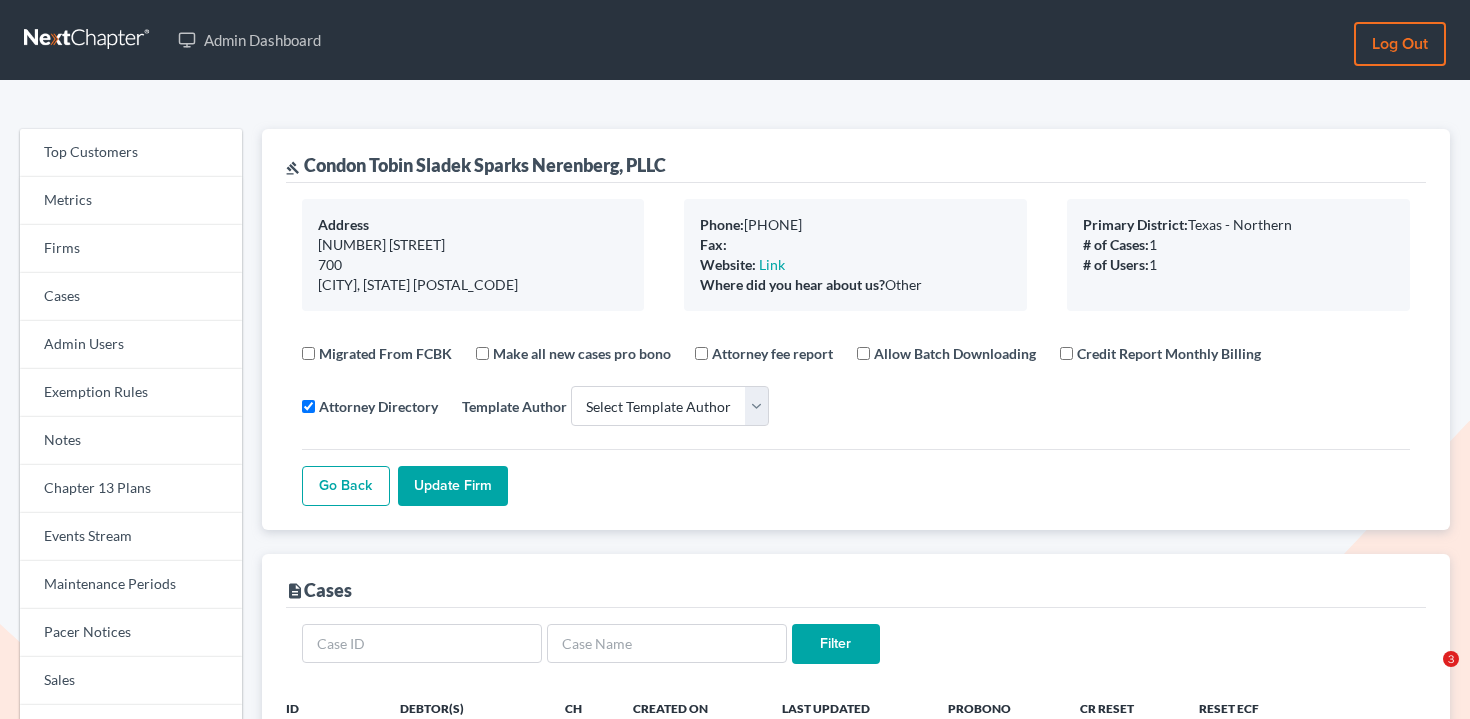 select 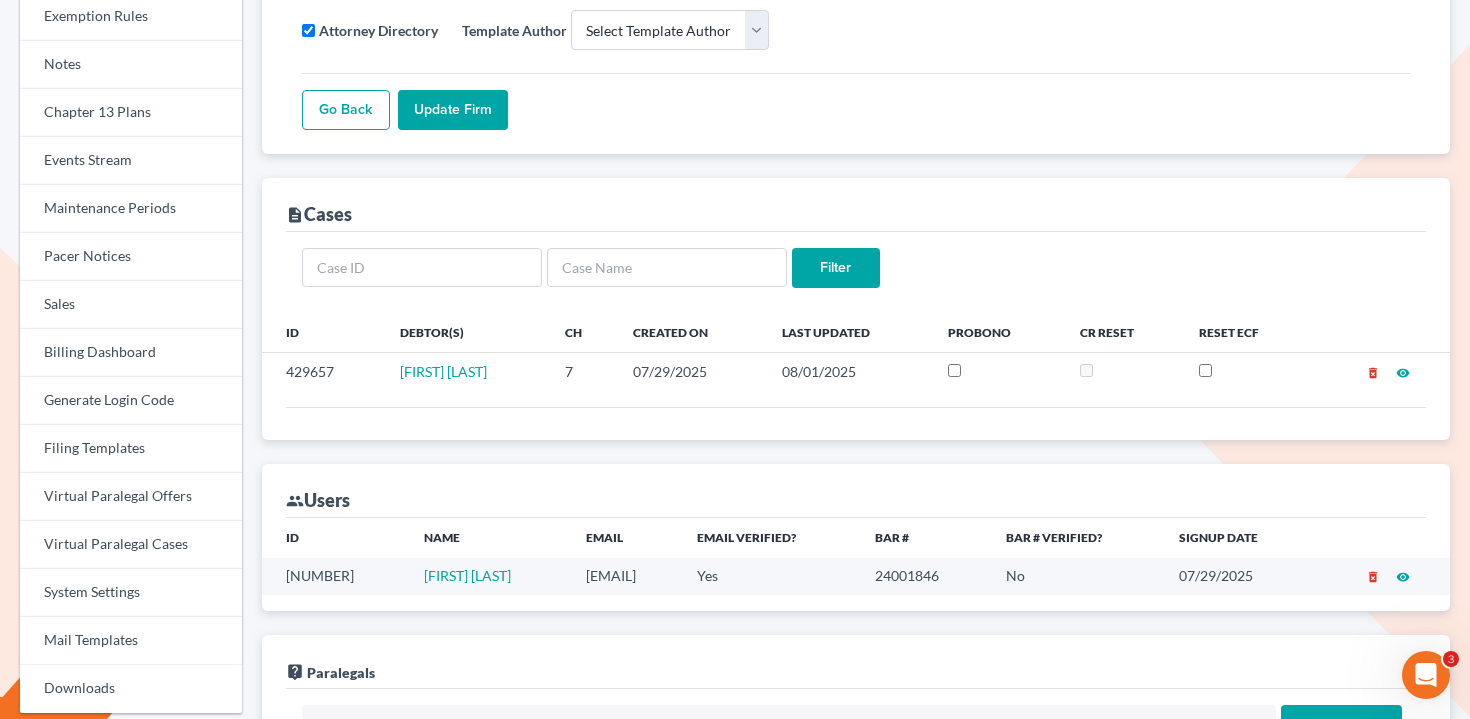 scroll, scrollTop: 0, scrollLeft: 0, axis: both 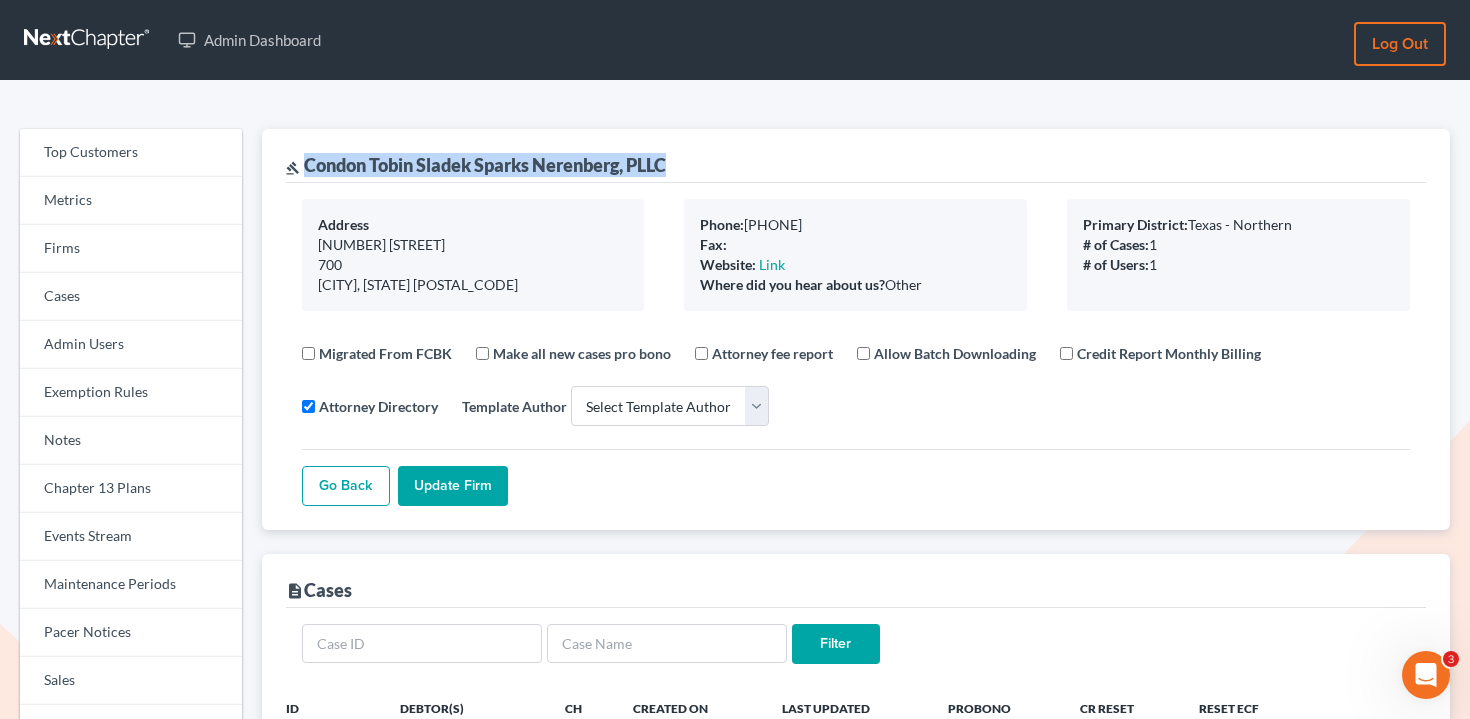 drag, startPoint x: 304, startPoint y: 166, endPoint x: 692, endPoint y: 159, distance: 388.06314 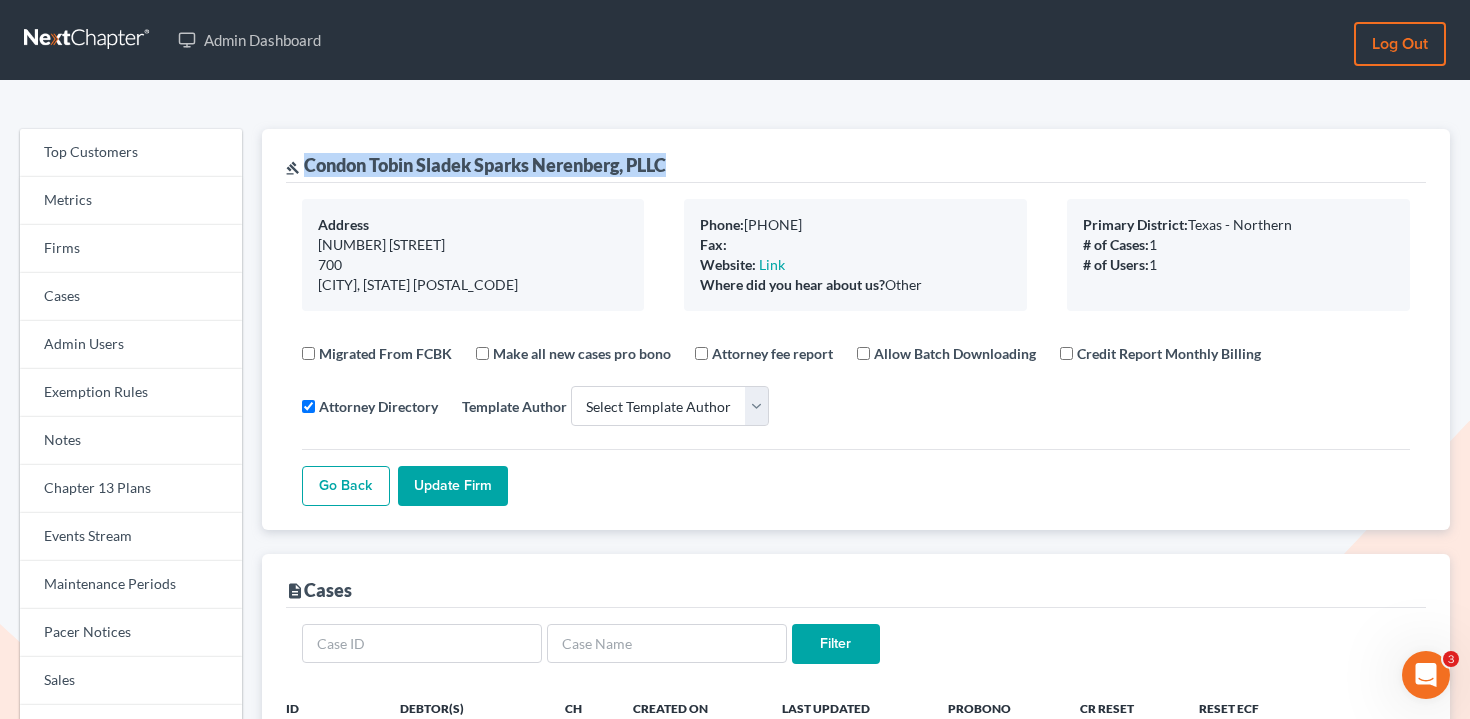 copy on "Condon Tobin Sladek Sparks Nerenberg, PLLC" 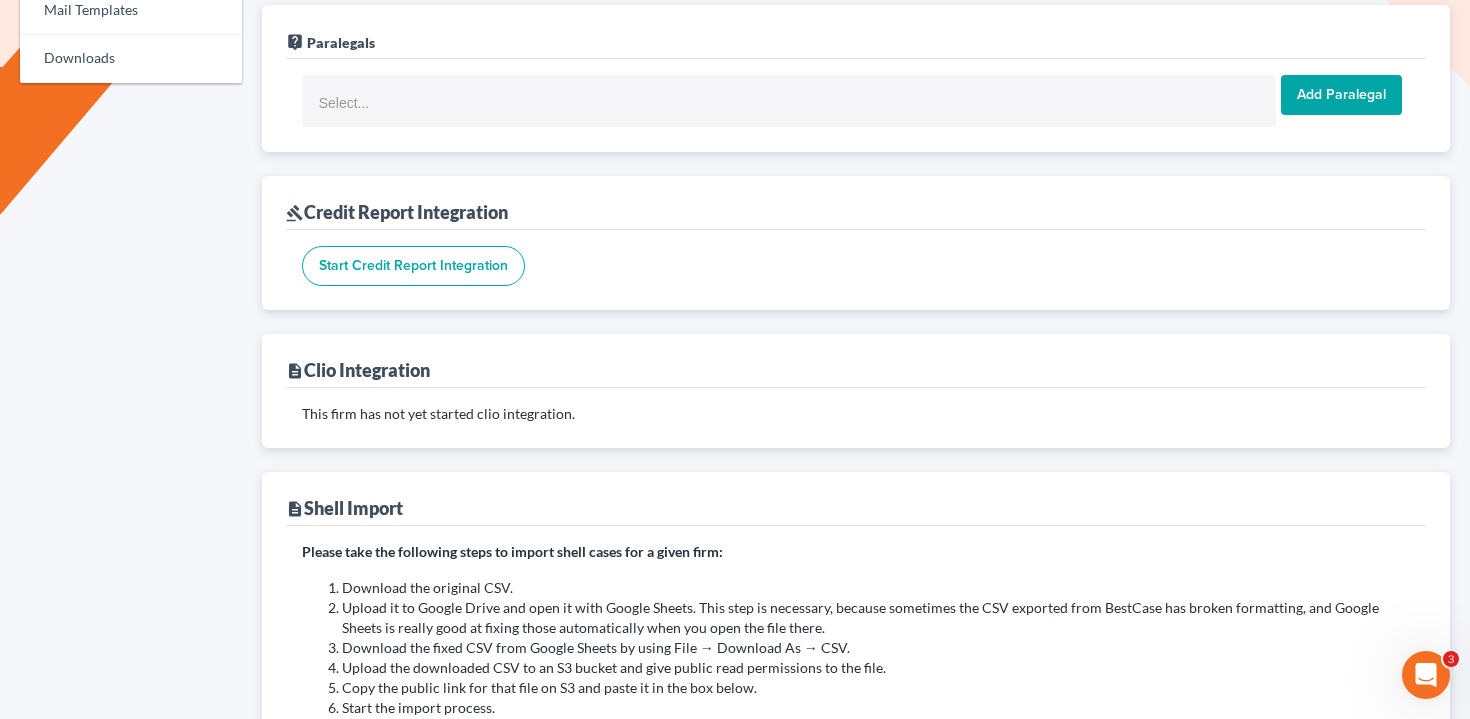 scroll, scrollTop: 729, scrollLeft: 0, axis: vertical 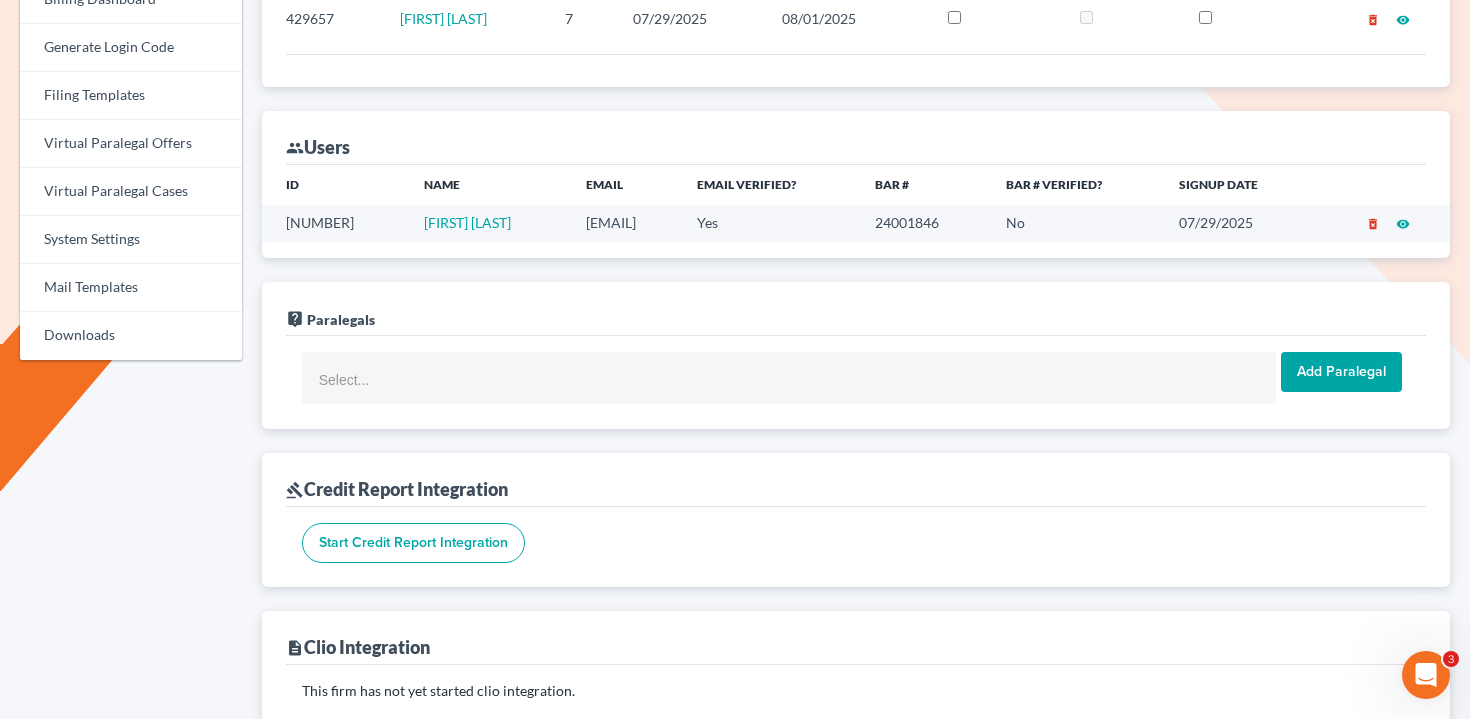 click on "[EMAIL]" at bounding box center [625, 223] 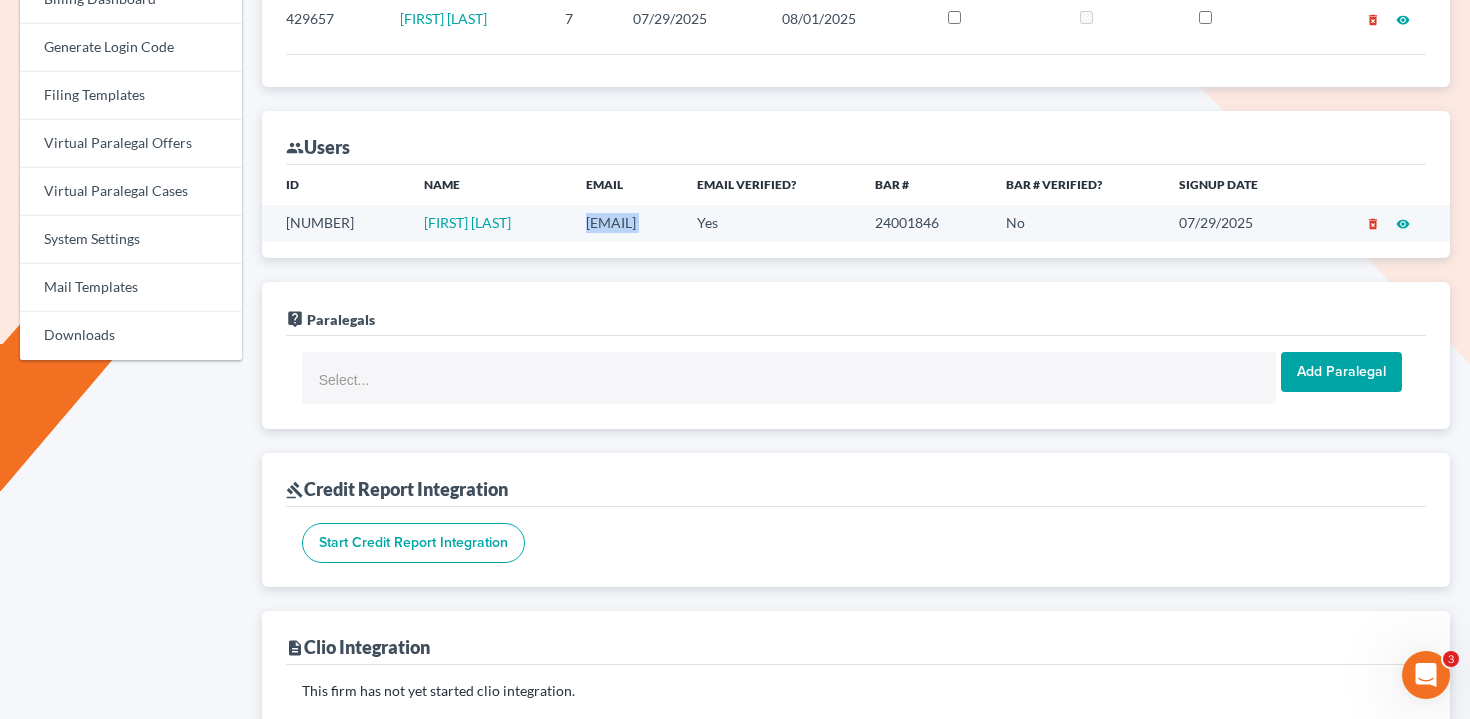 click on "[EMAIL]" at bounding box center [625, 223] 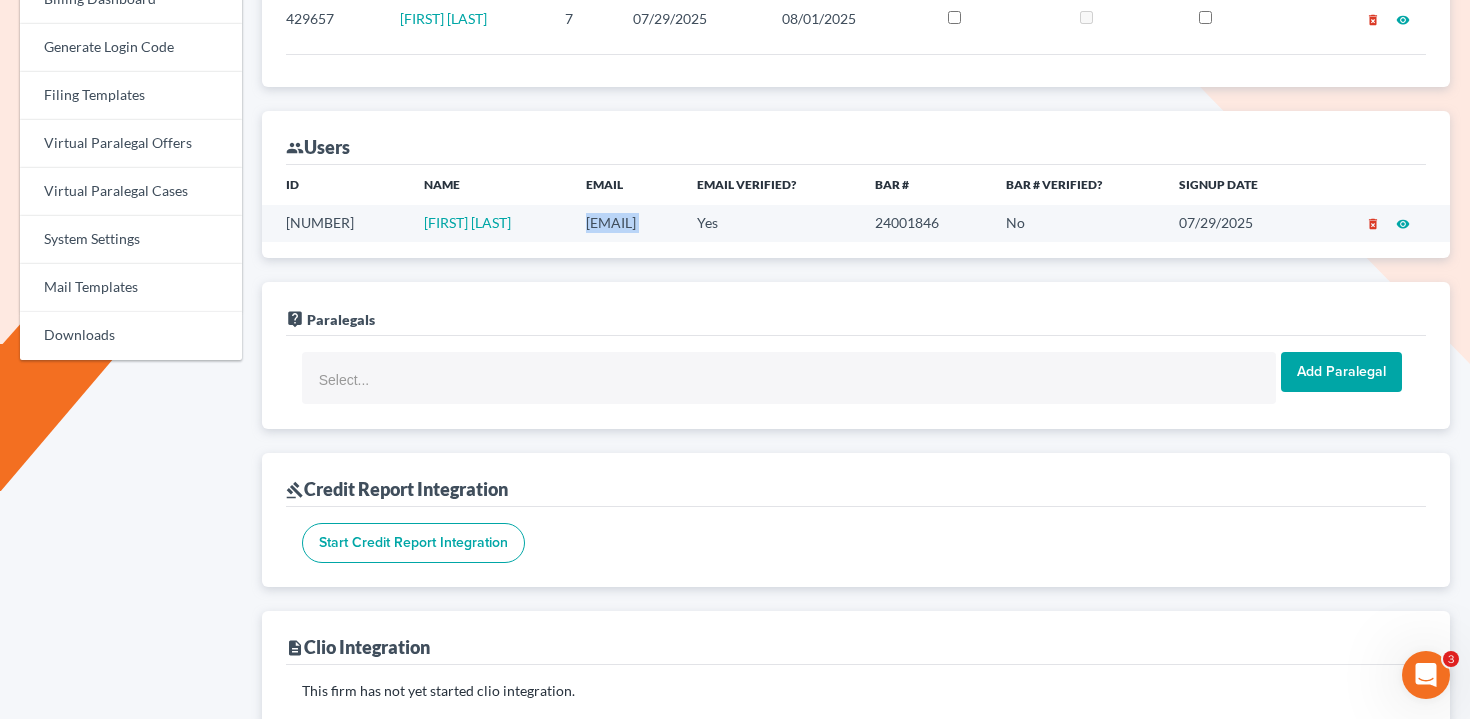copy on "[EMAIL]" 